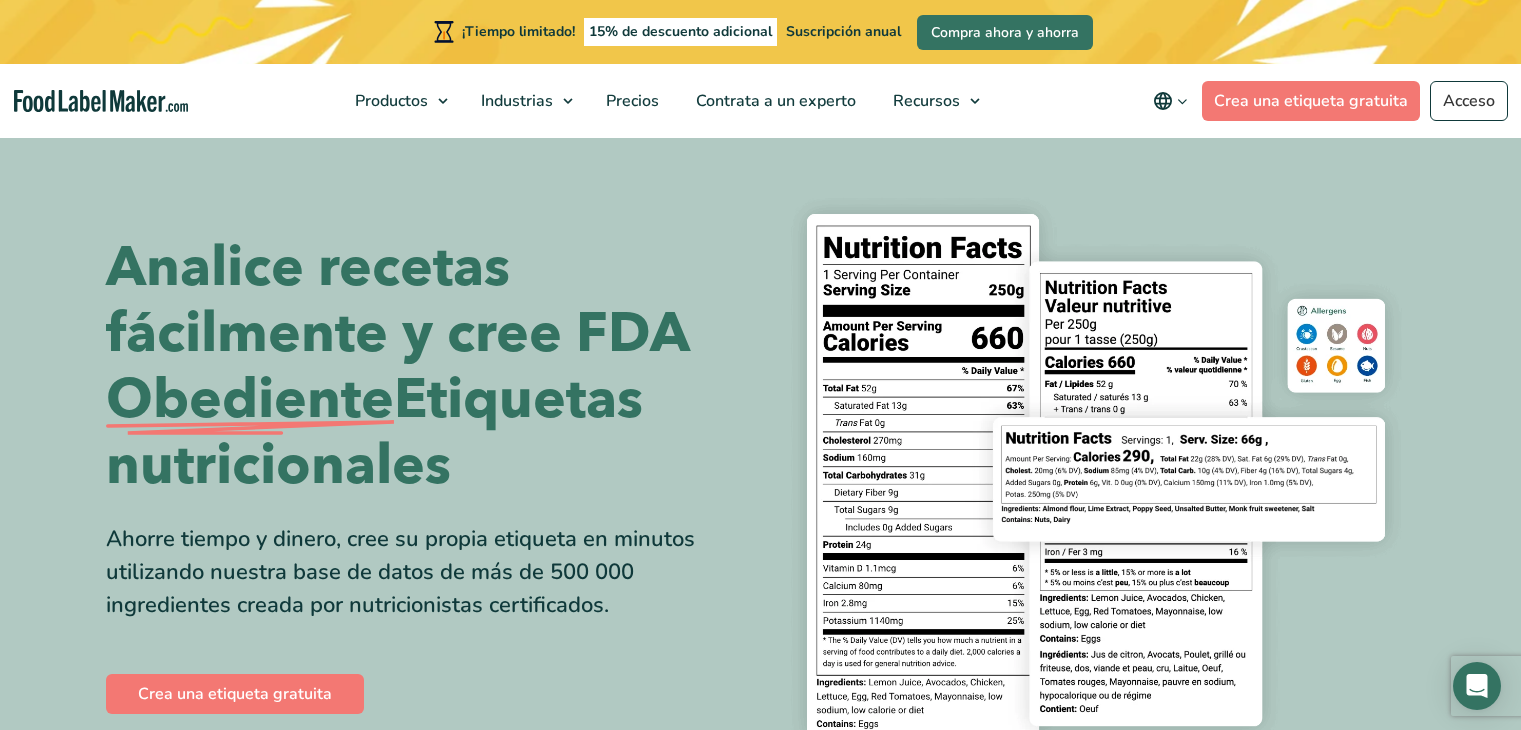 scroll, scrollTop: 0, scrollLeft: 0, axis: both 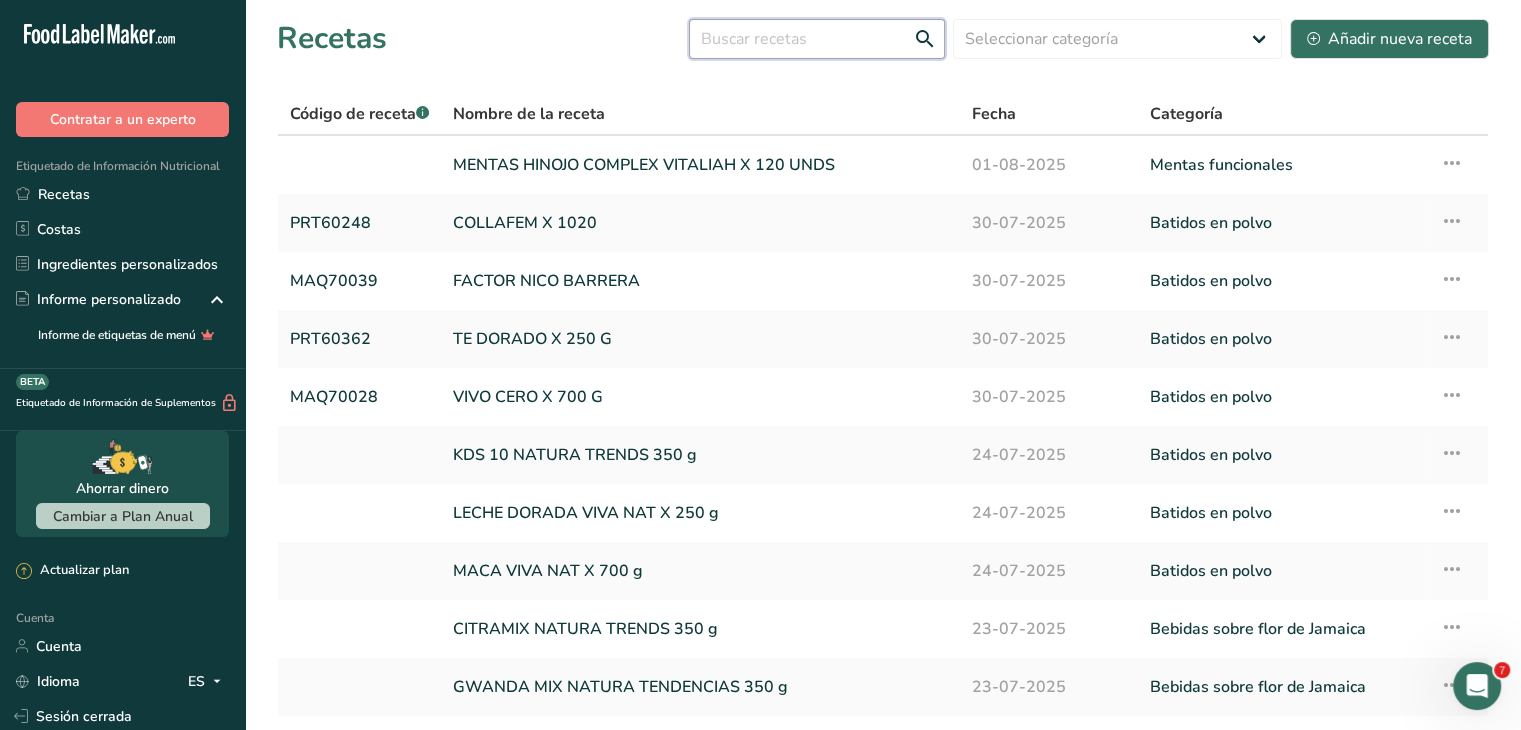 click at bounding box center [817, 39] 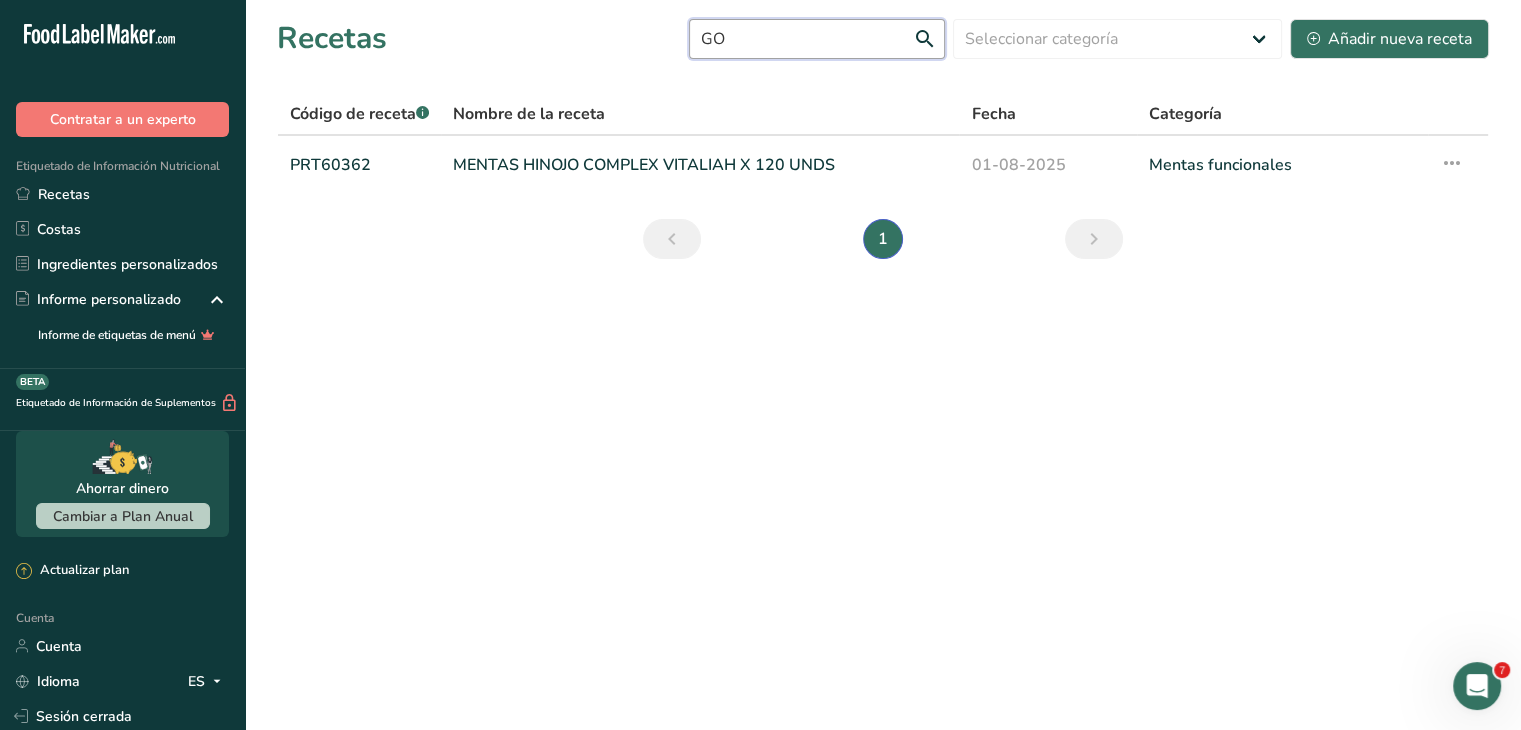 type on "G" 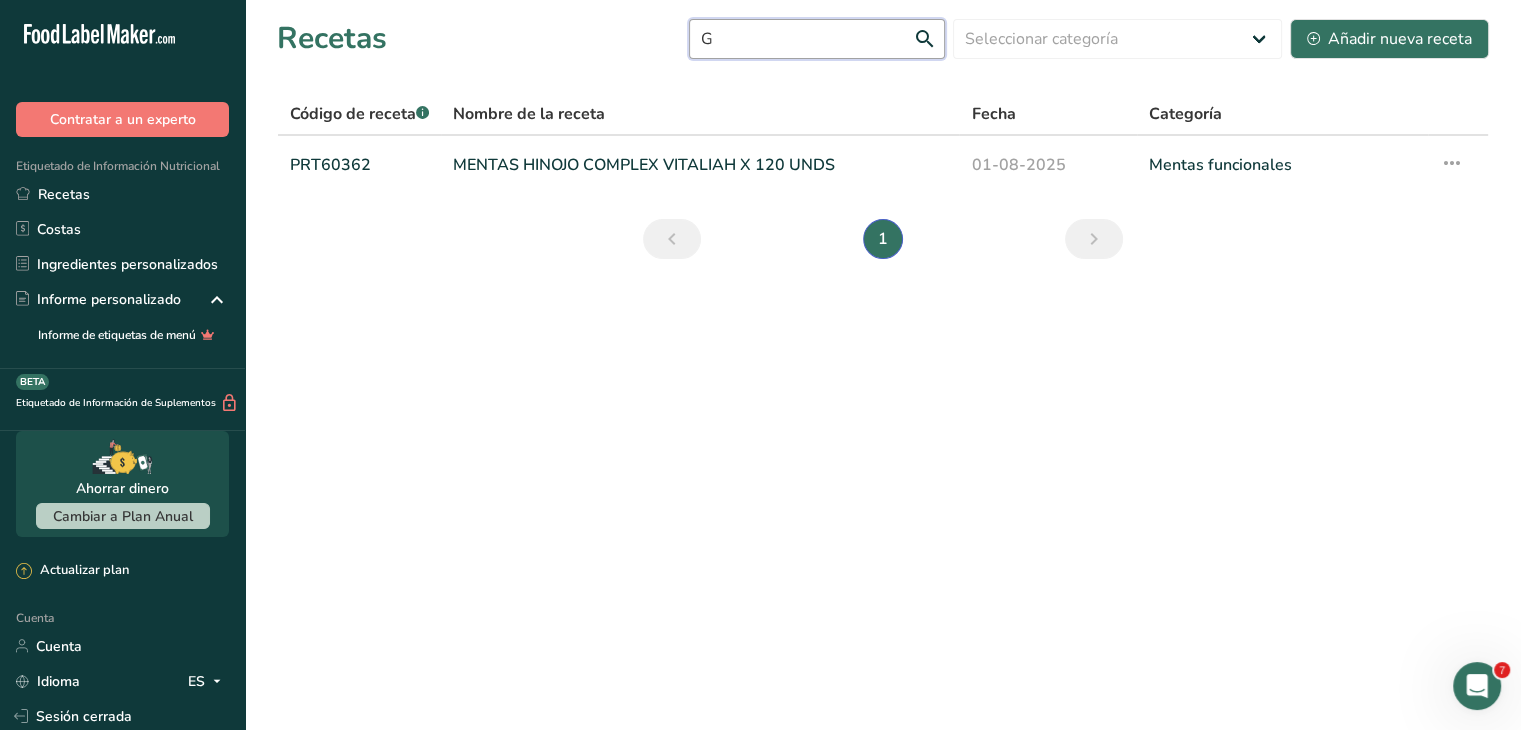 type 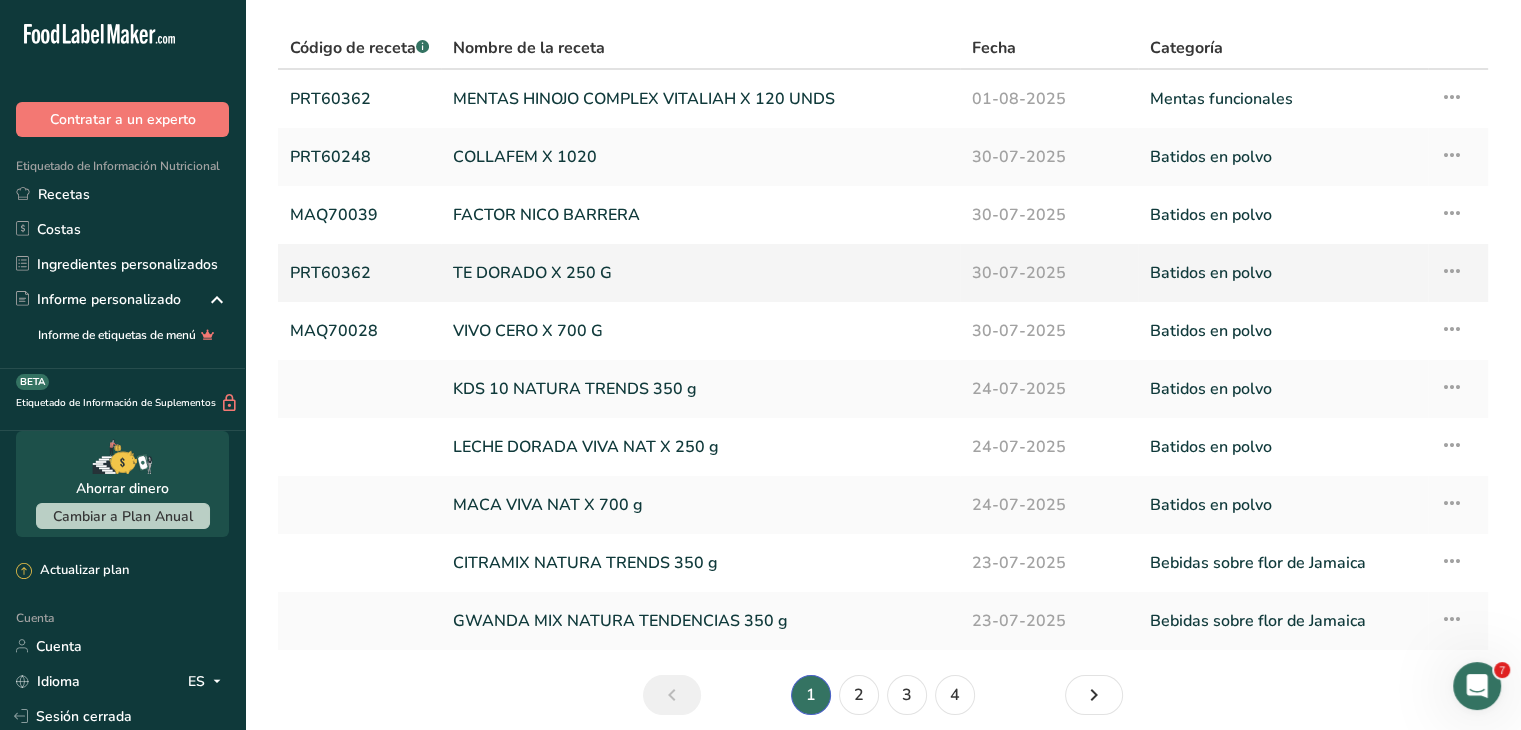 scroll, scrollTop: 100, scrollLeft: 0, axis: vertical 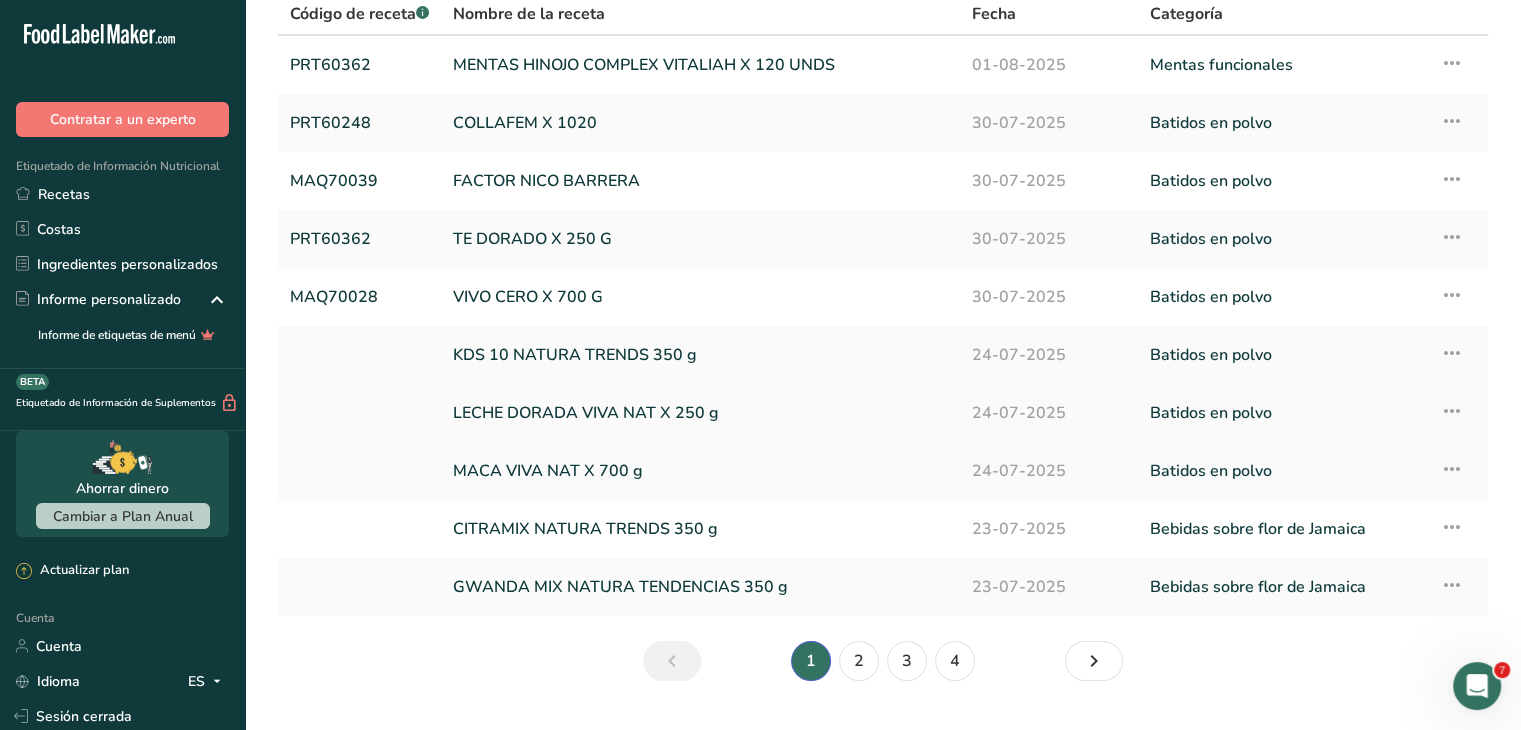 click on "LECHE DORADA VIVA NAT X 250 g" at bounding box center (700, 413) 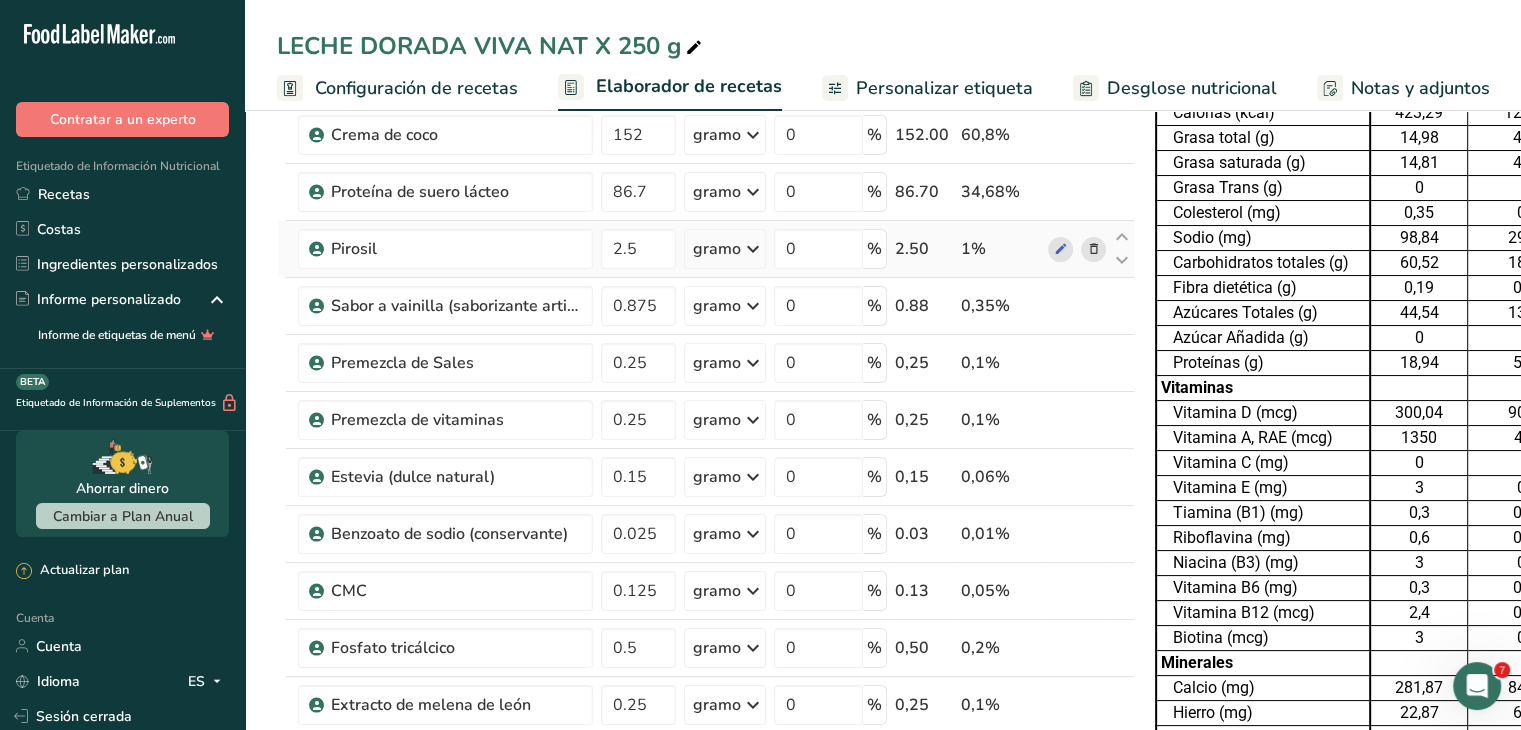 scroll, scrollTop: 200, scrollLeft: 0, axis: vertical 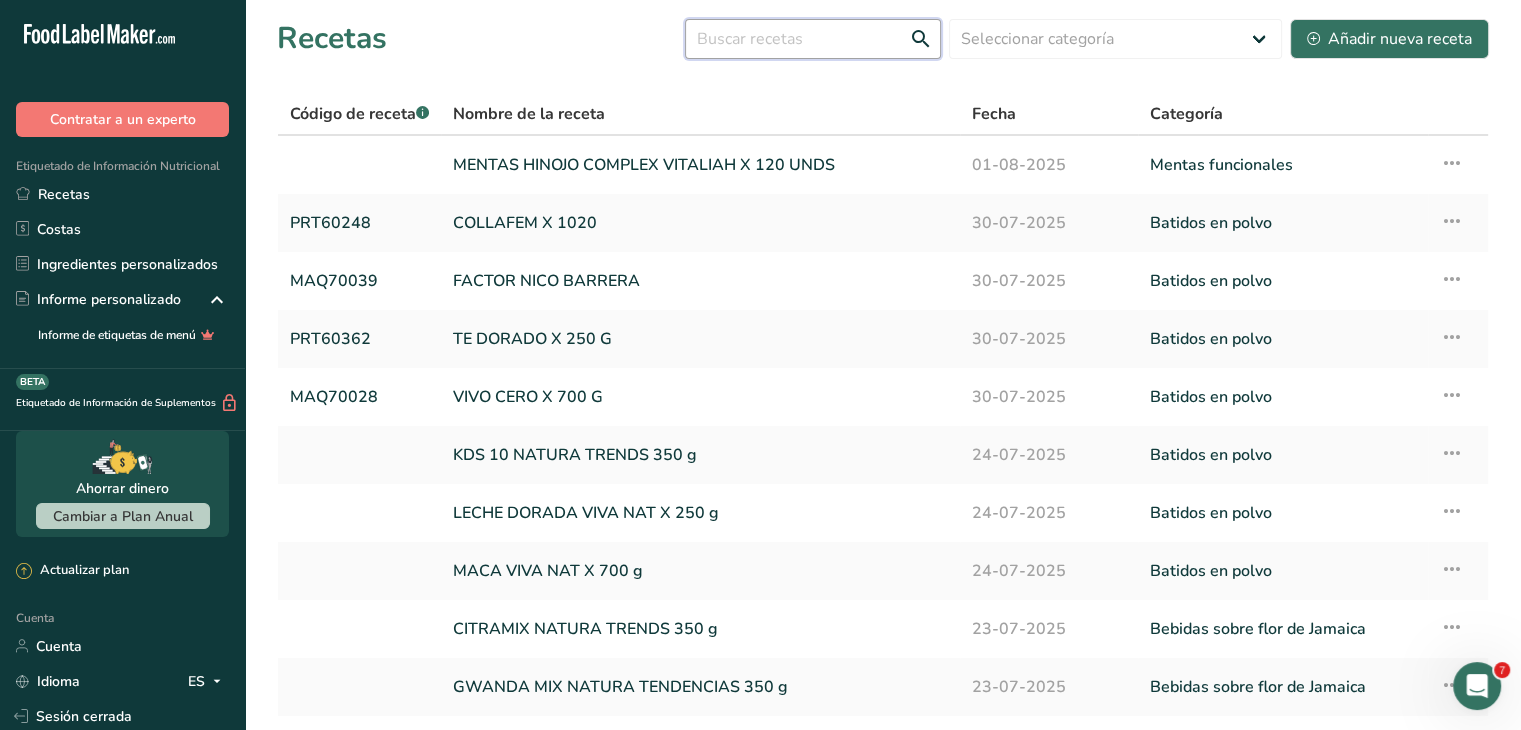 click at bounding box center [813, 39] 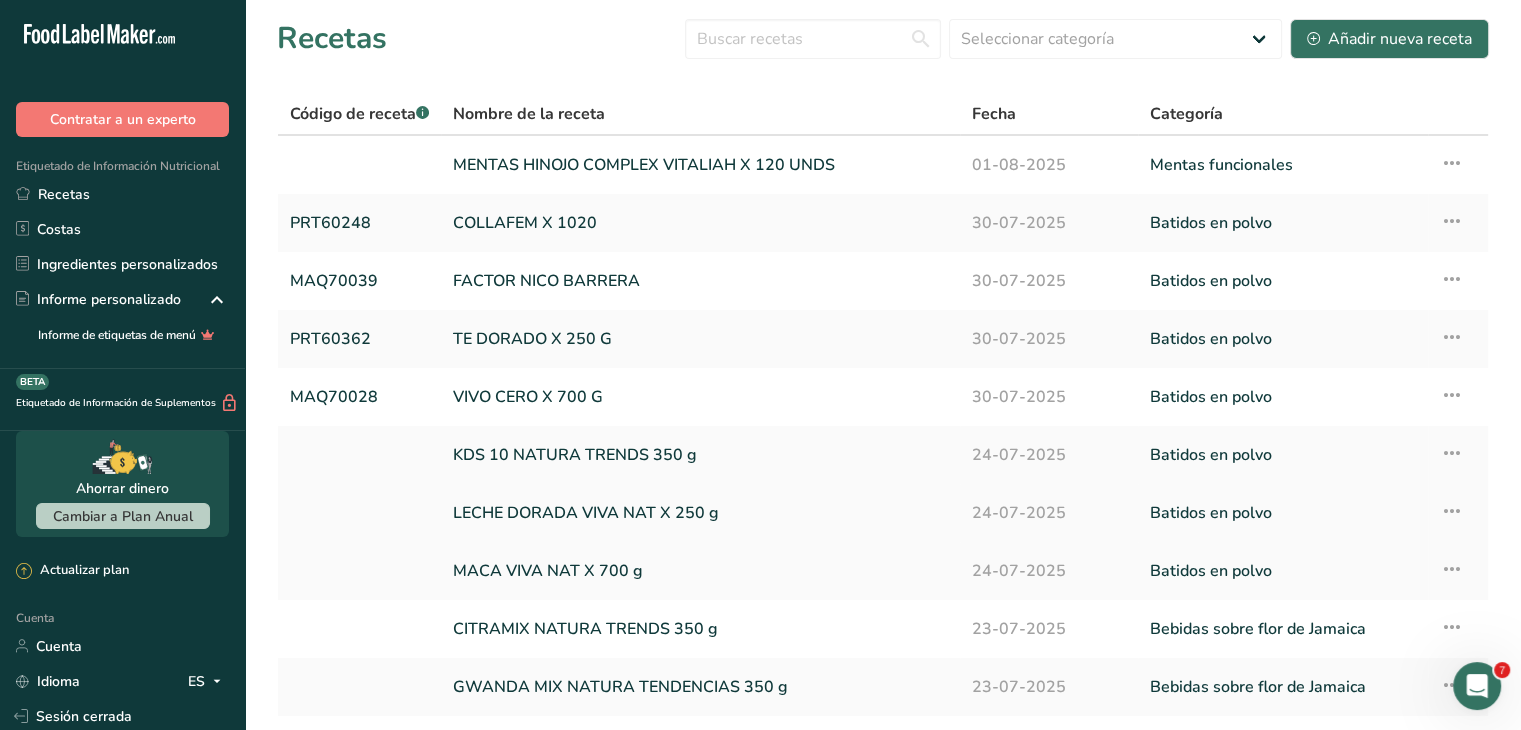 click on "LECHE DORADA VIVA NAT X 250 g" at bounding box center (586, 513) 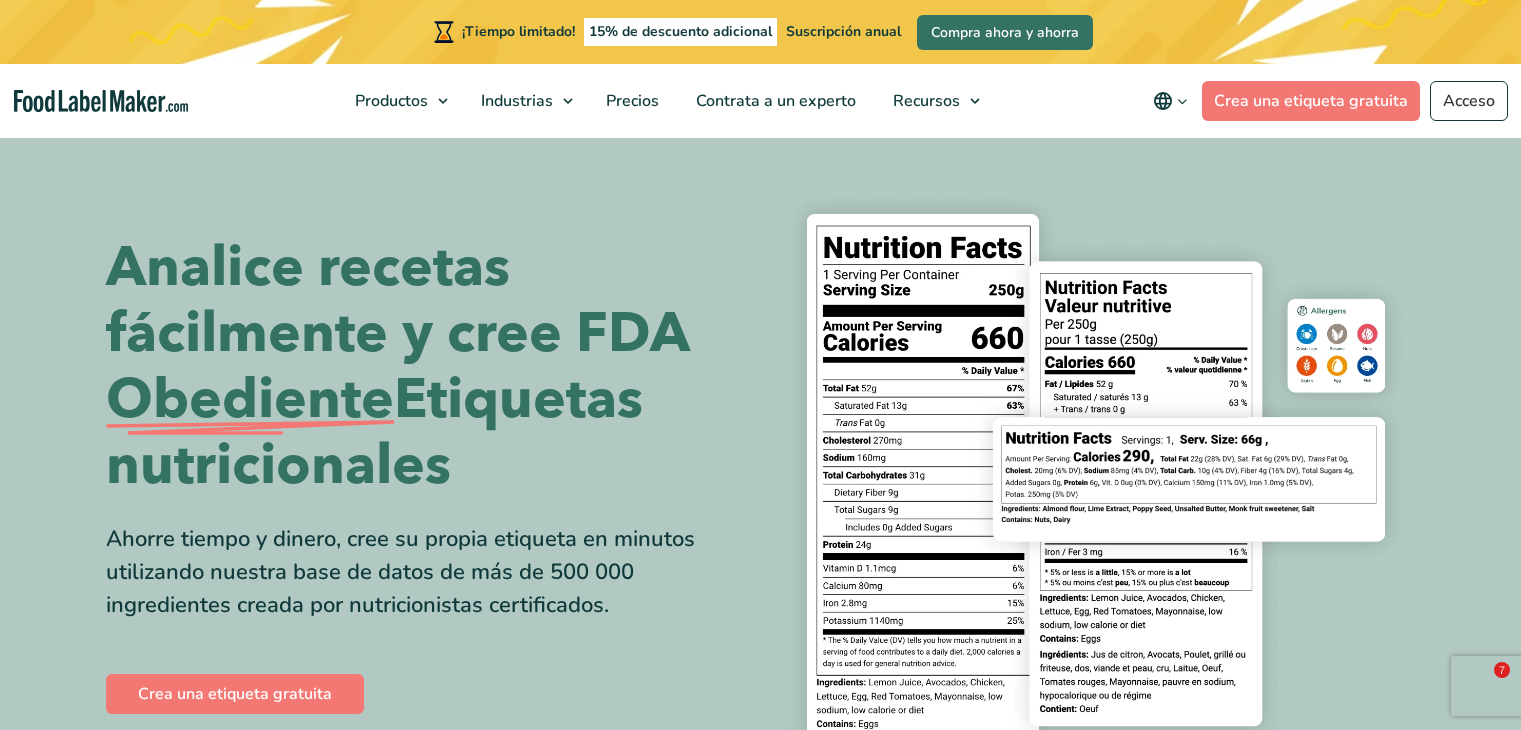 scroll, scrollTop: 0, scrollLeft: 0, axis: both 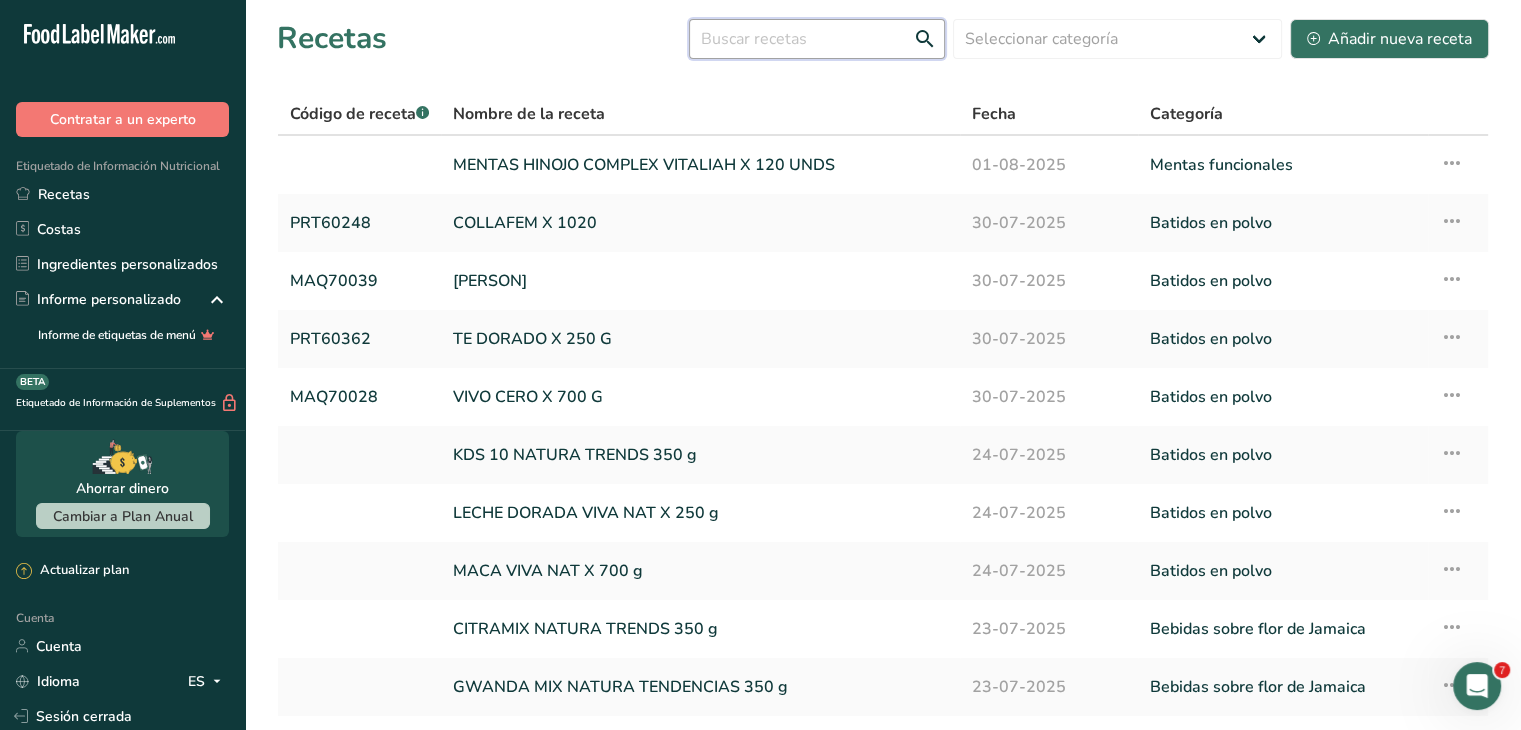 click at bounding box center (817, 39) 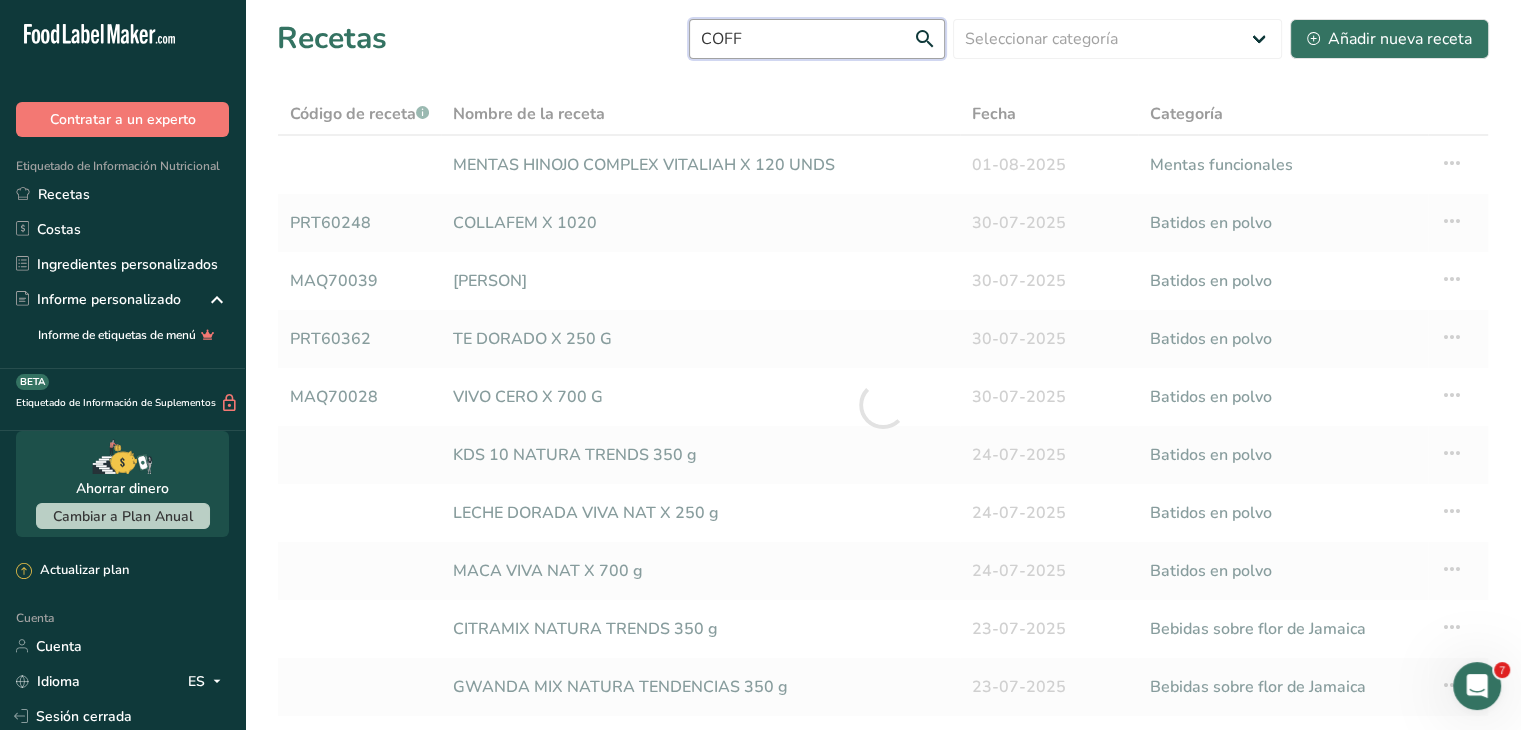 type on "COFFE" 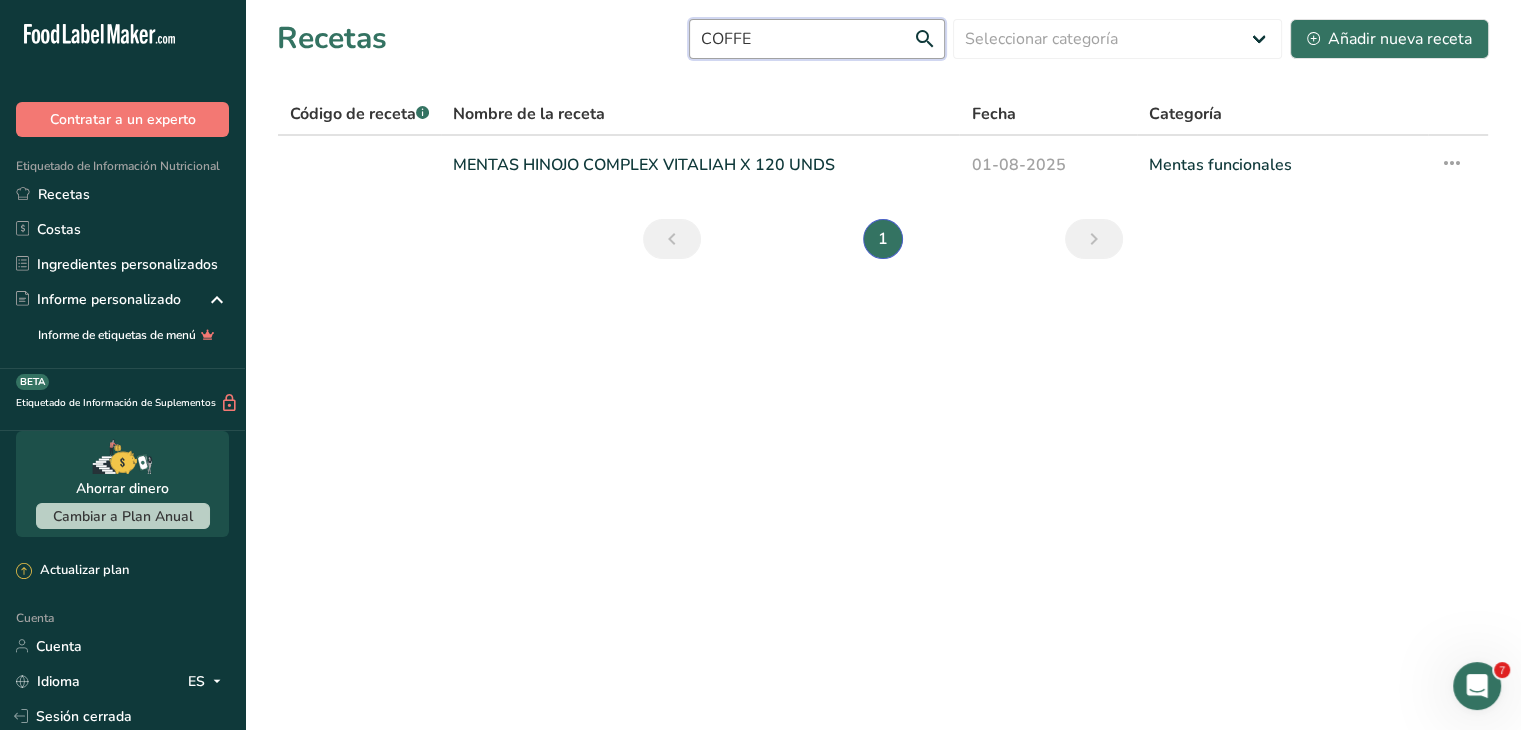drag, startPoint x: 826, startPoint y: 29, endPoint x: 448, endPoint y: 64, distance: 379.6169 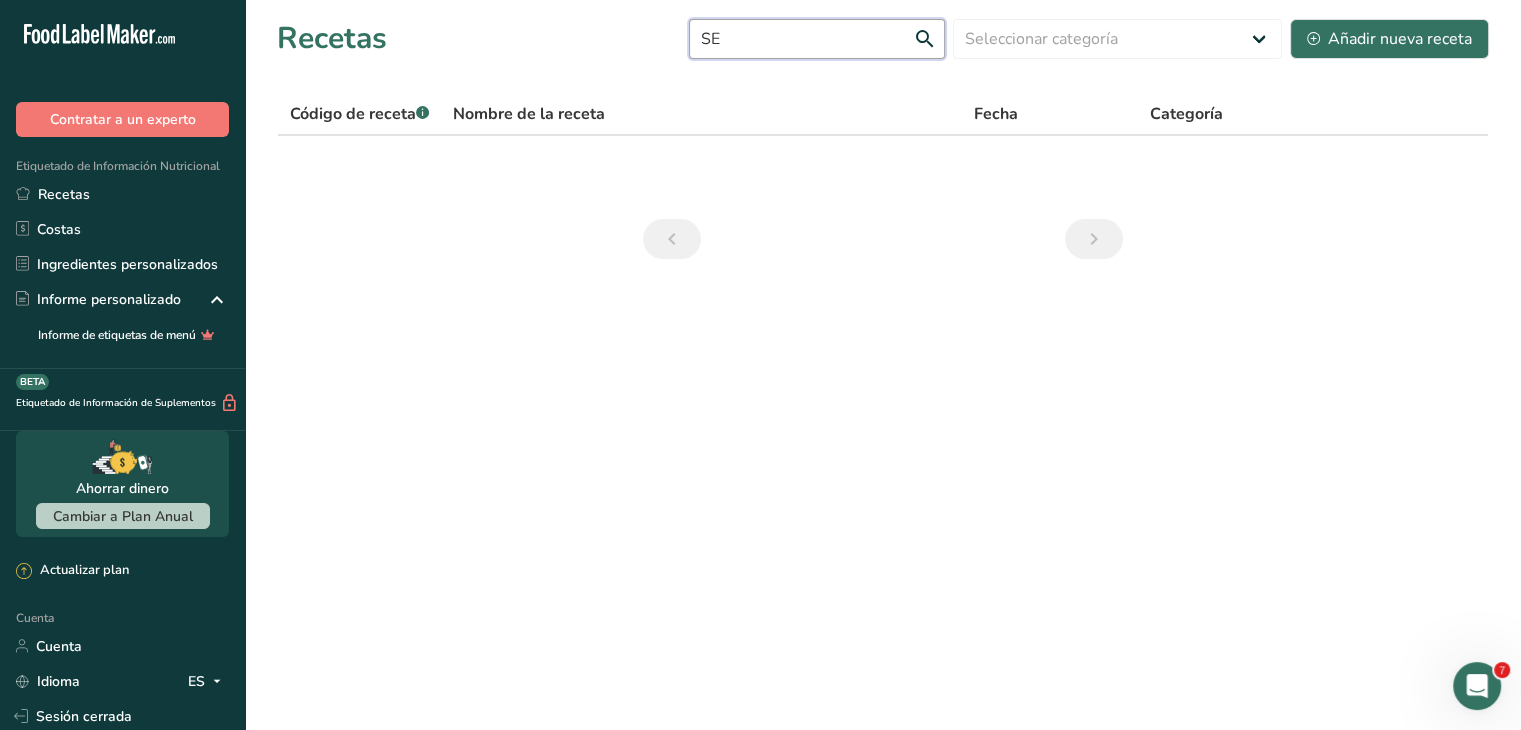 type on "S" 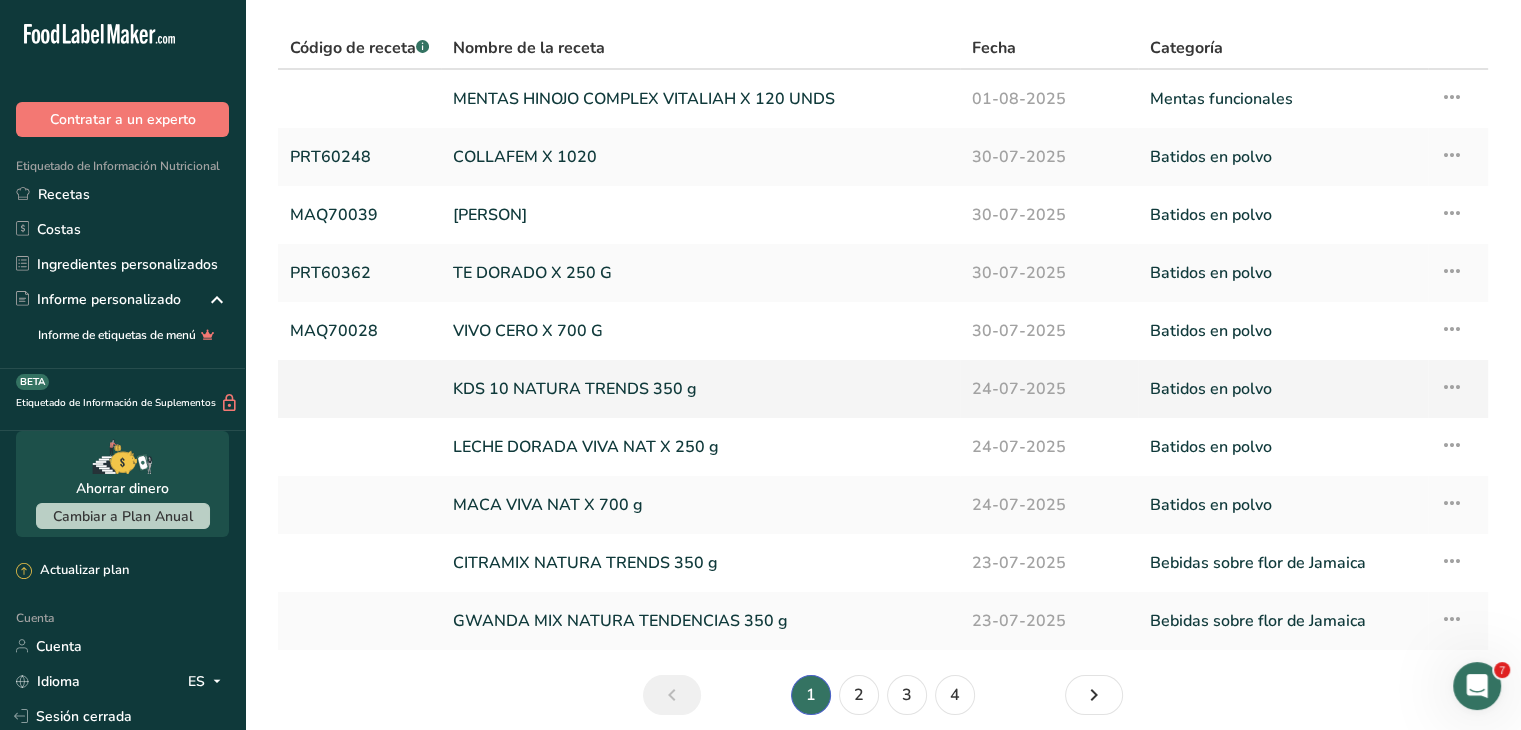 scroll, scrollTop: 146, scrollLeft: 0, axis: vertical 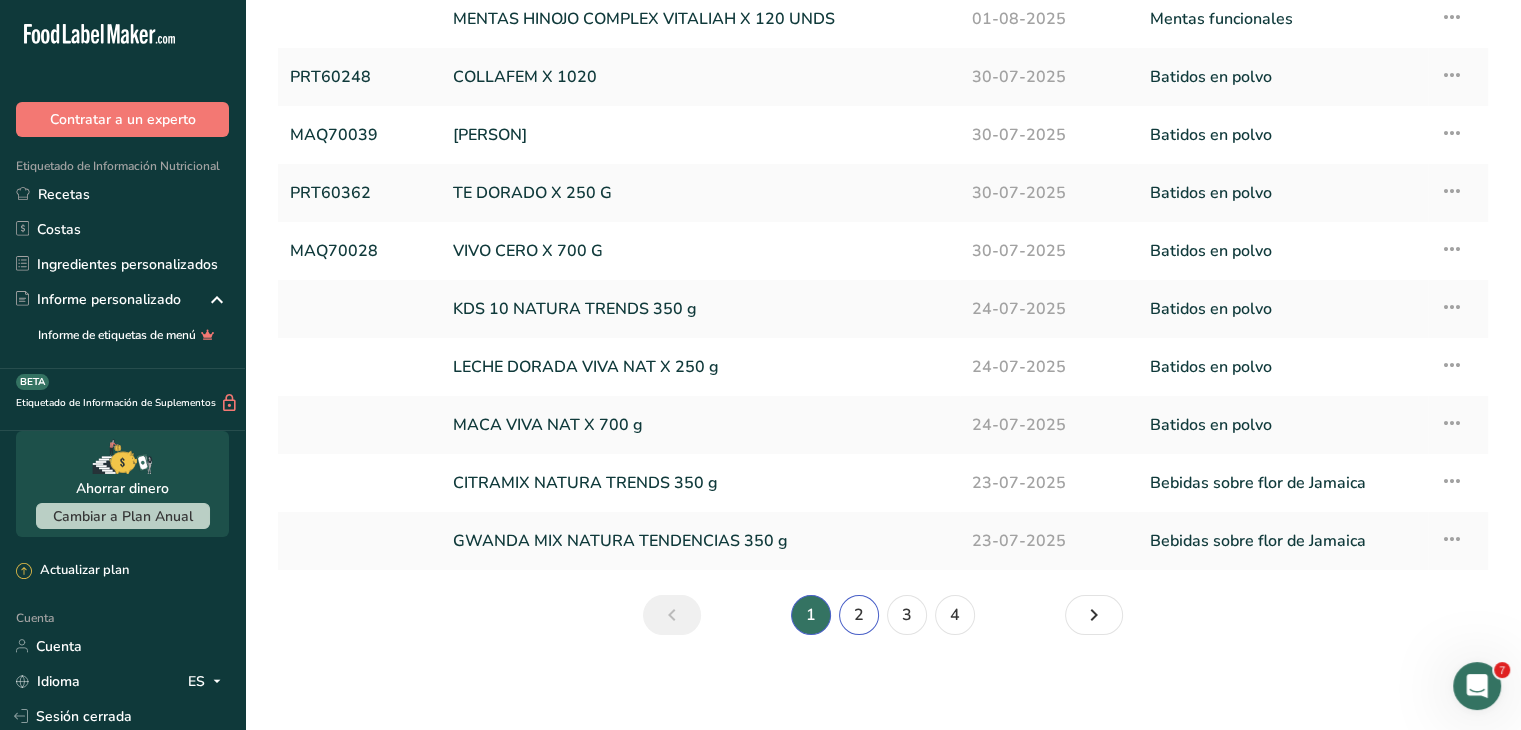 click on "2" at bounding box center [859, 615] 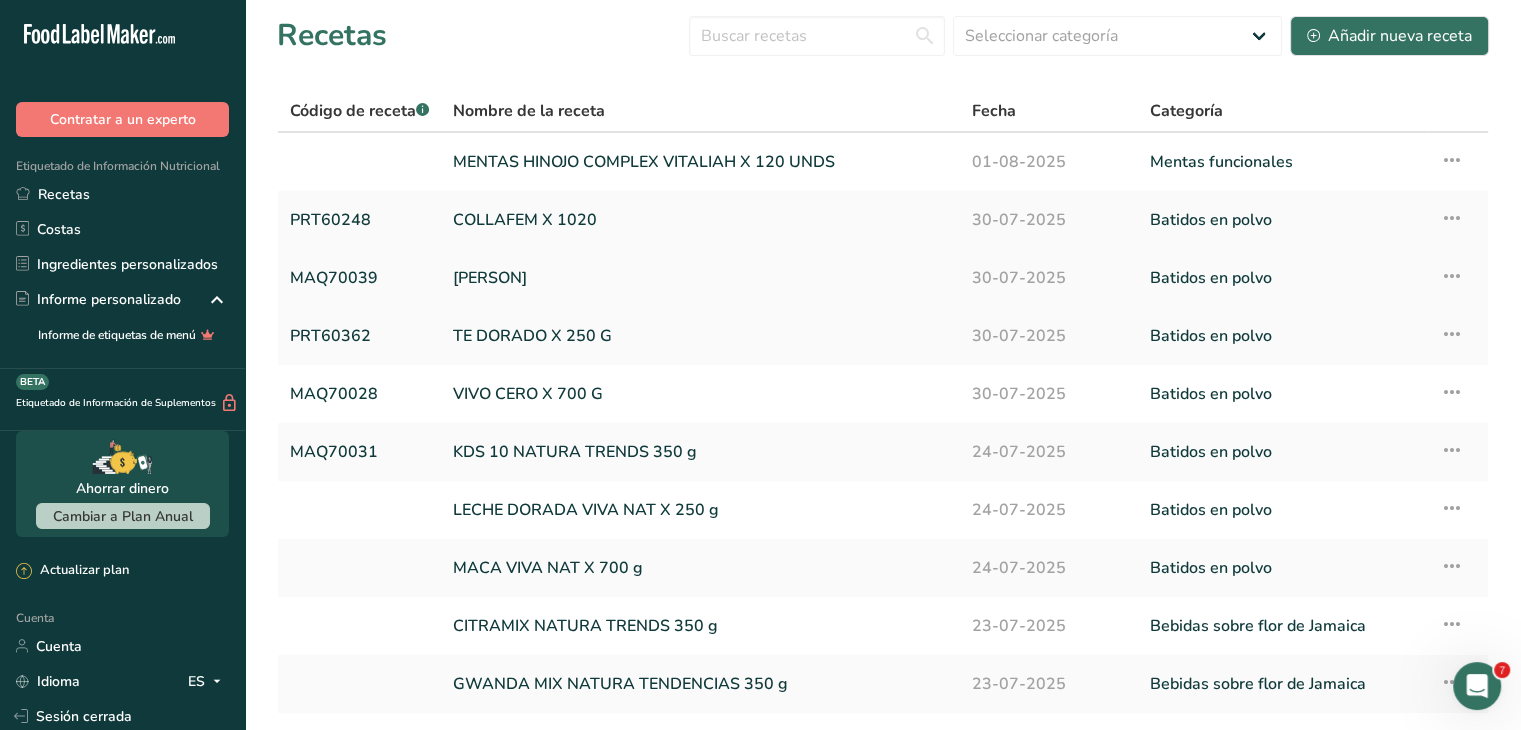 scroll, scrollTop: 0, scrollLeft: 0, axis: both 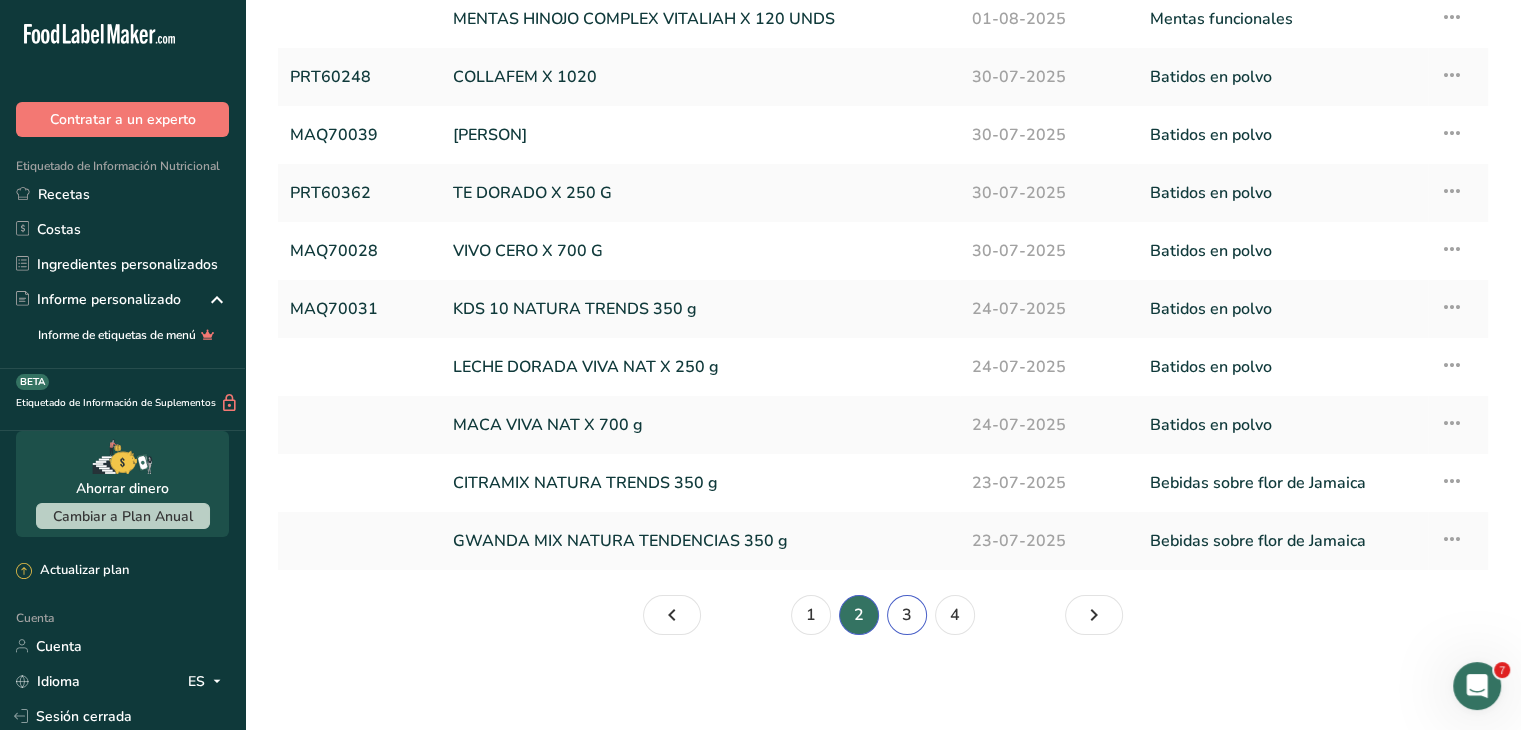 click on "3" at bounding box center [907, 615] 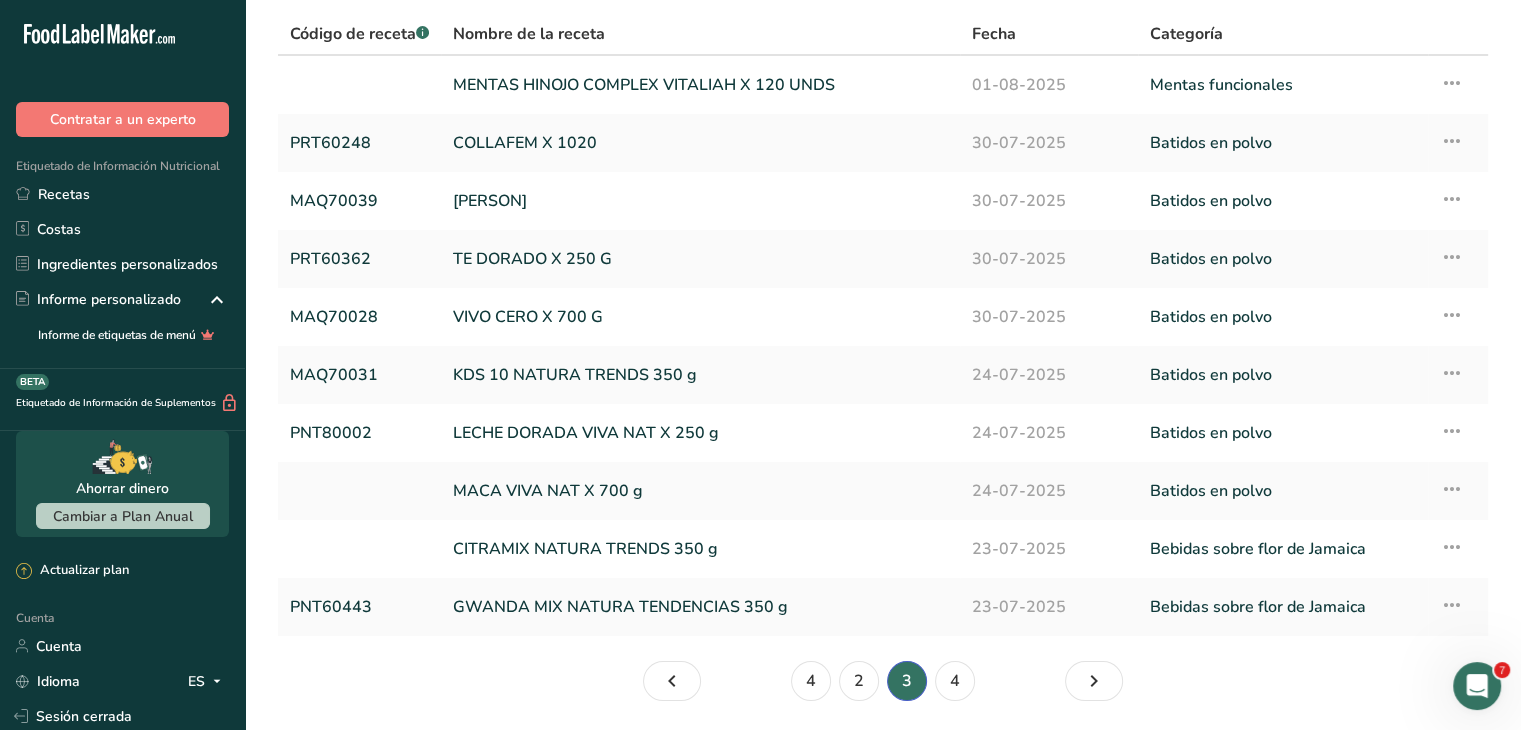 scroll, scrollTop: 146, scrollLeft: 0, axis: vertical 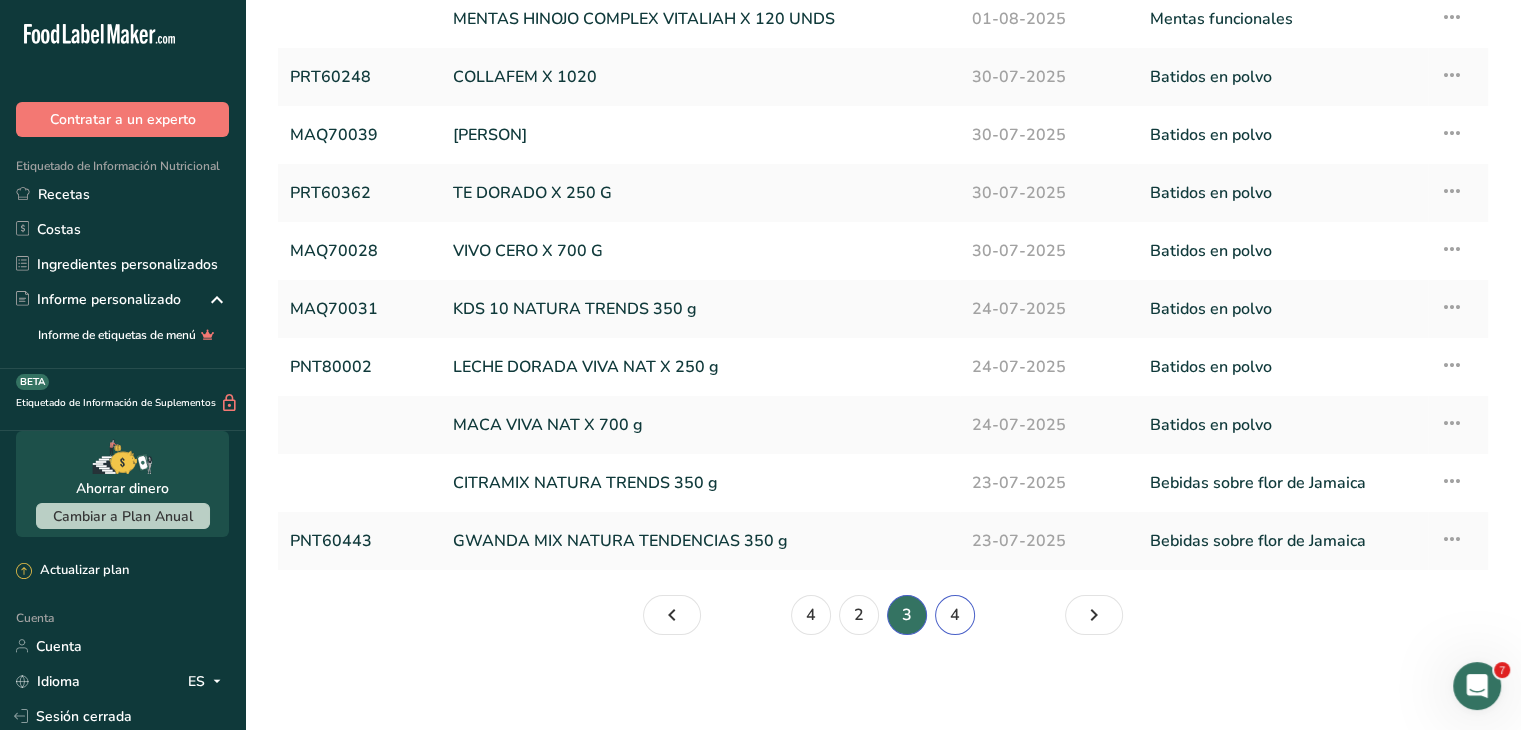 click on "4" at bounding box center (955, 615) 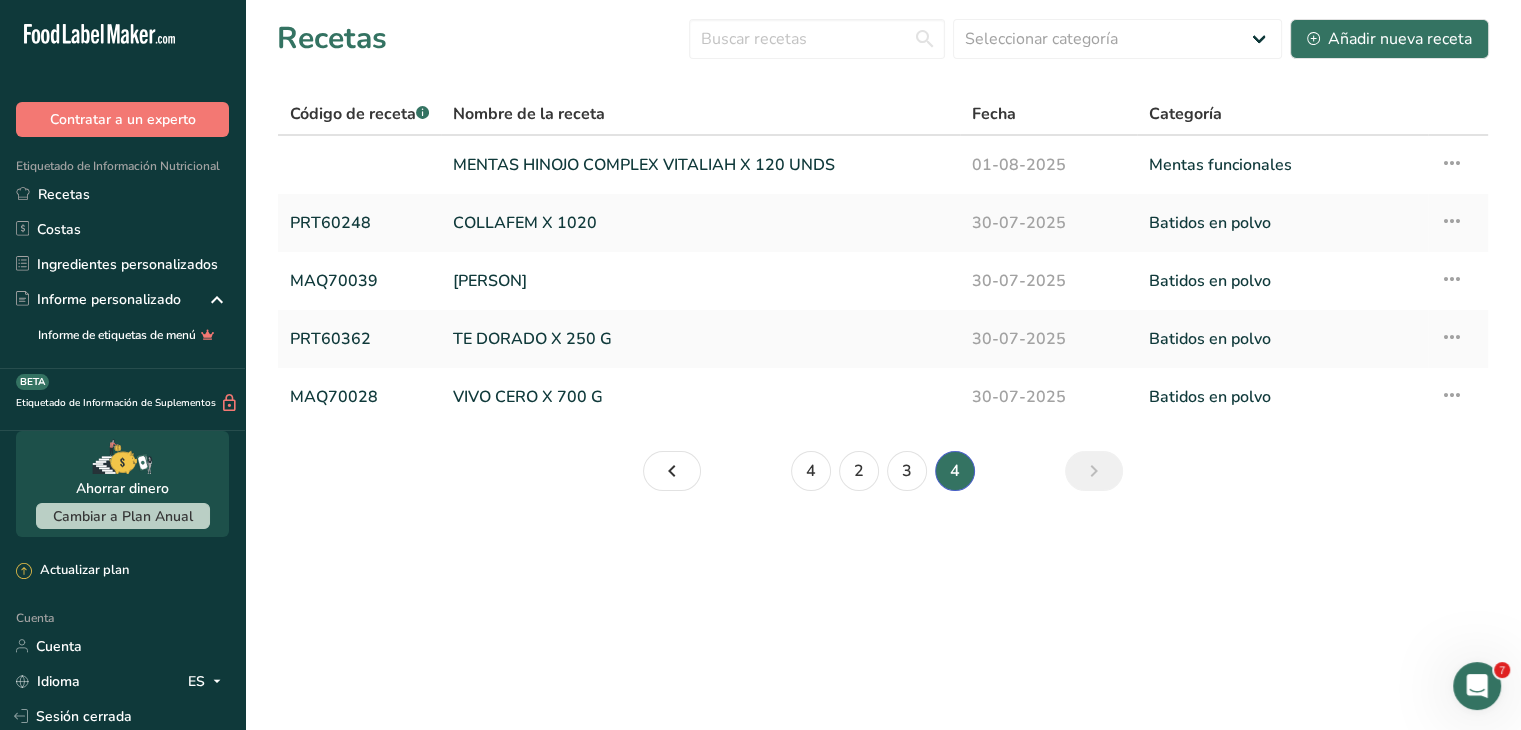 scroll, scrollTop: 0, scrollLeft: 0, axis: both 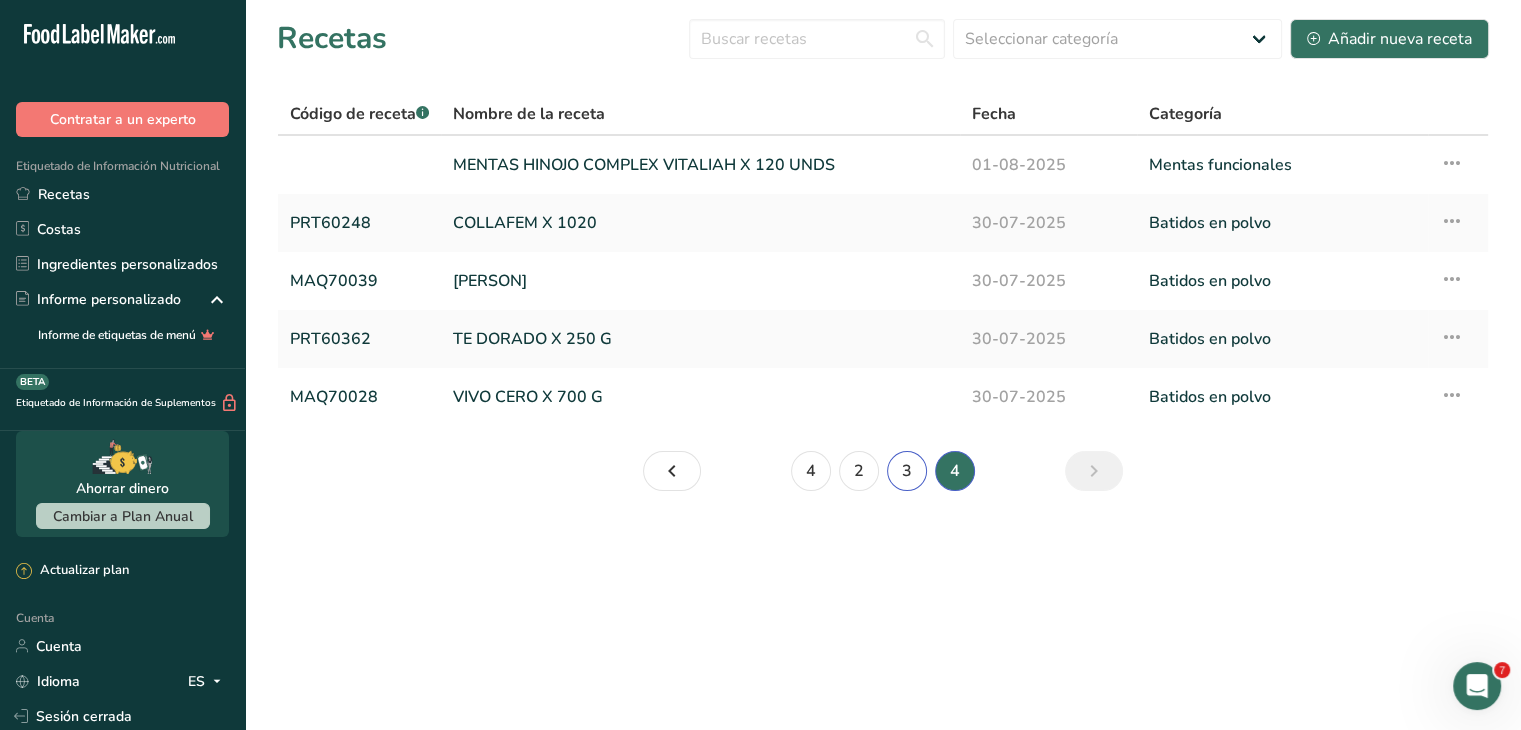 click on "3" at bounding box center (907, 471) 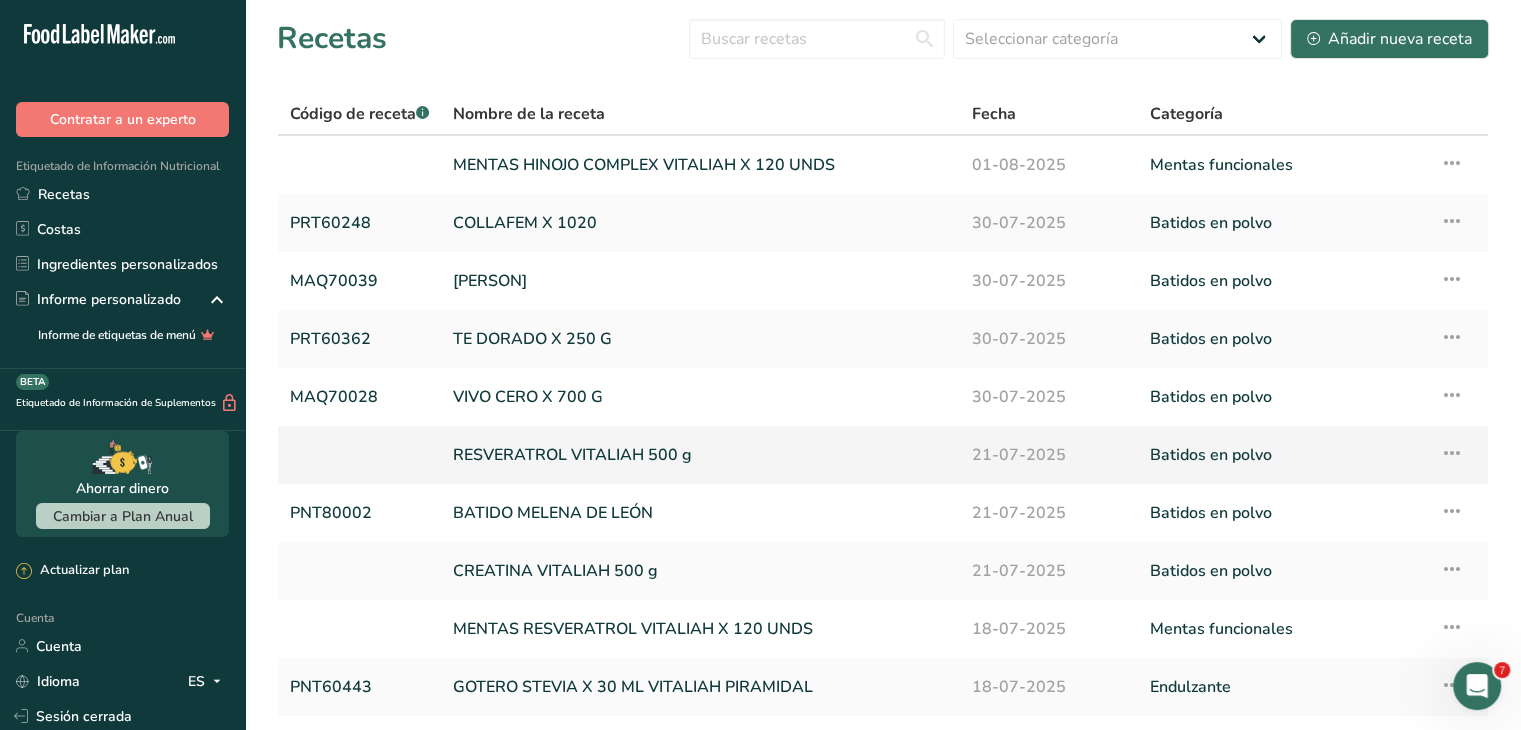 scroll, scrollTop: 146, scrollLeft: 0, axis: vertical 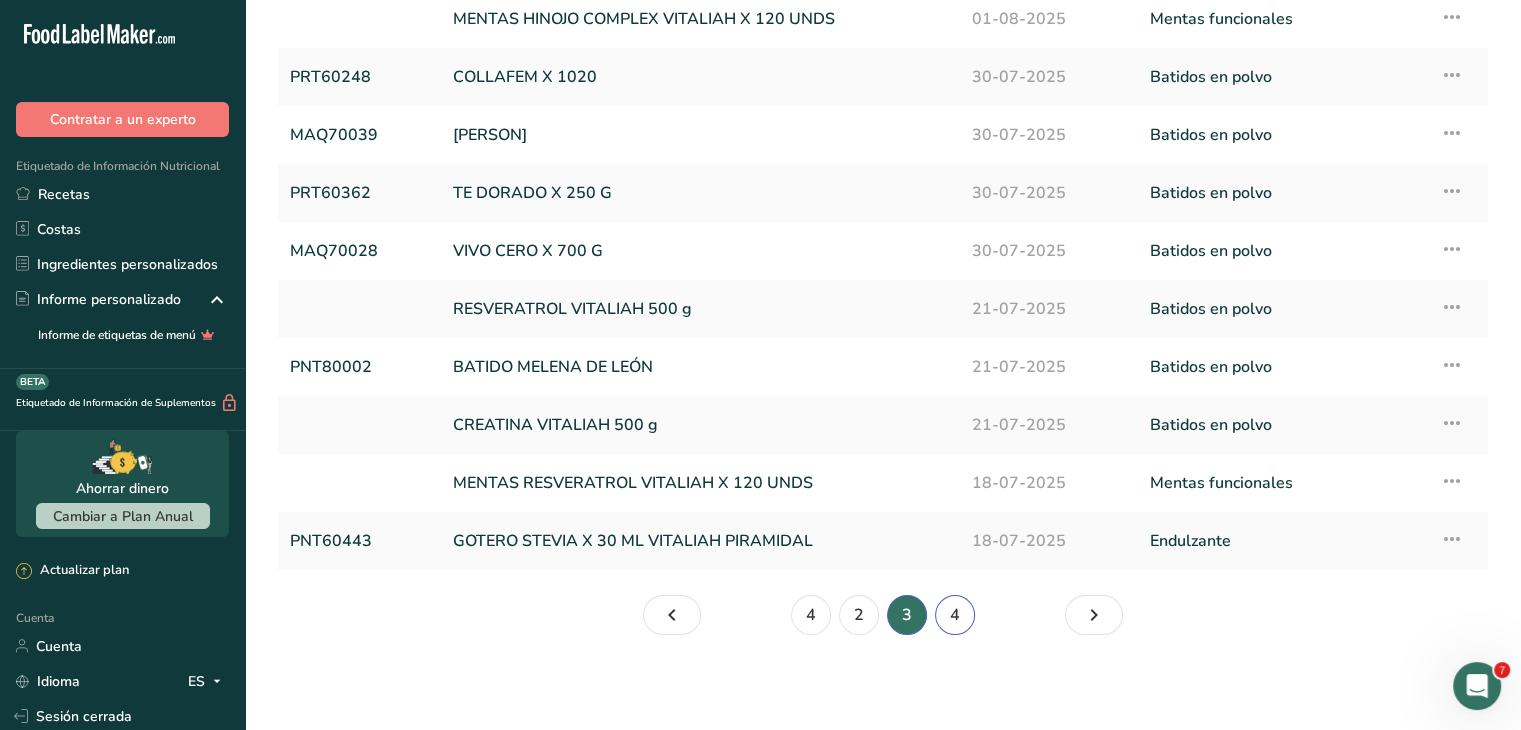 click on "4" at bounding box center (955, 615) 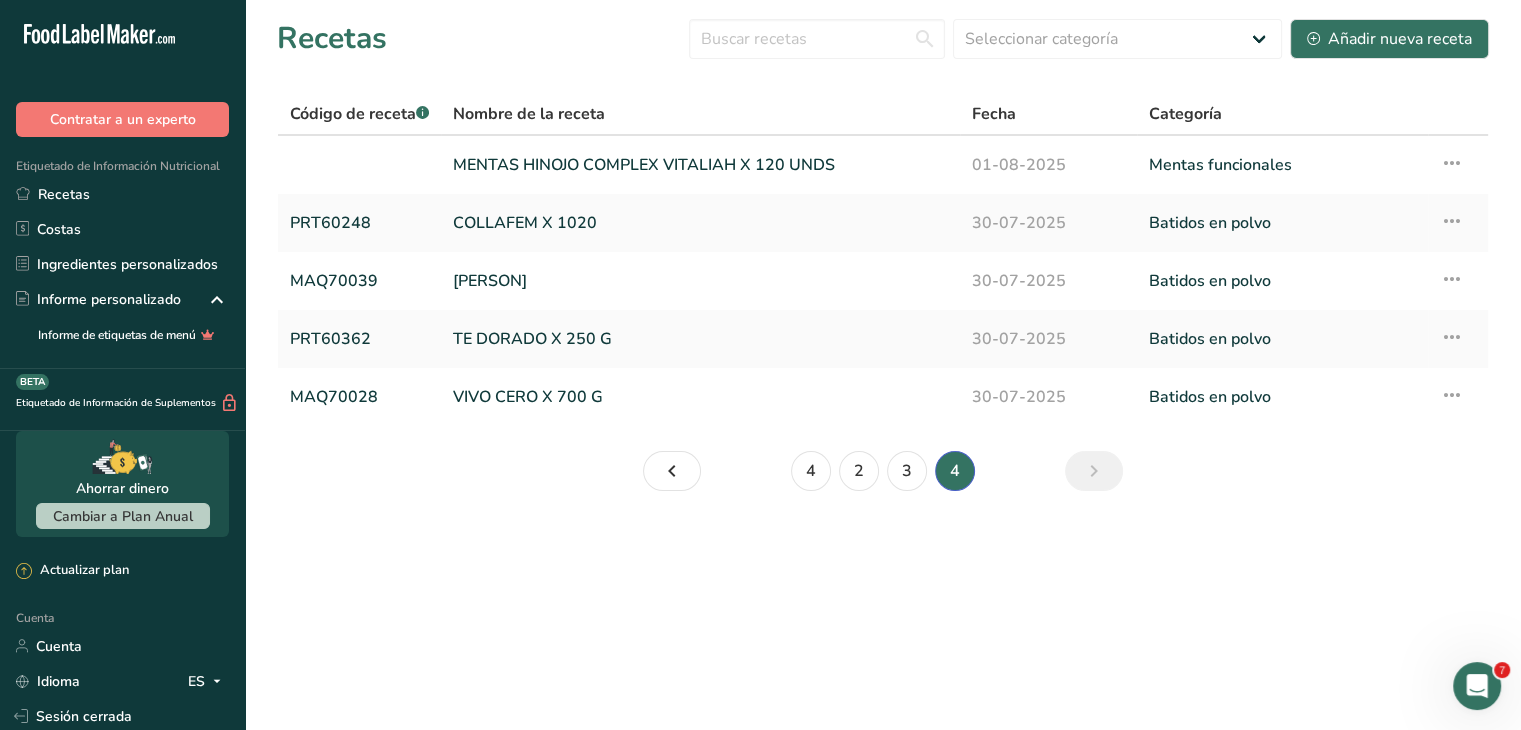 scroll, scrollTop: 0, scrollLeft: 0, axis: both 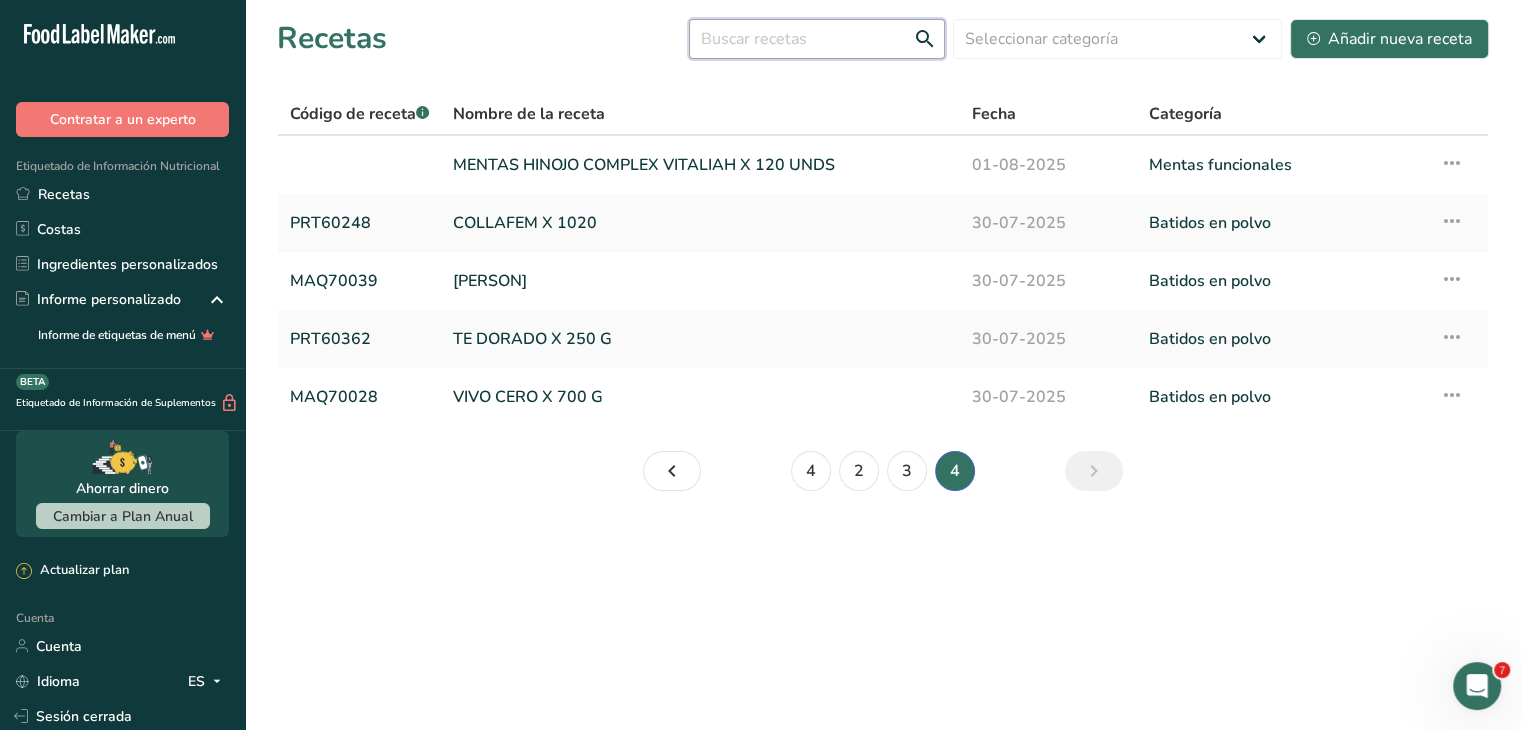 click at bounding box center [817, 39] 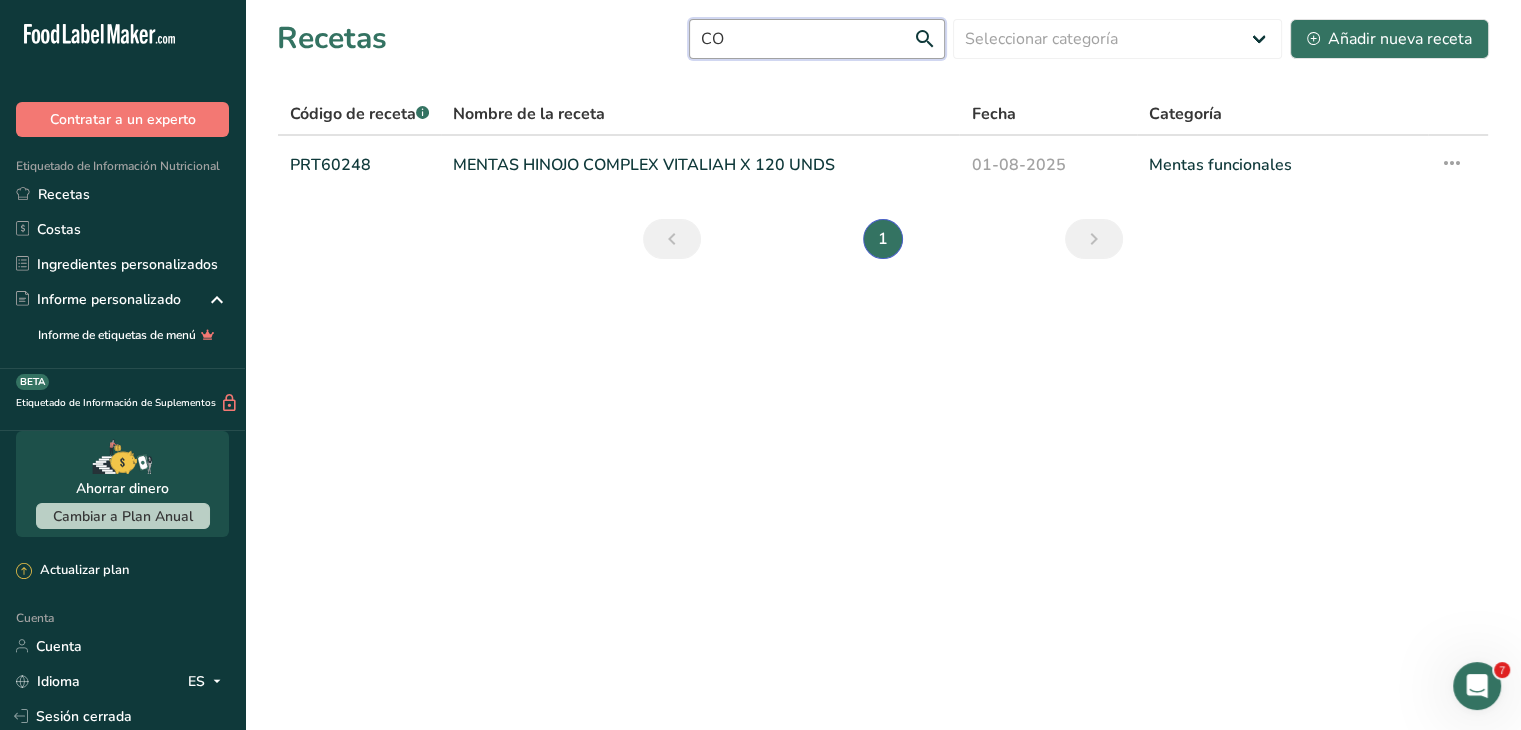 type on "C" 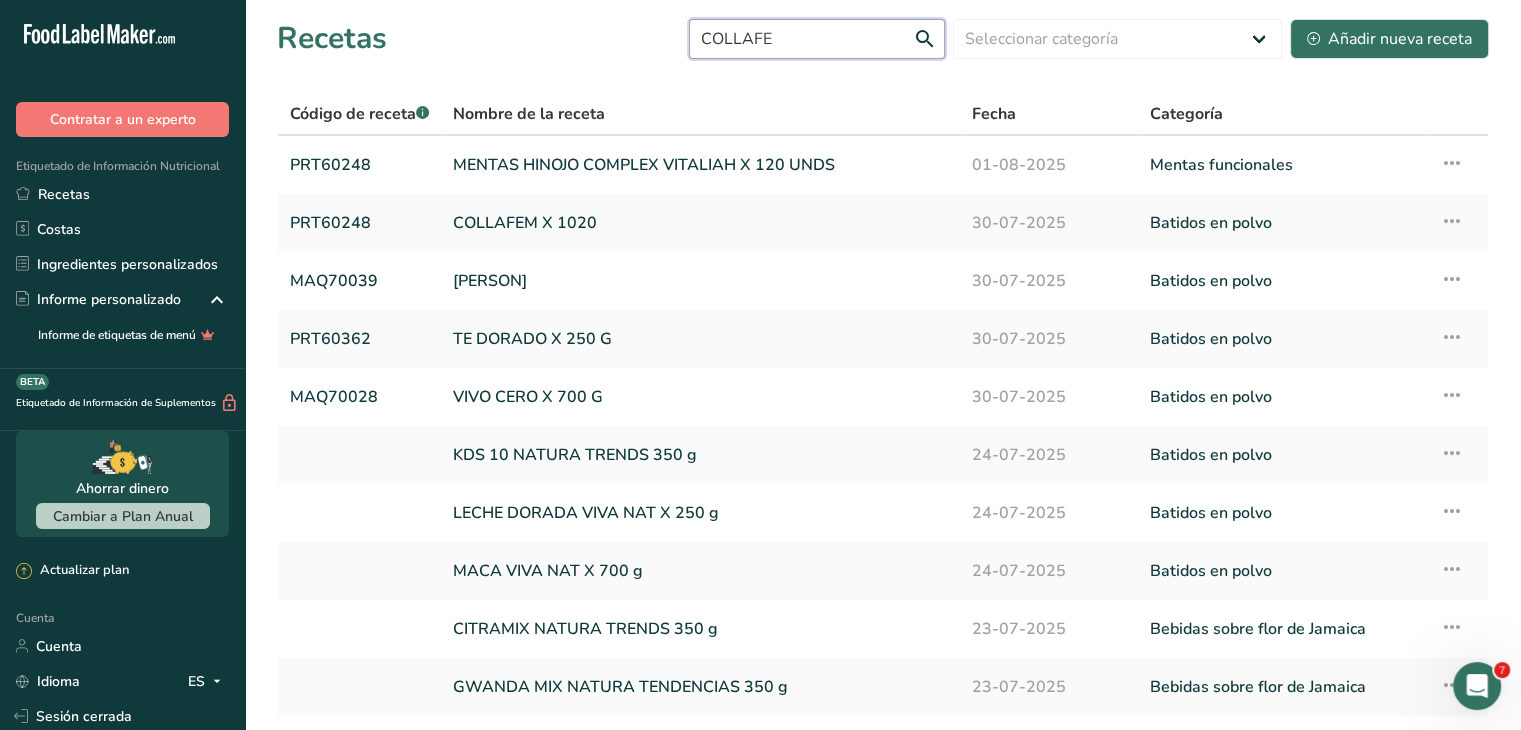 type on "COLLAFEM" 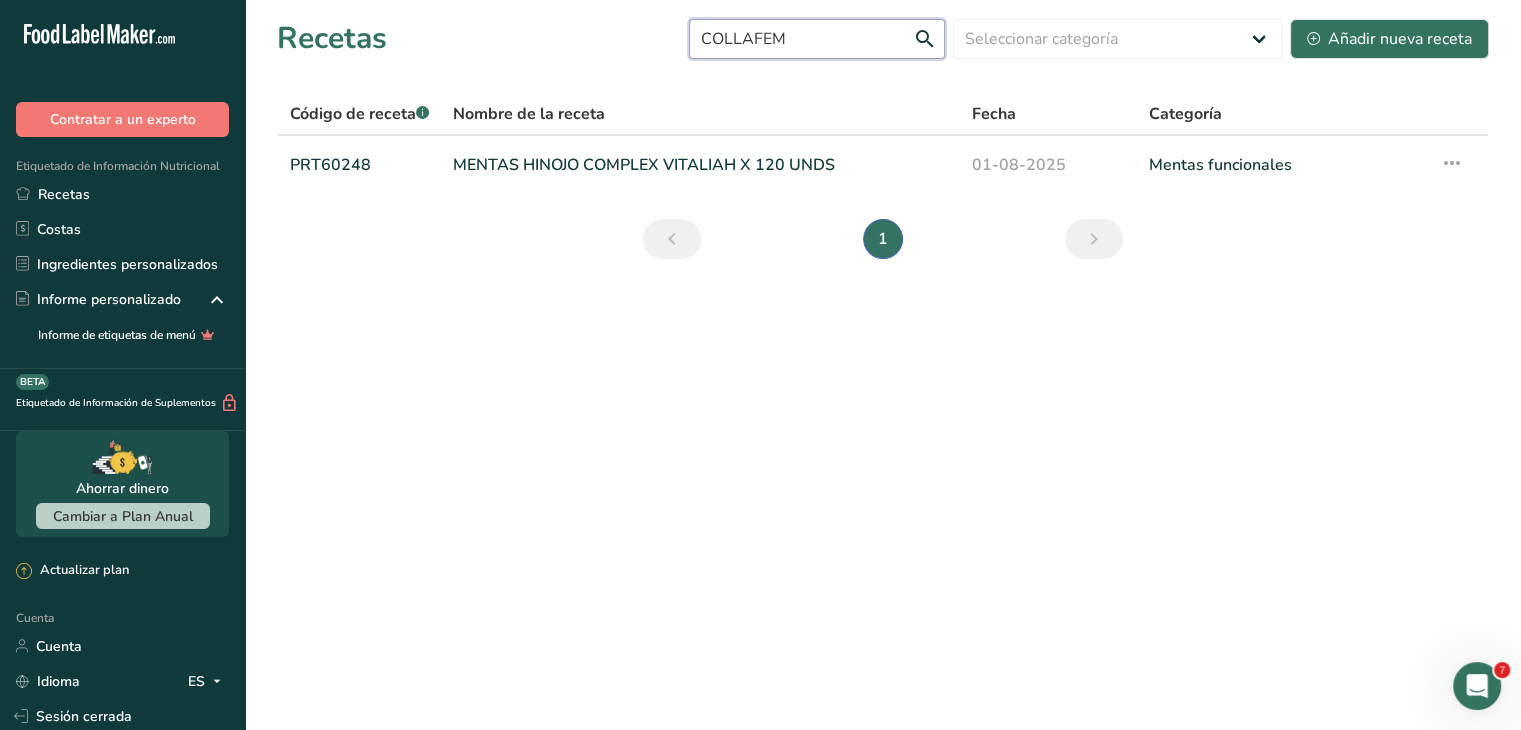 drag, startPoint x: 797, startPoint y: 48, endPoint x: 675, endPoint y: 37, distance: 122.494896 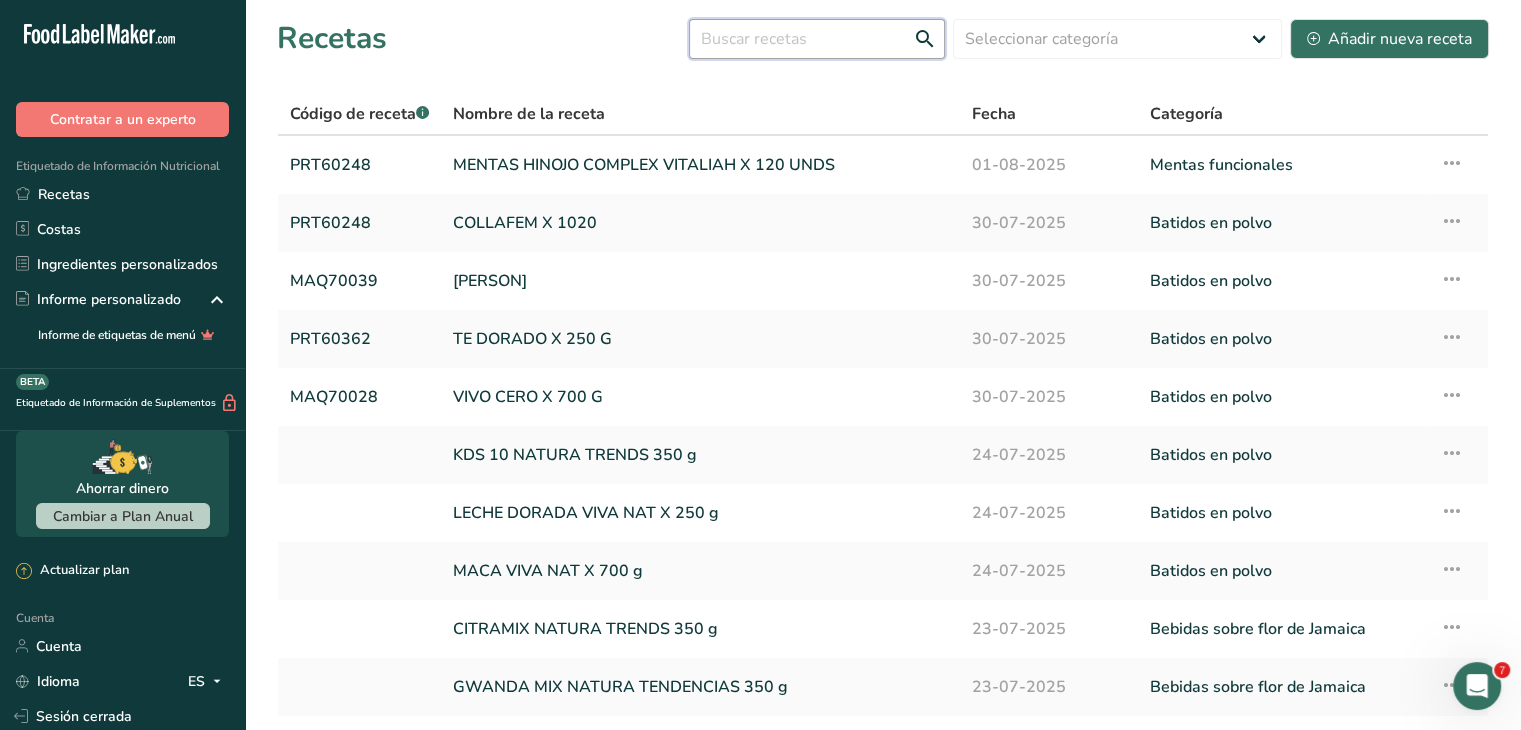click at bounding box center [817, 39] 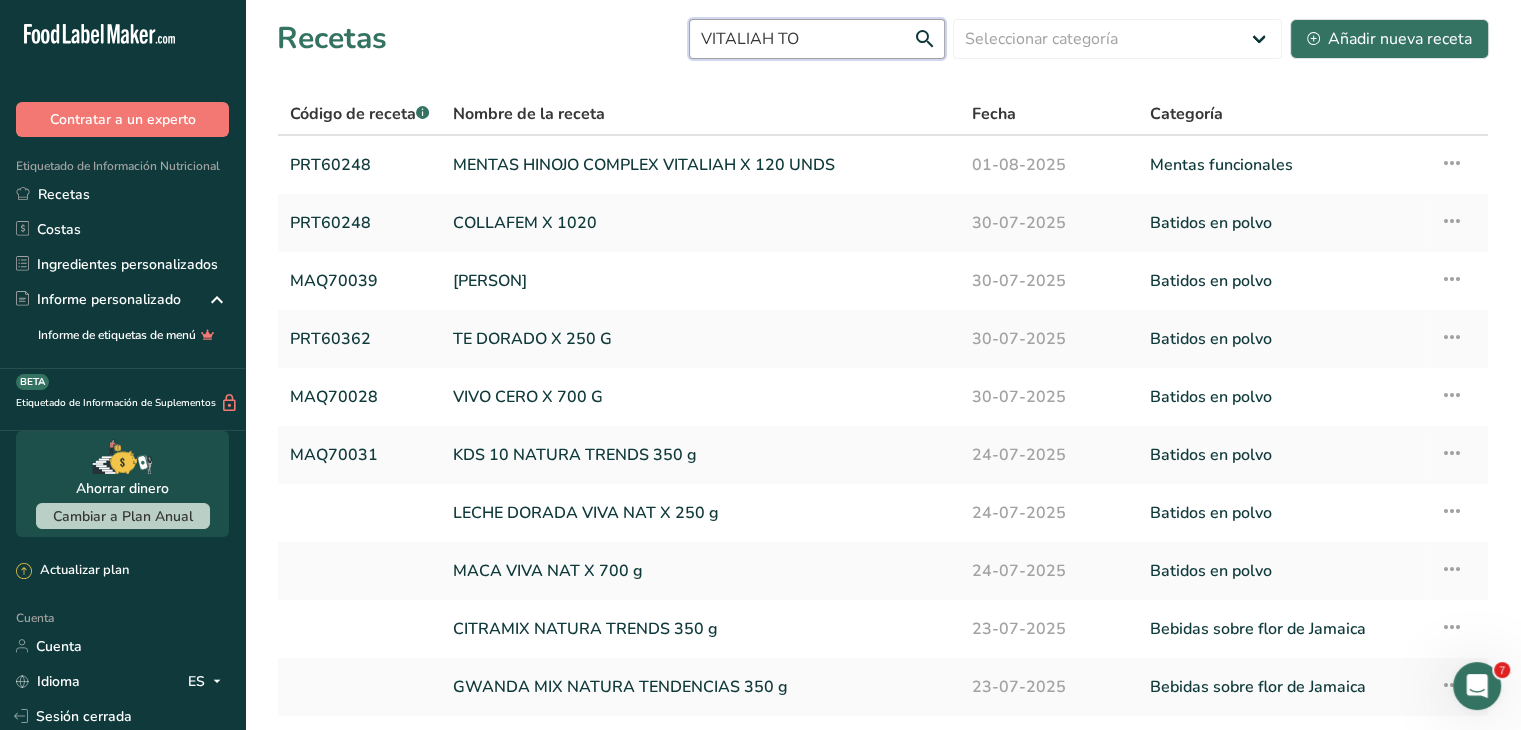 type on "VITALIAH TOX" 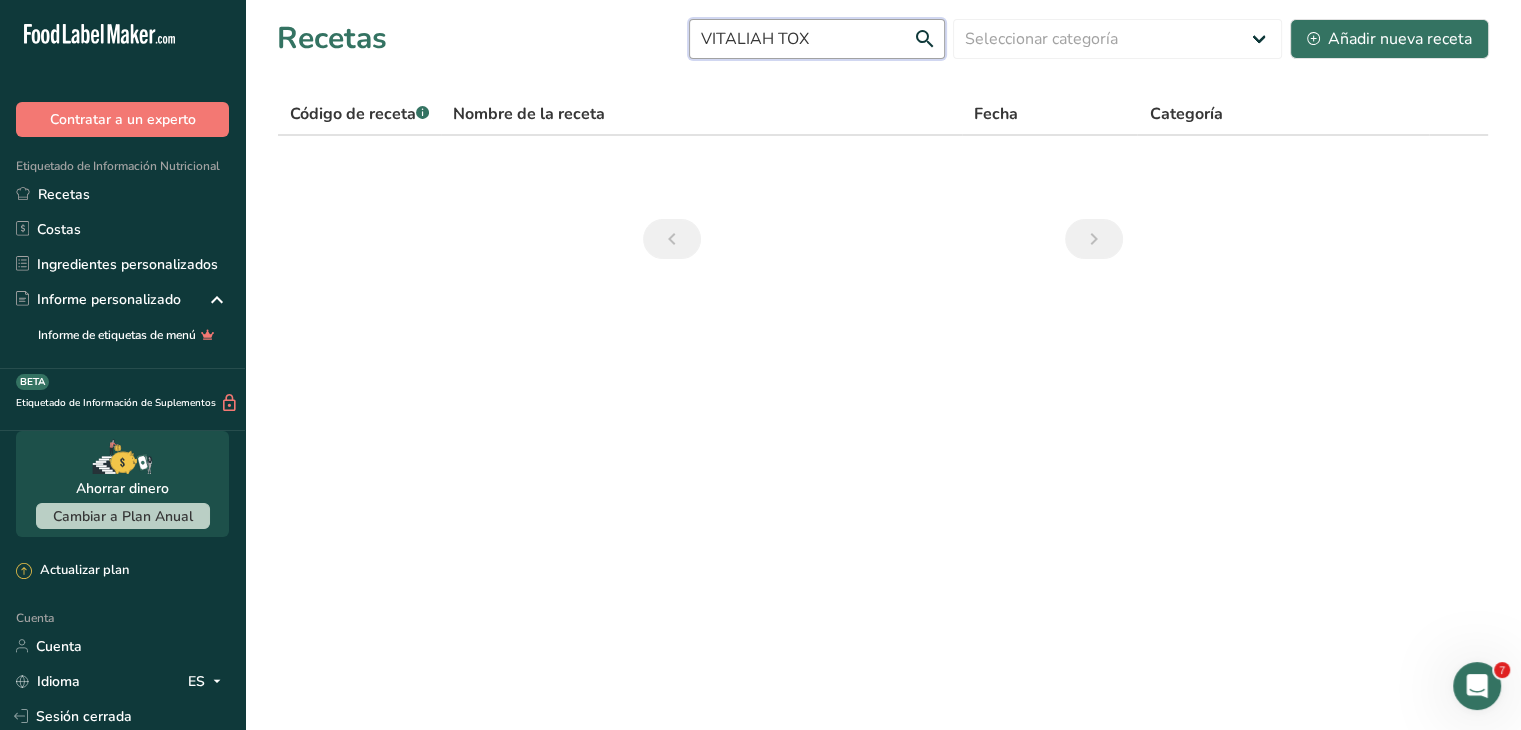 drag, startPoint x: 838, startPoint y: 31, endPoint x: 690, endPoint y: 1, distance: 151.00993 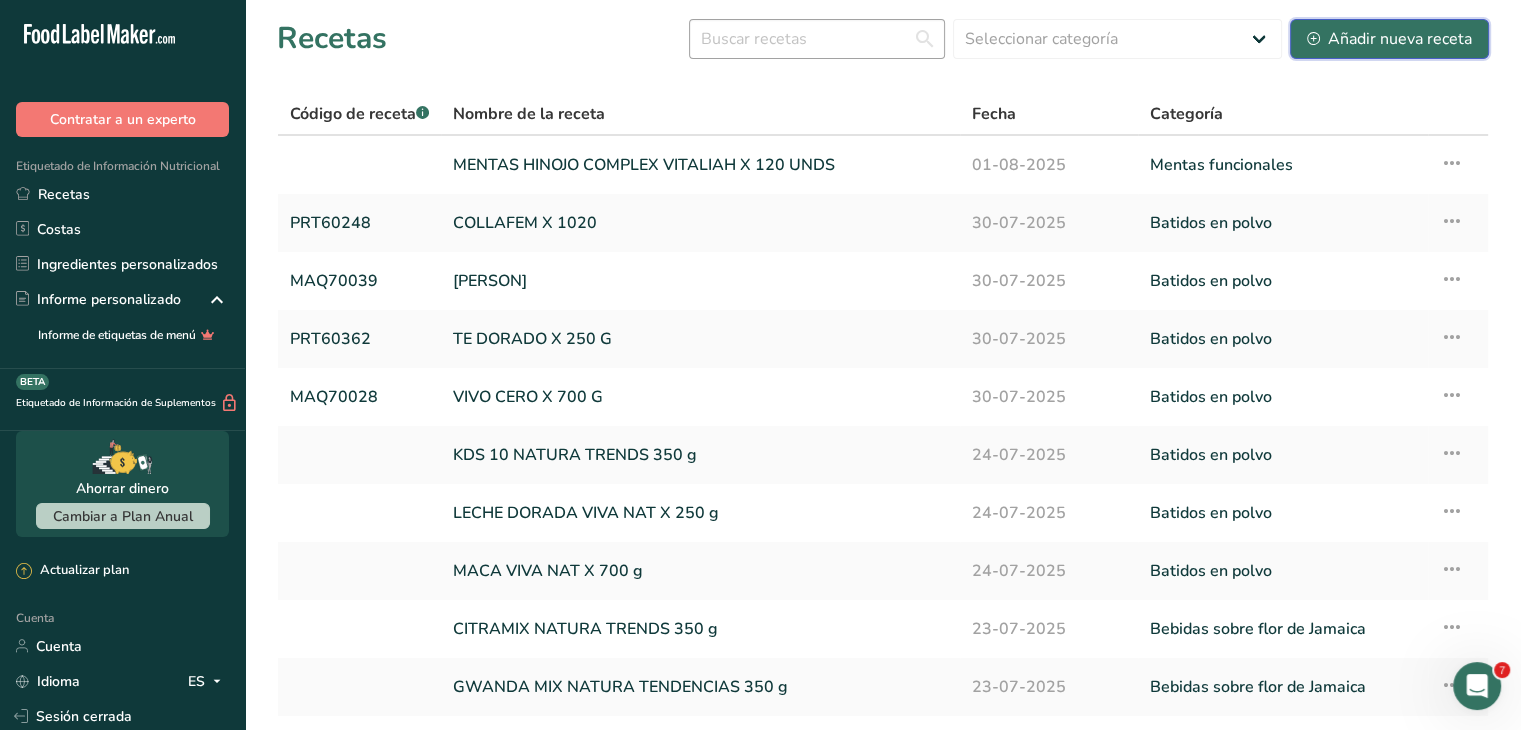 type 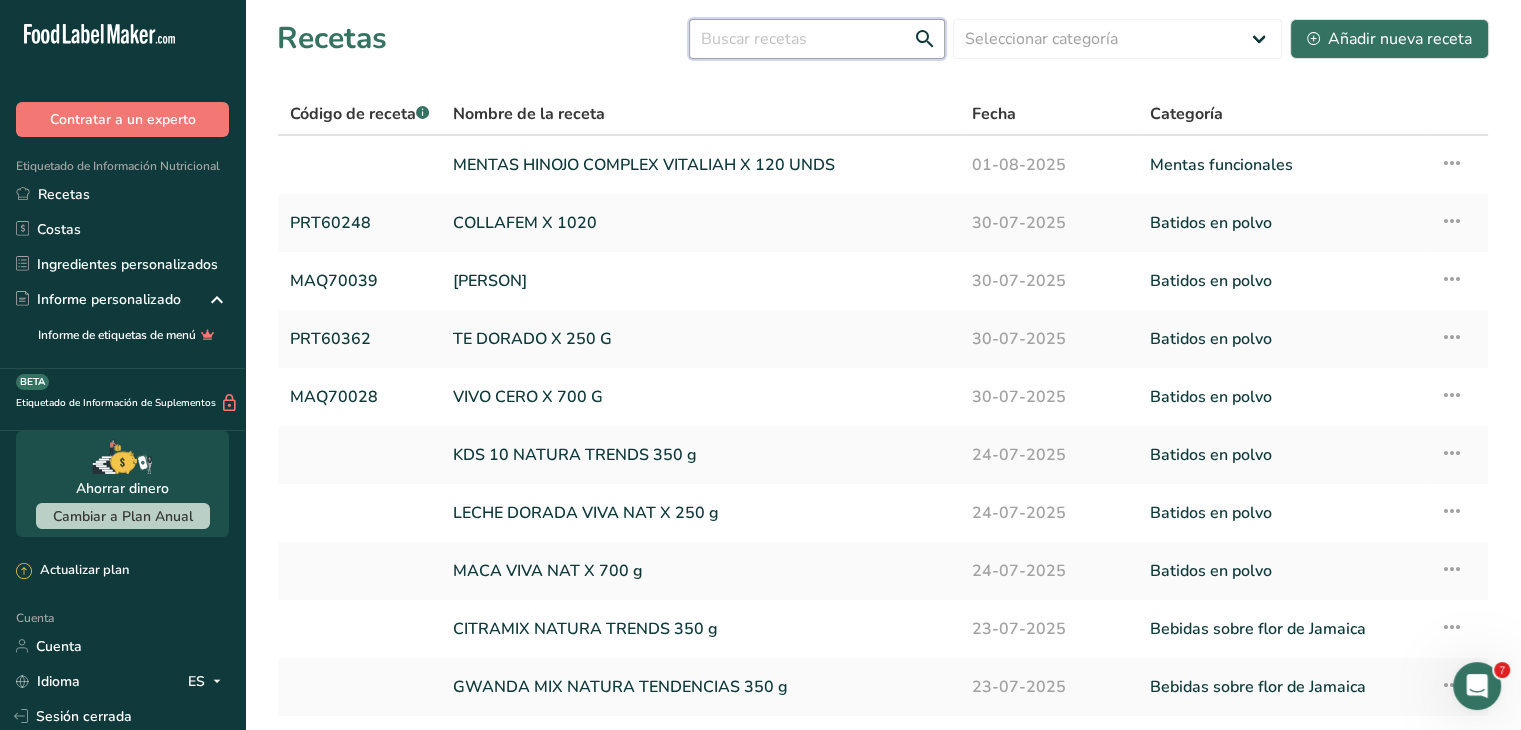 click at bounding box center [817, 39] 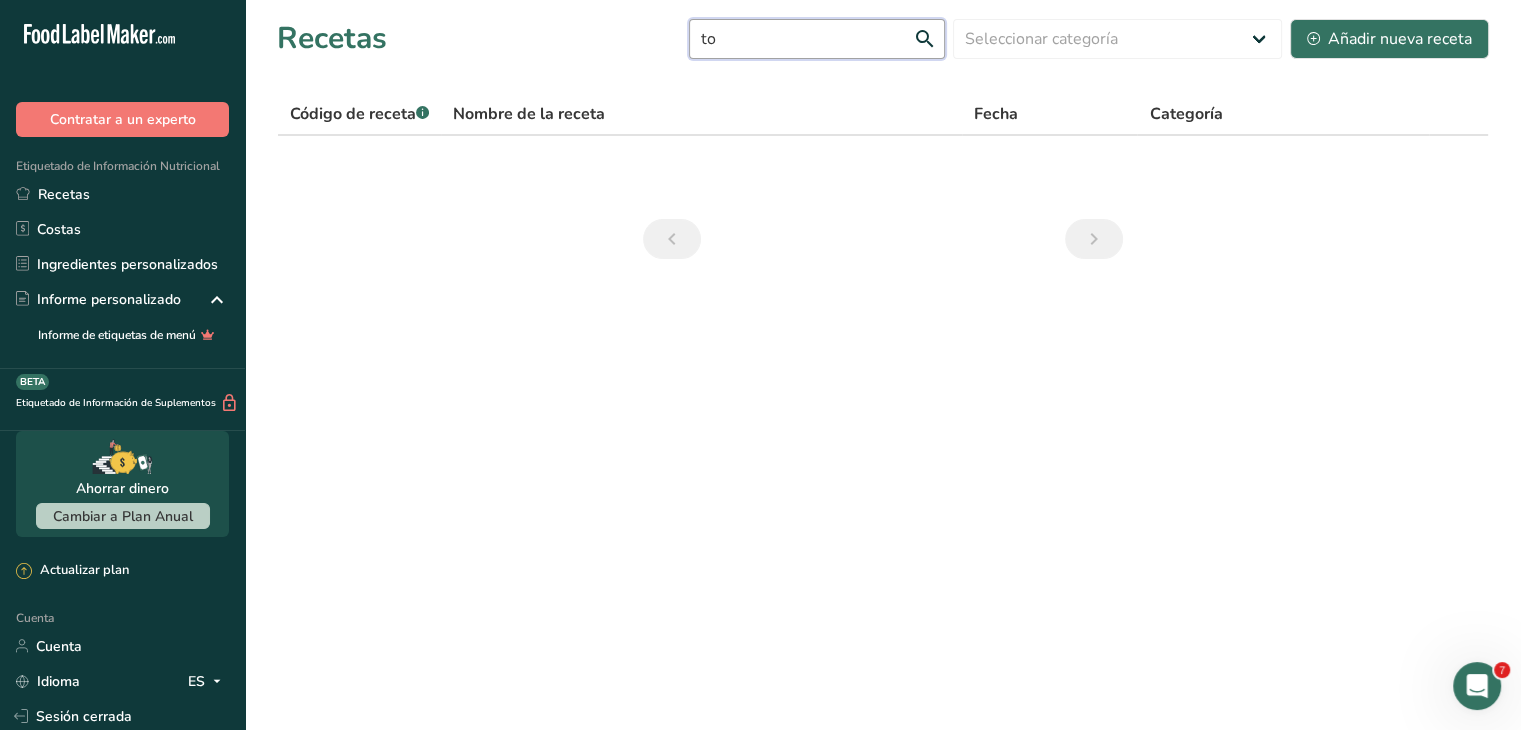 type on "t" 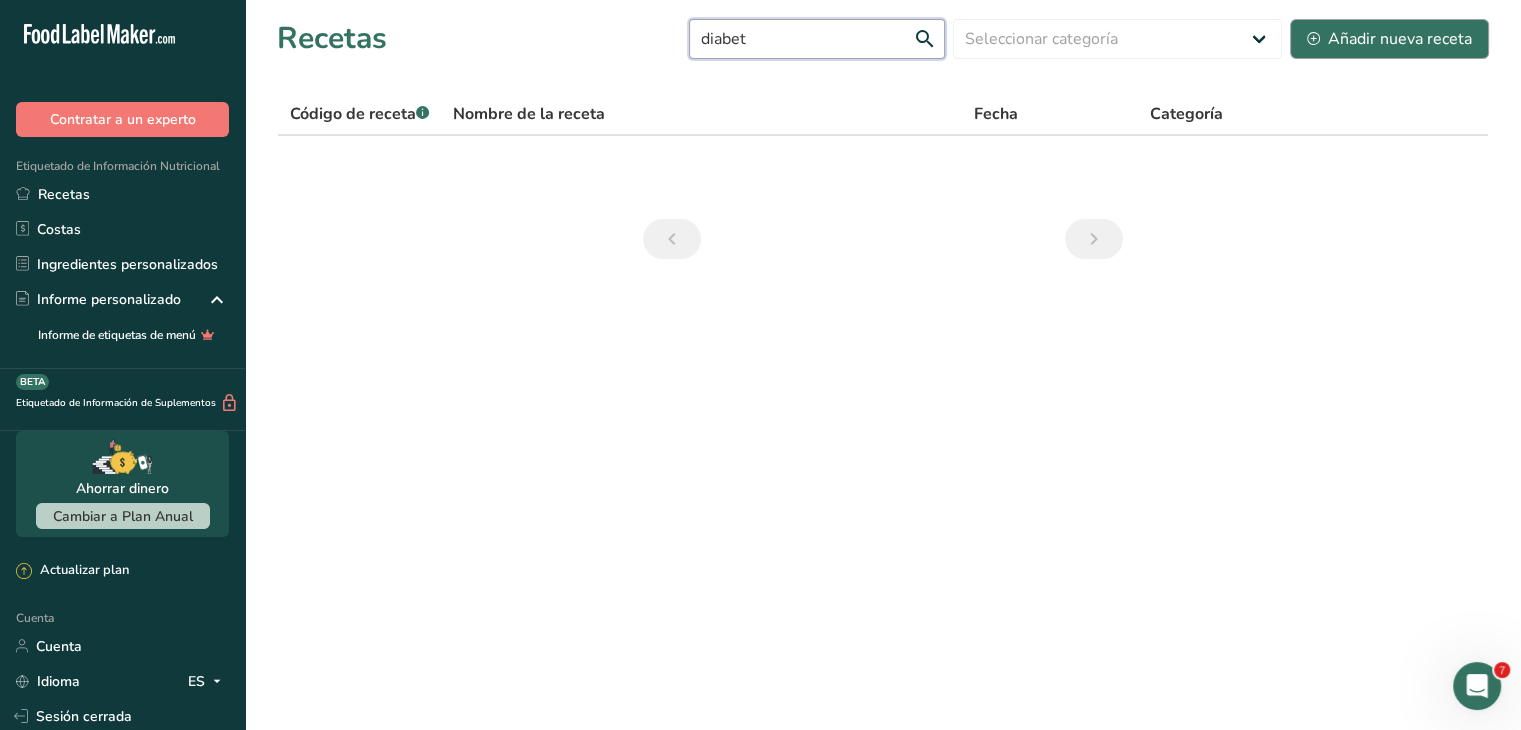 type on "diabet" 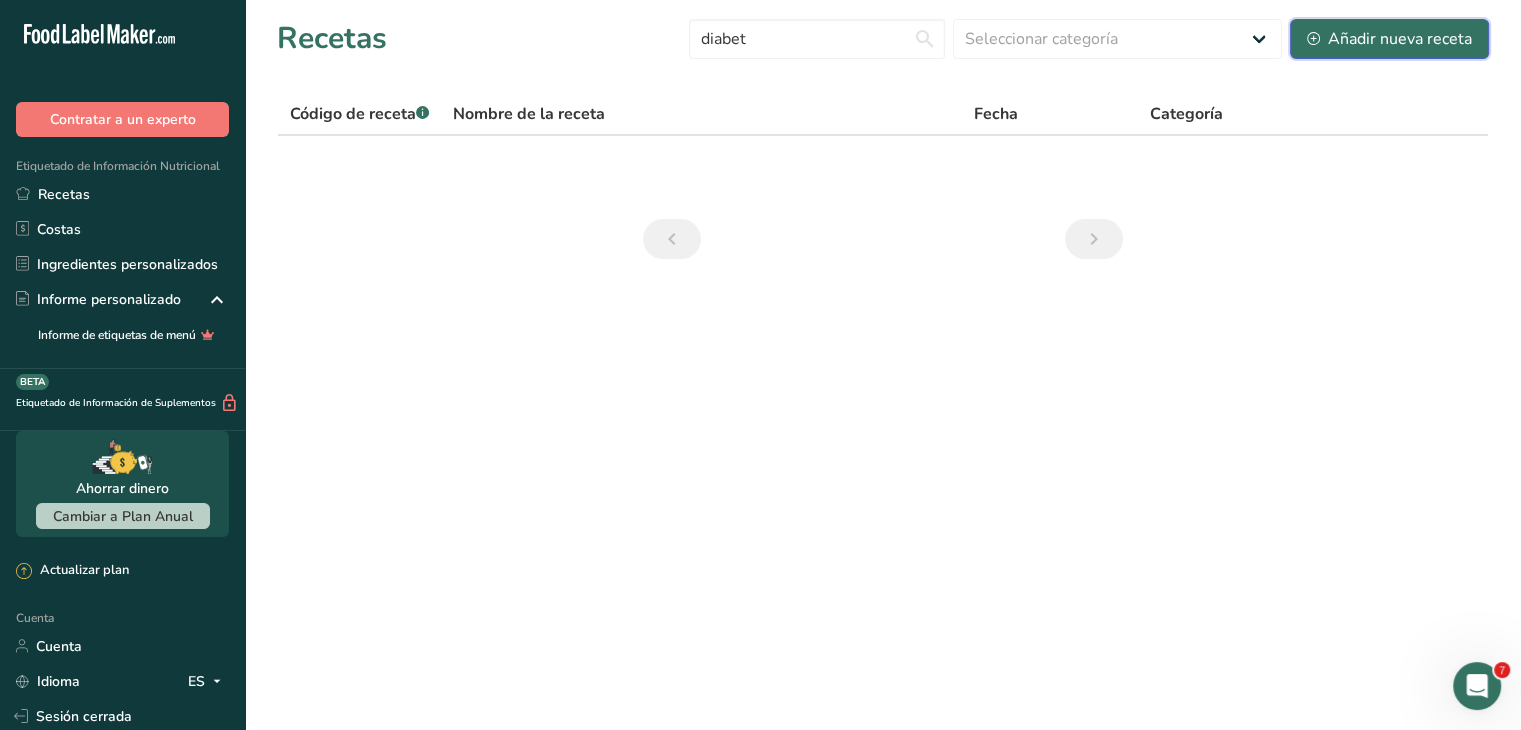 click on "Añadir nueva receta" at bounding box center (1400, 39) 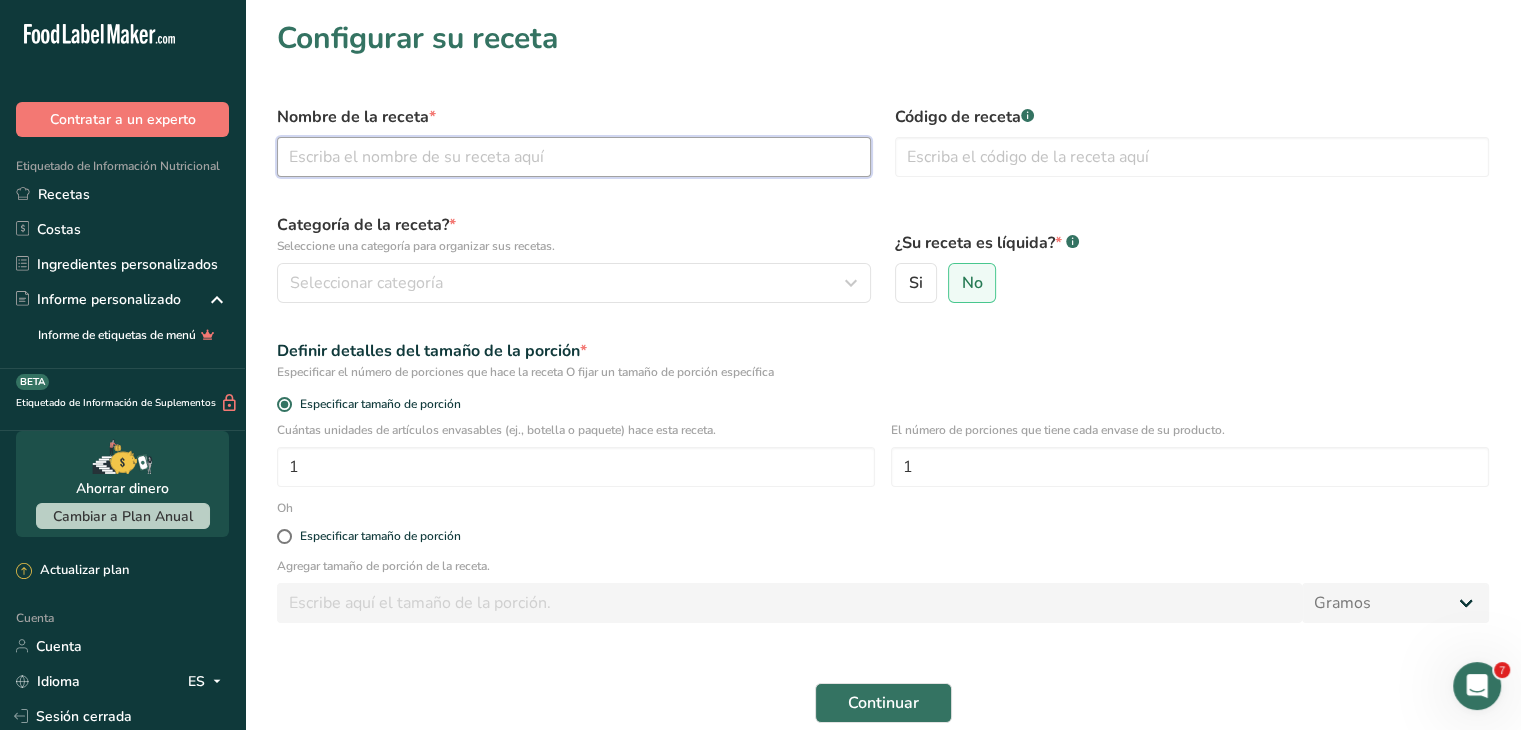 click at bounding box center (574, 157) 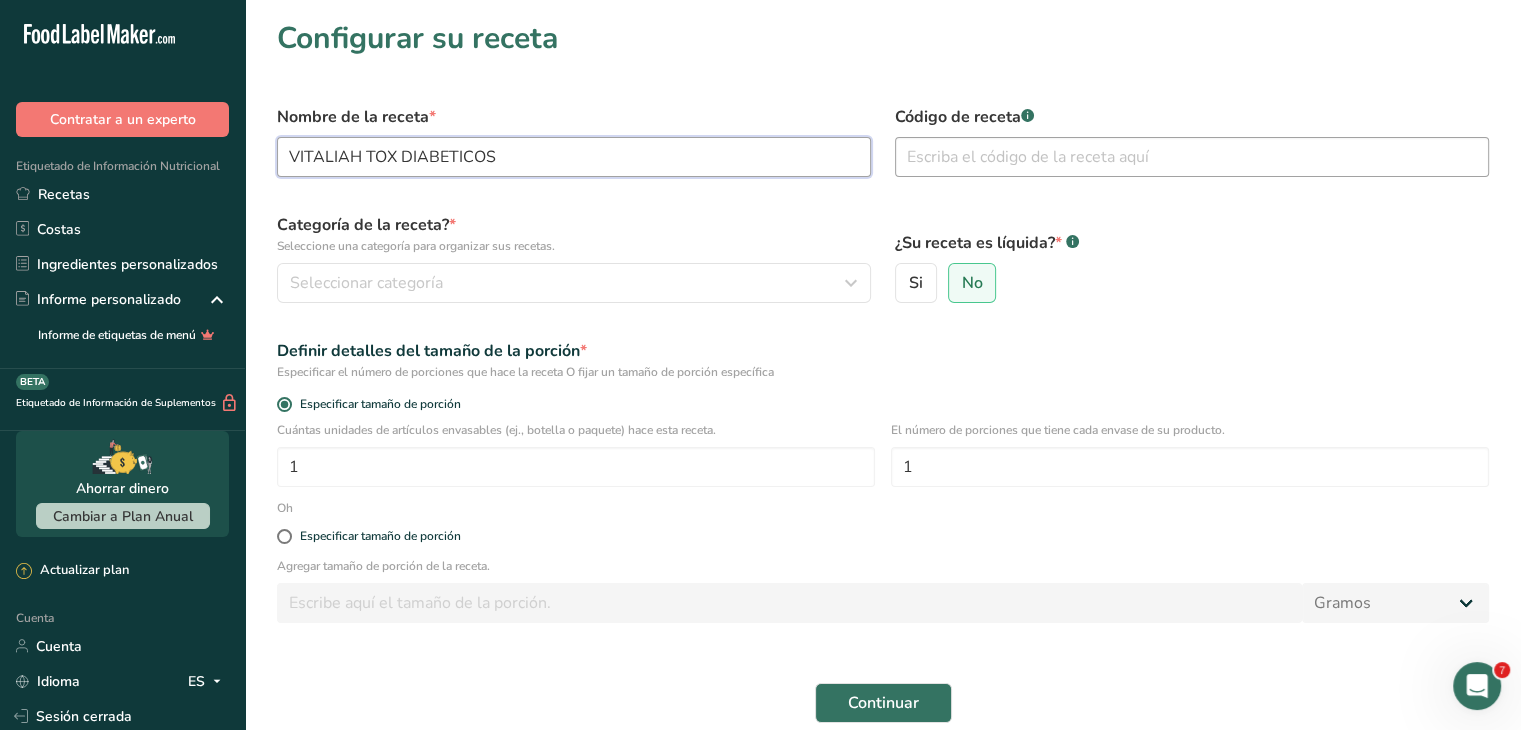 type on "VITALIAH TOX DIABETICOS" 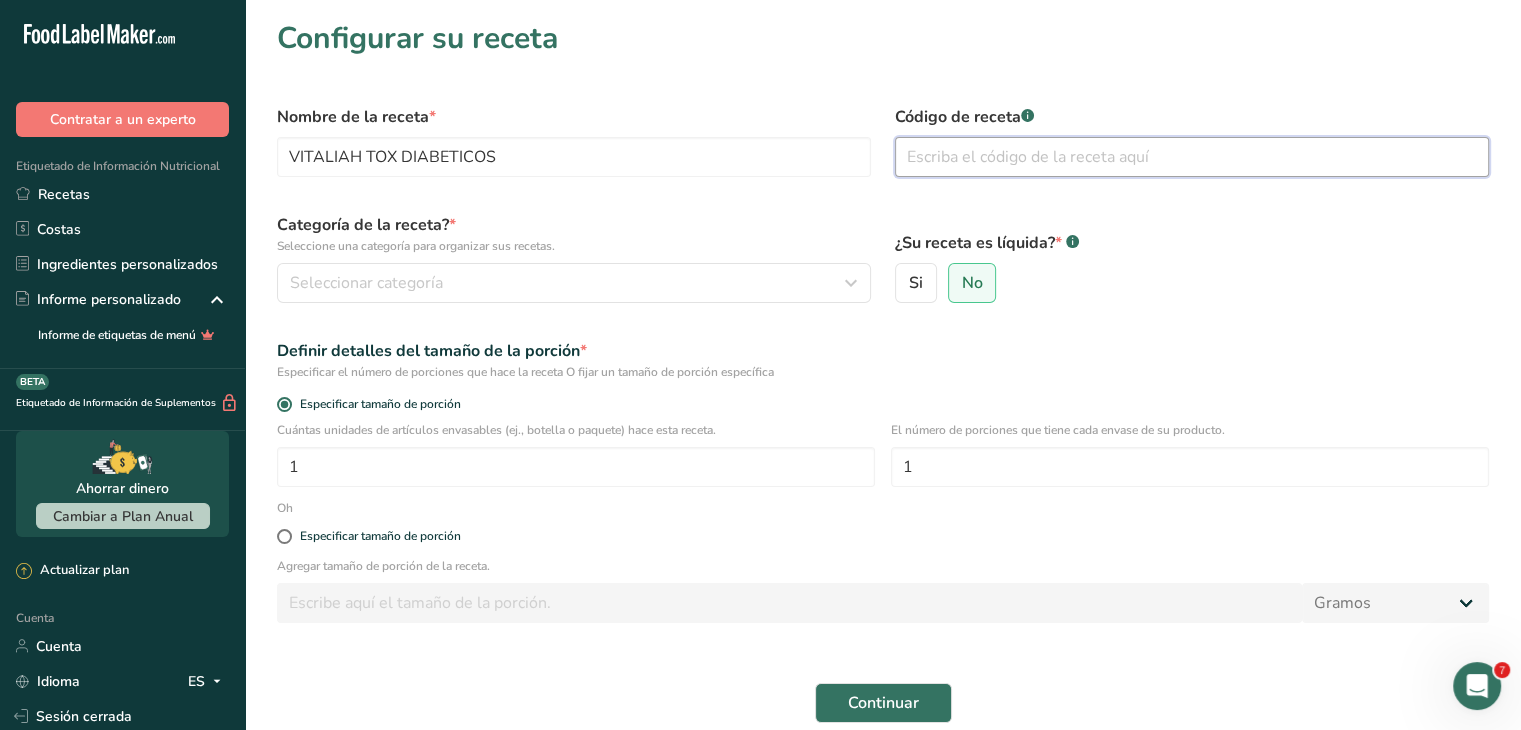 click at bounding box center (1192, 157) 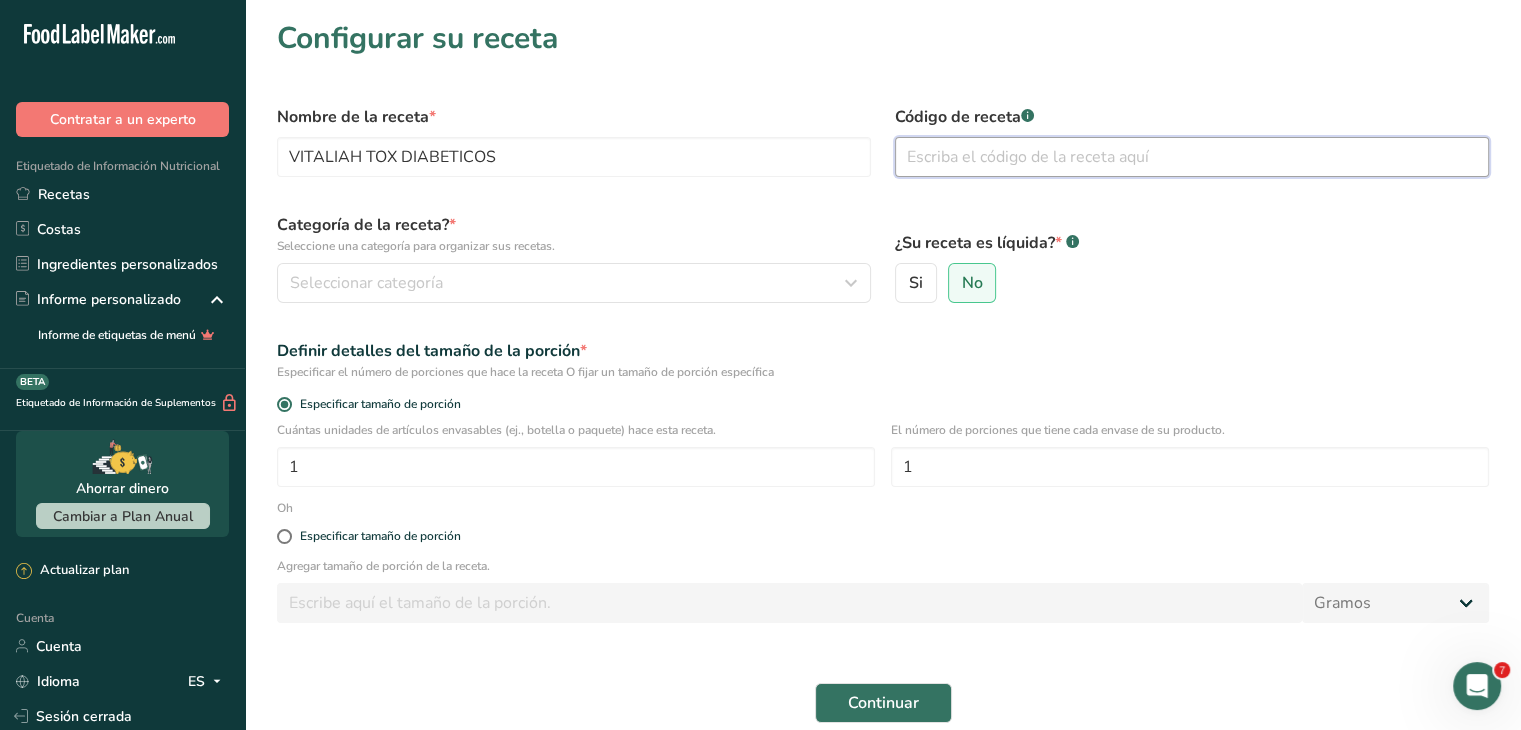click at bounding box center [1192, 157] 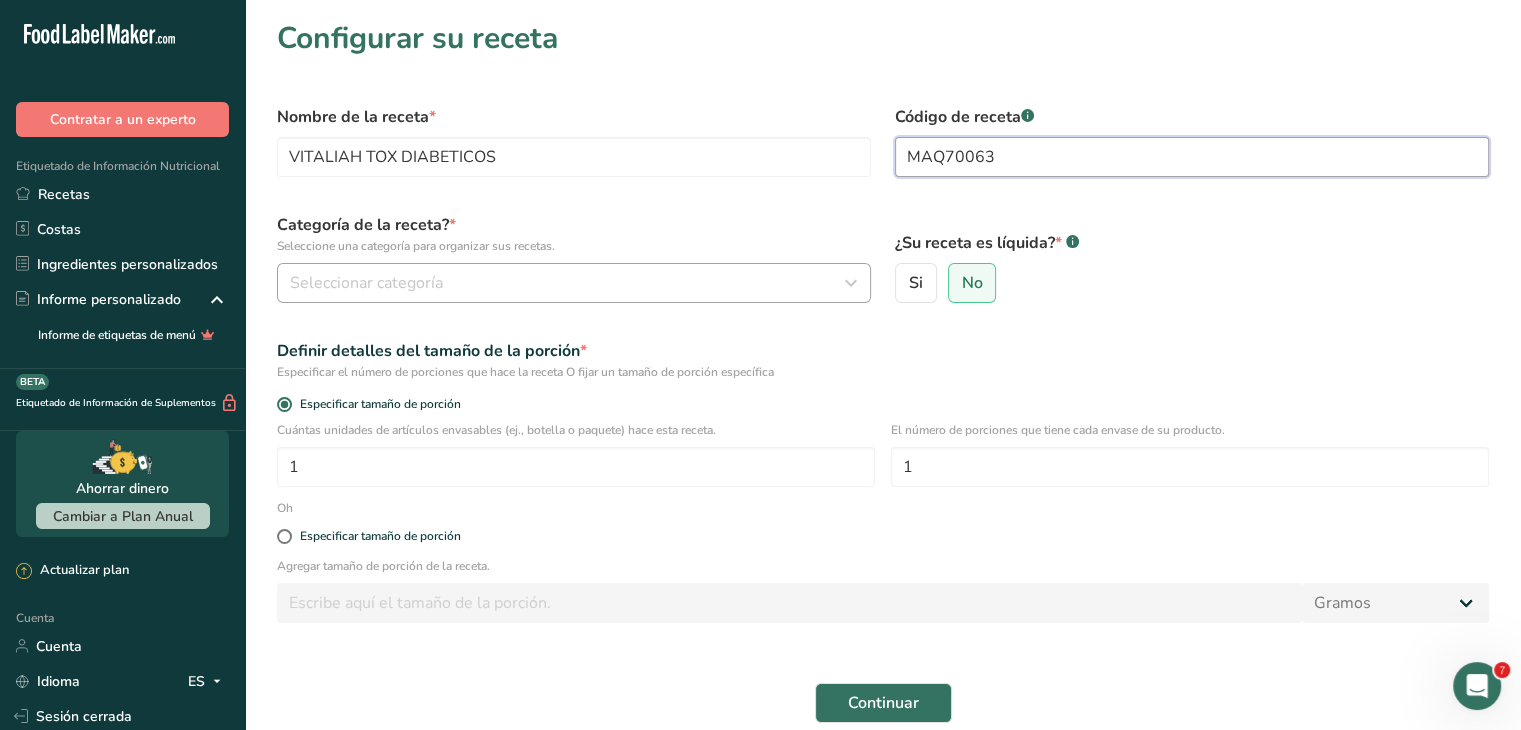 type on "MAQ70063" 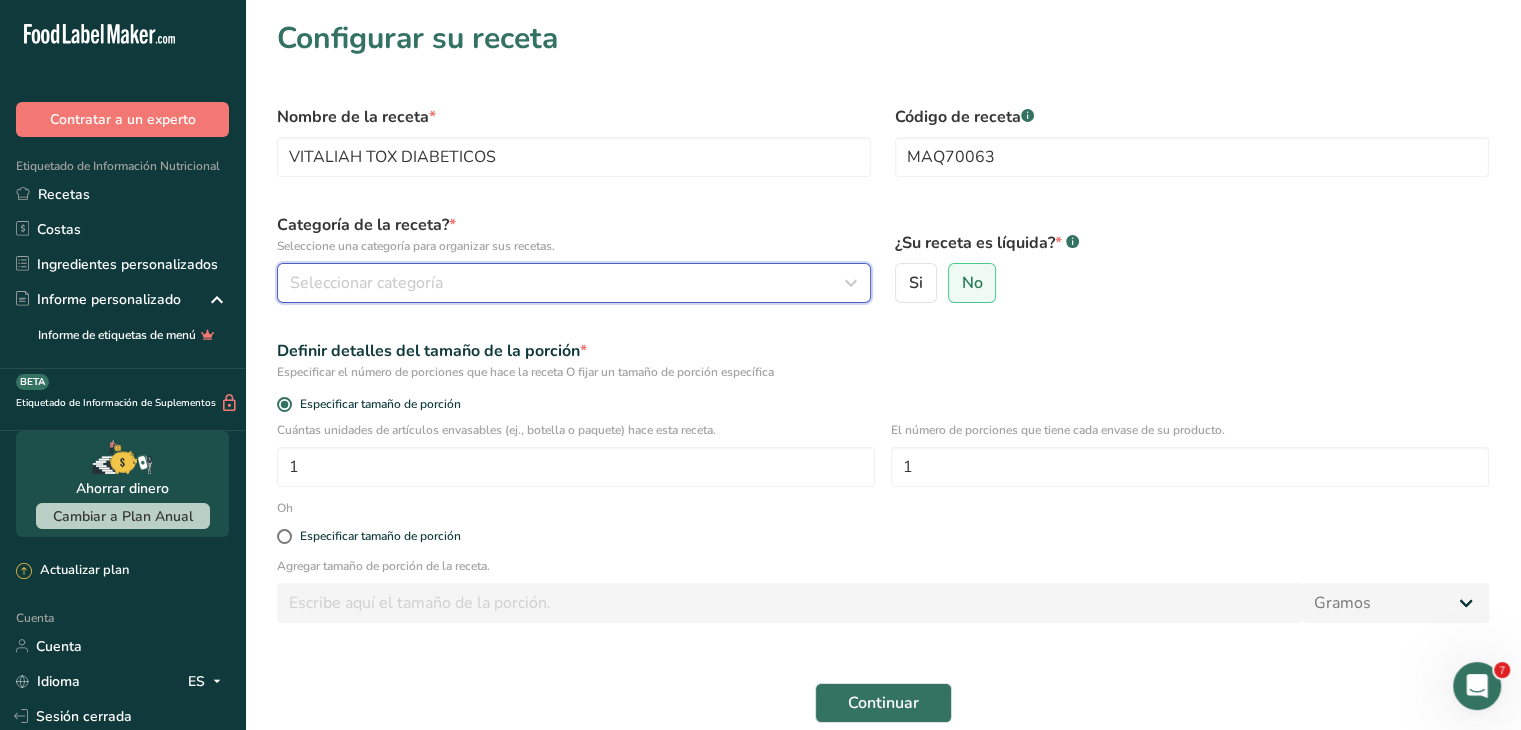click on "Seleccionar categoría" at bounding box center [366, 283] 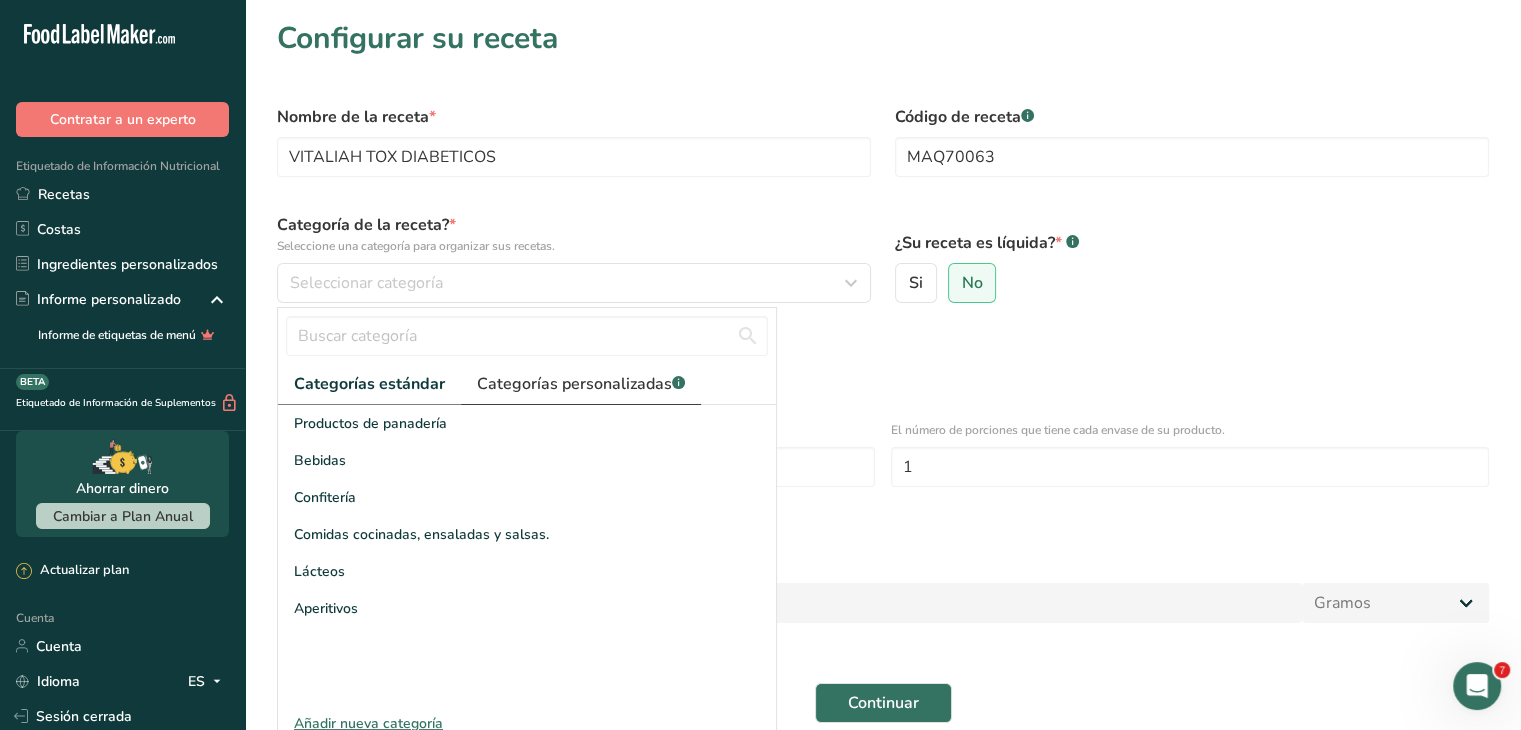click on "Categorías personalizadas" at bounding box center (574, 384) 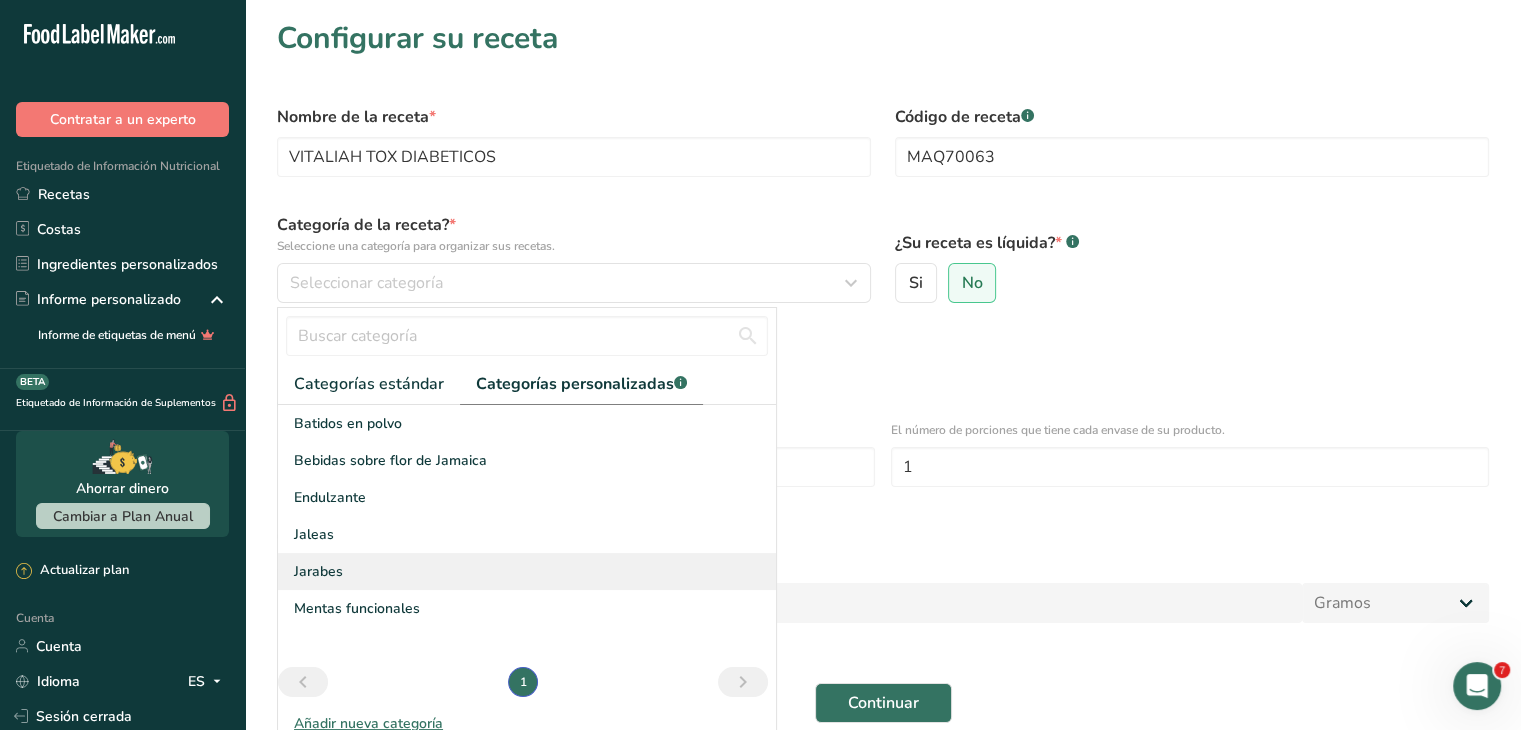 click on "Jarabes" at bounding box center [527, 571] 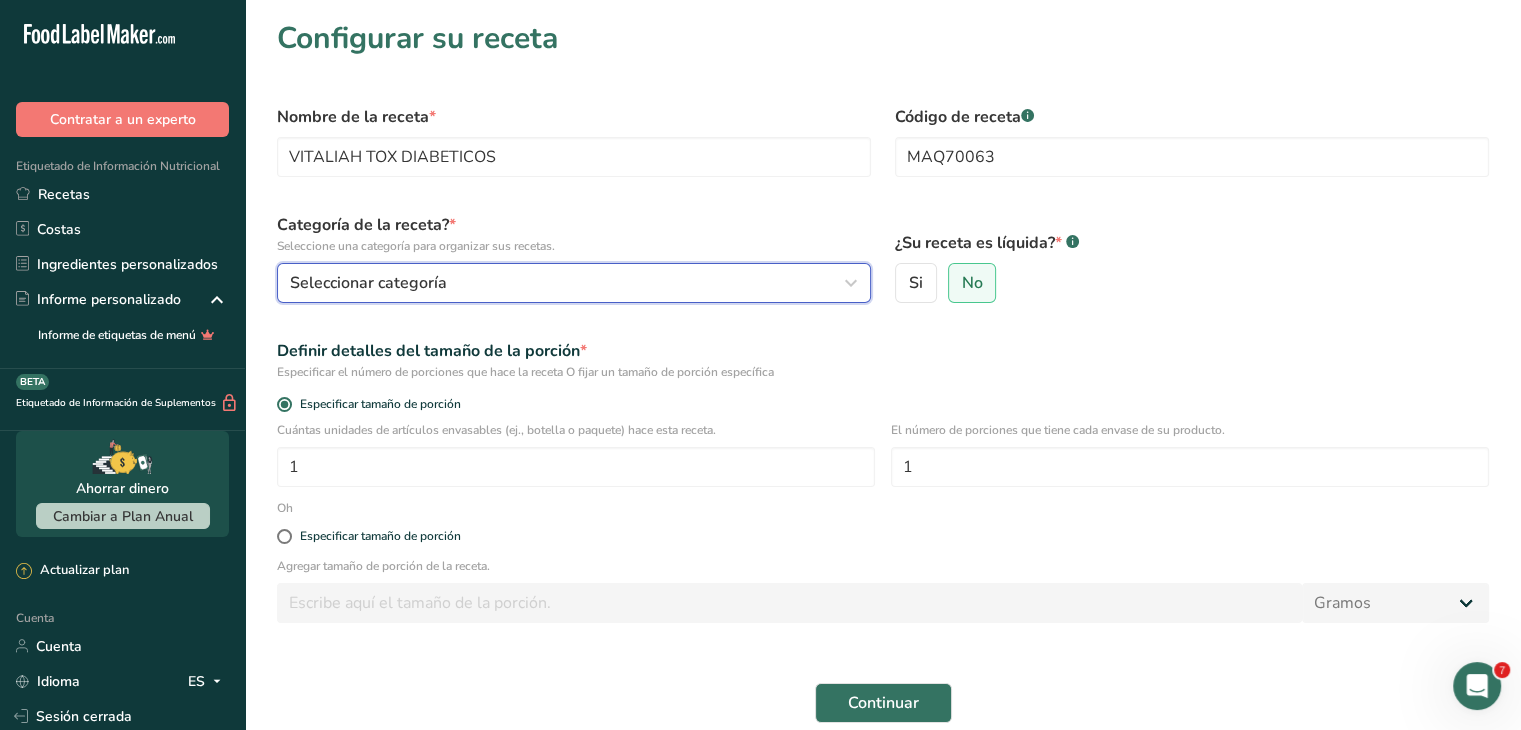 click on "Seleccionar categoría" at bounding box center (568, 283) 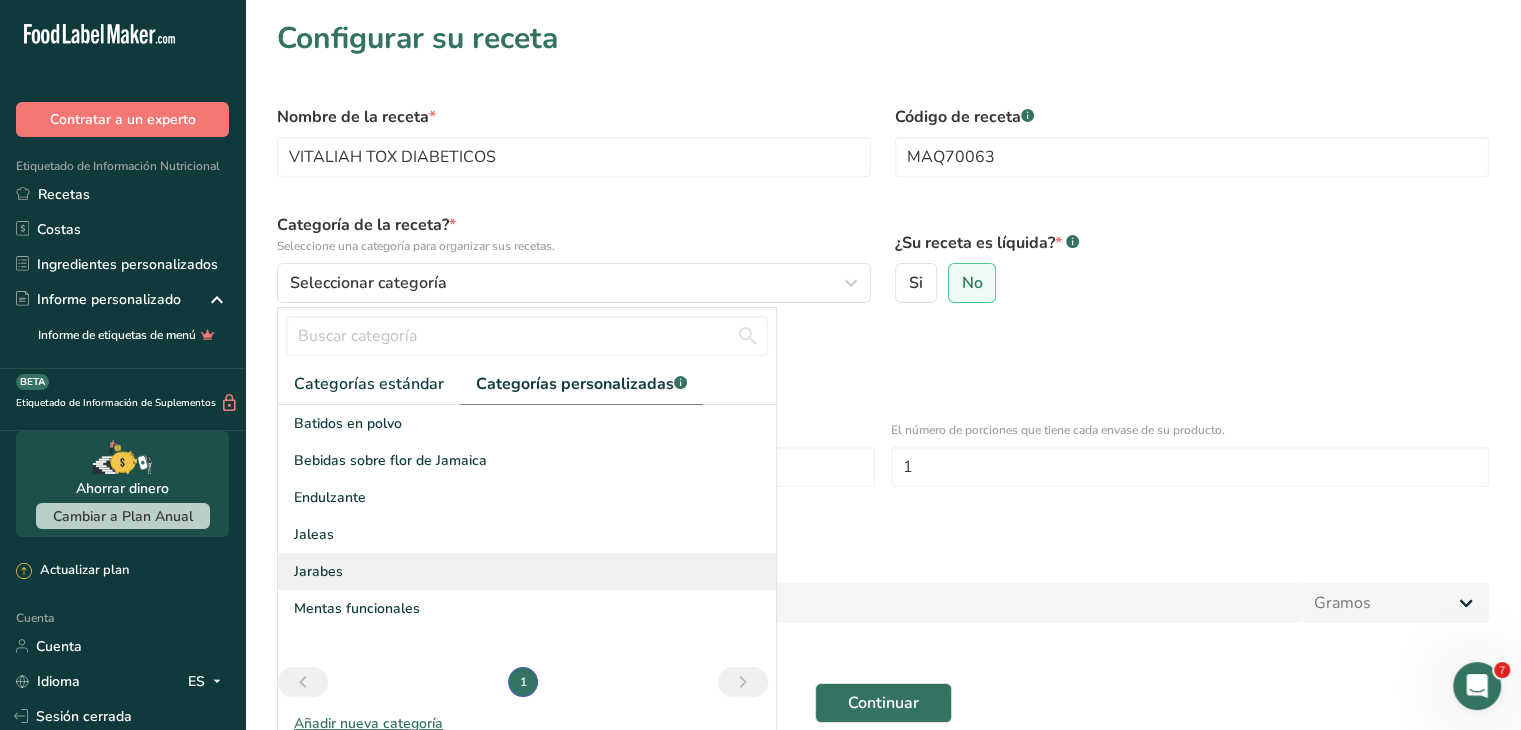 click on "Jarabes" at bounding box center [527, 571] 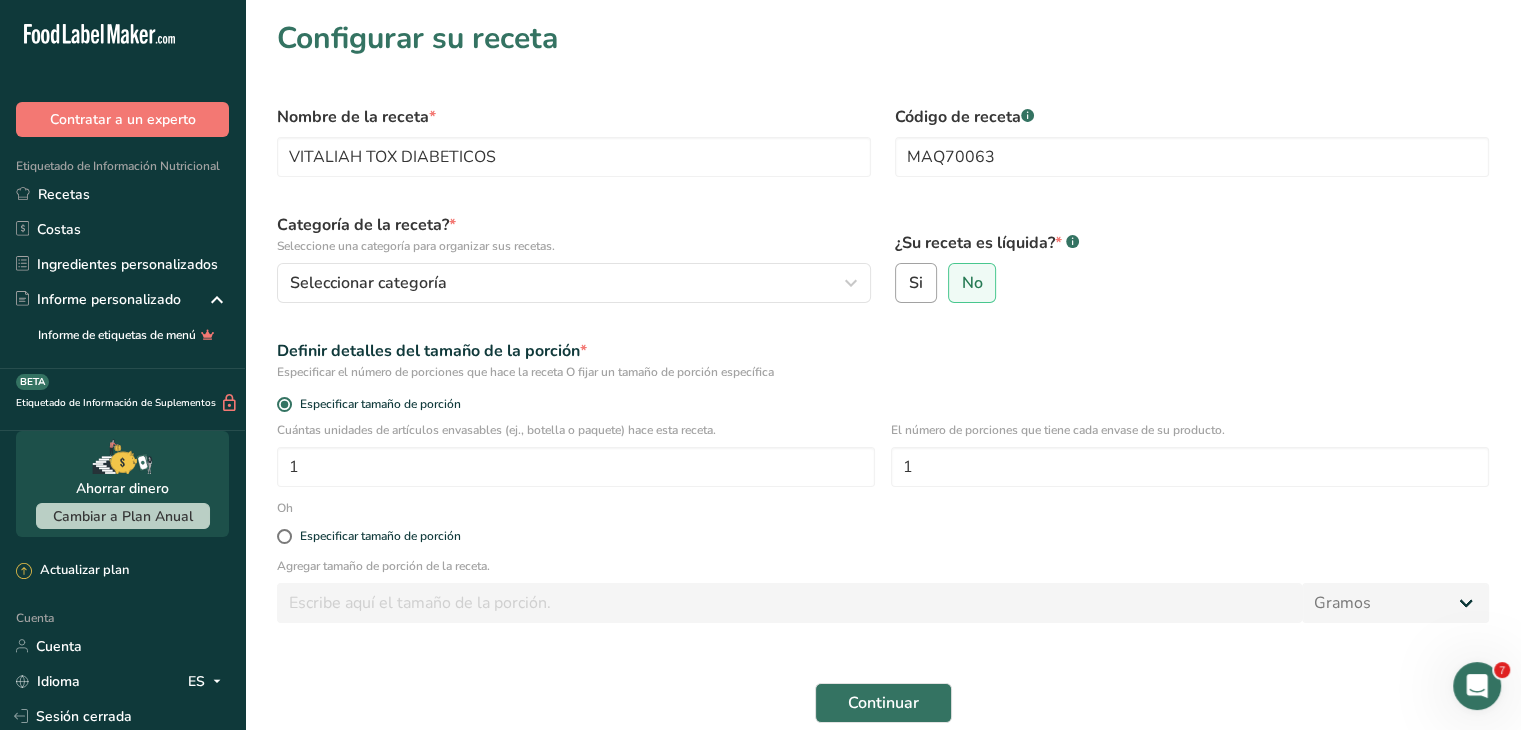 click on "Si" at bounding box center [916, 283] 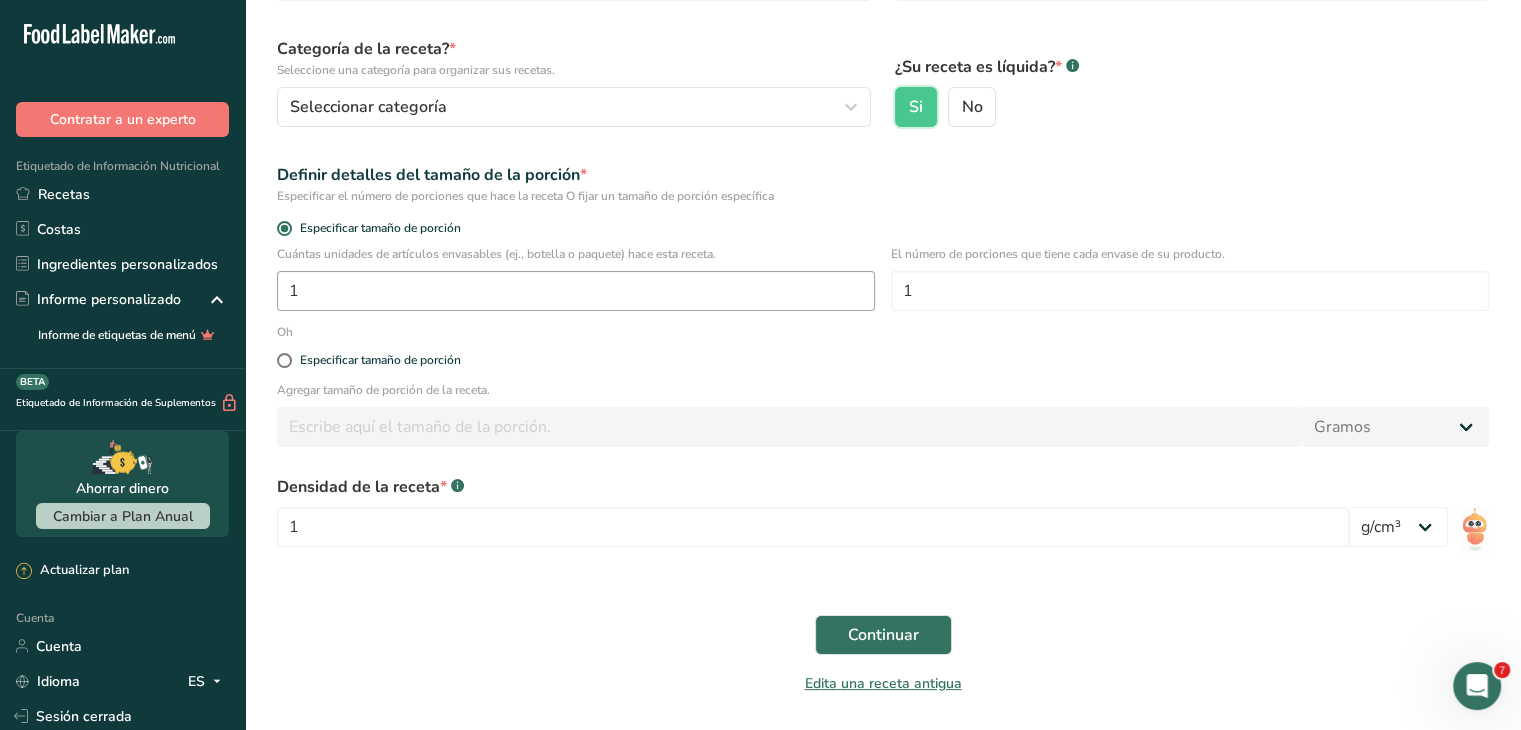 scroll, scrollTop: 200, scrollLeft: 0, axis: vertical 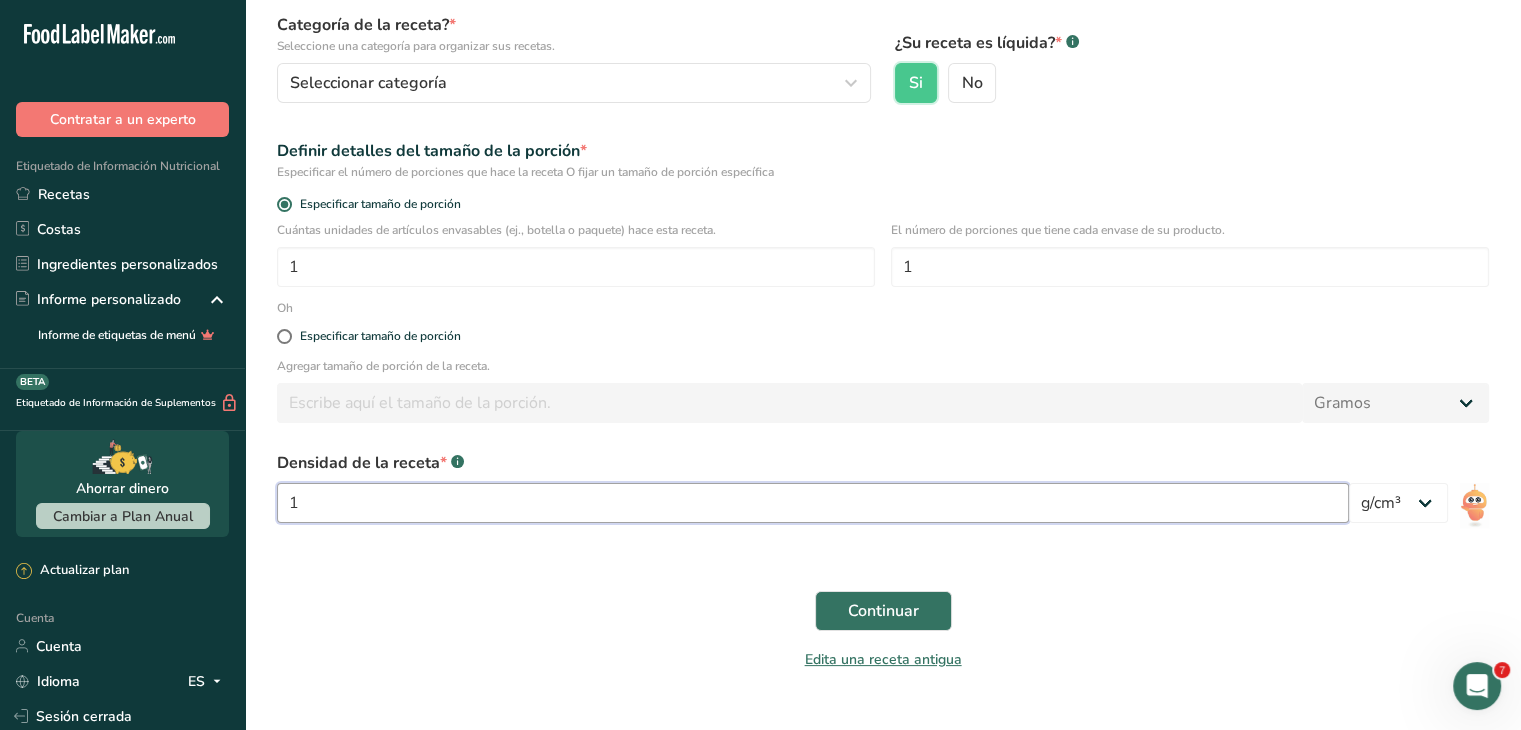 click on "1" at bounding box center [813, 503] 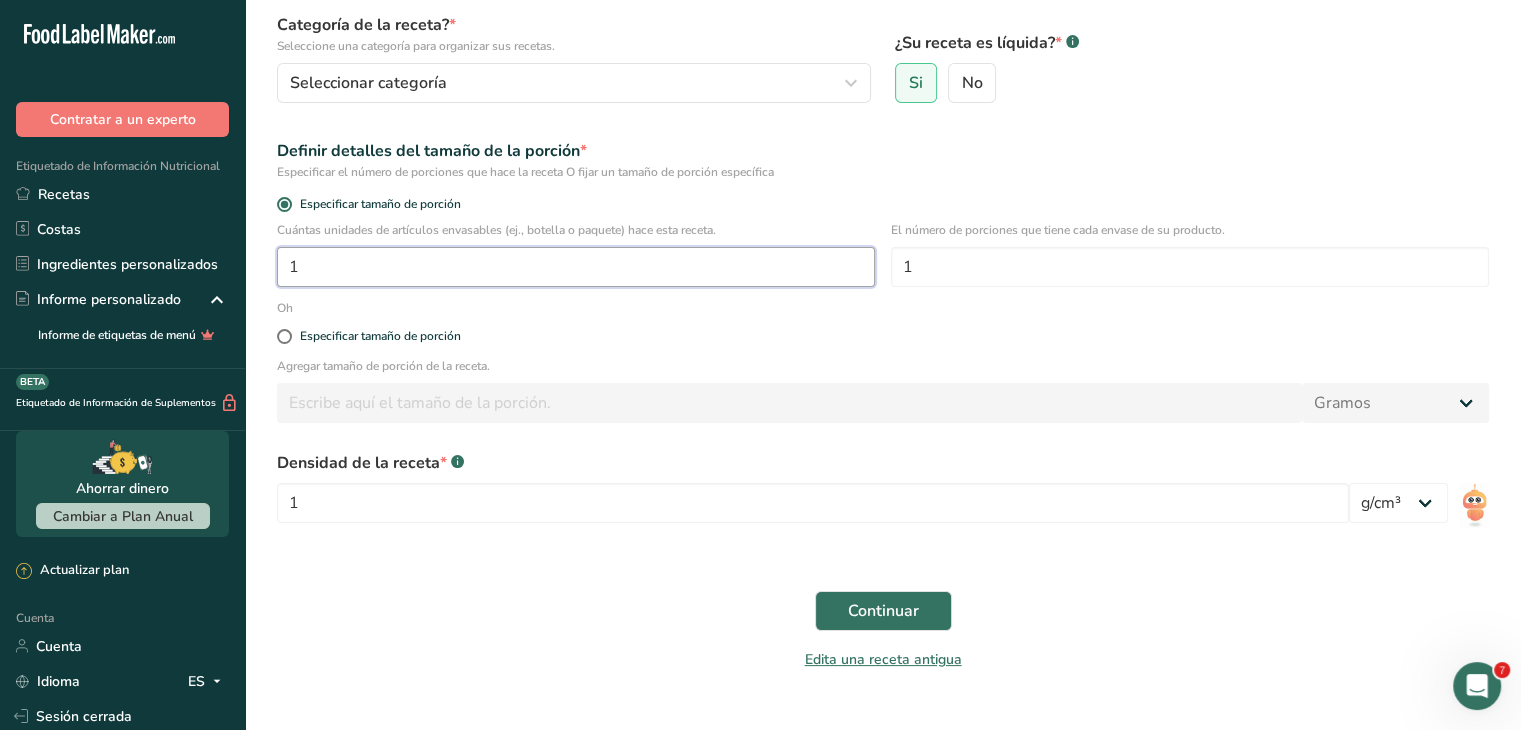 click on "1" at bounding box center [576, 267] 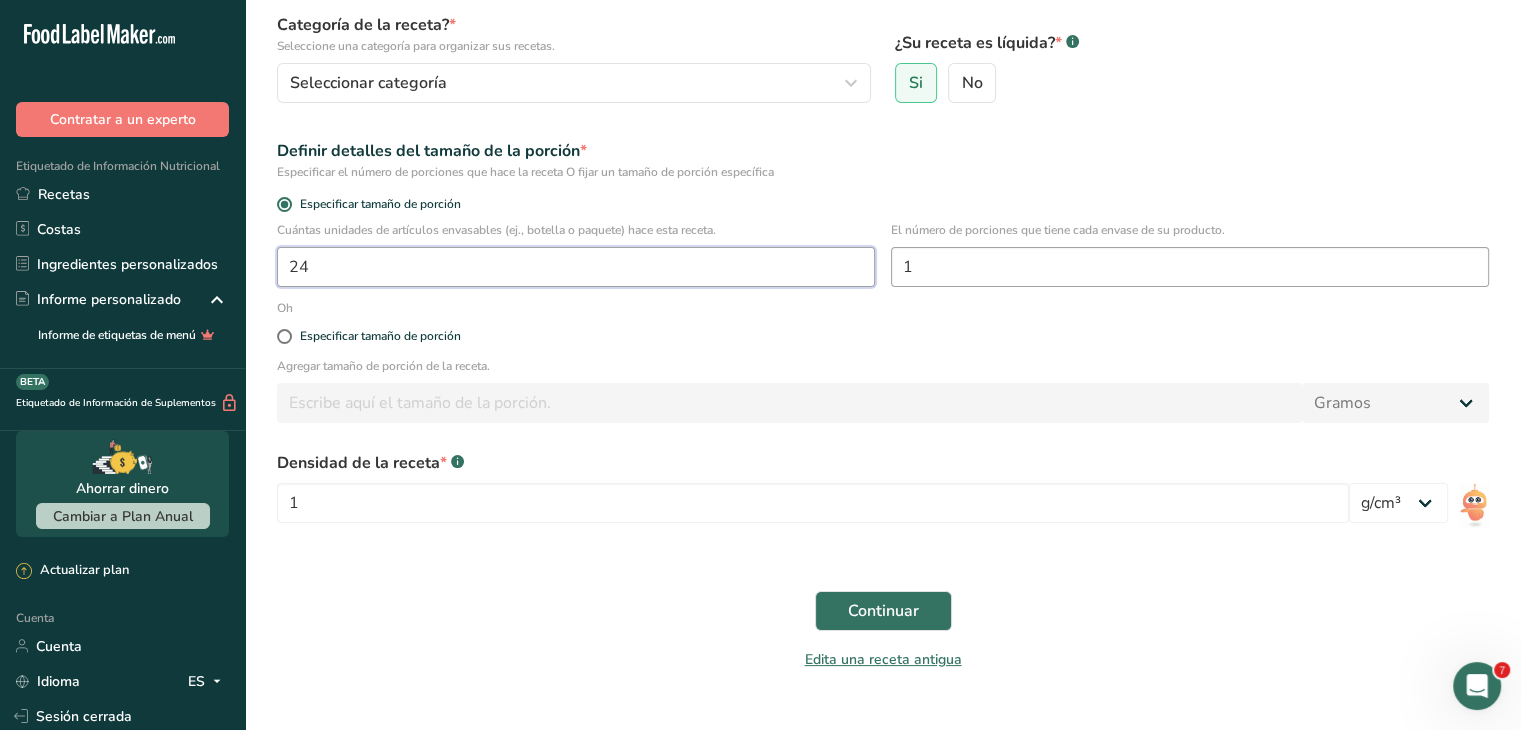 type on "24" 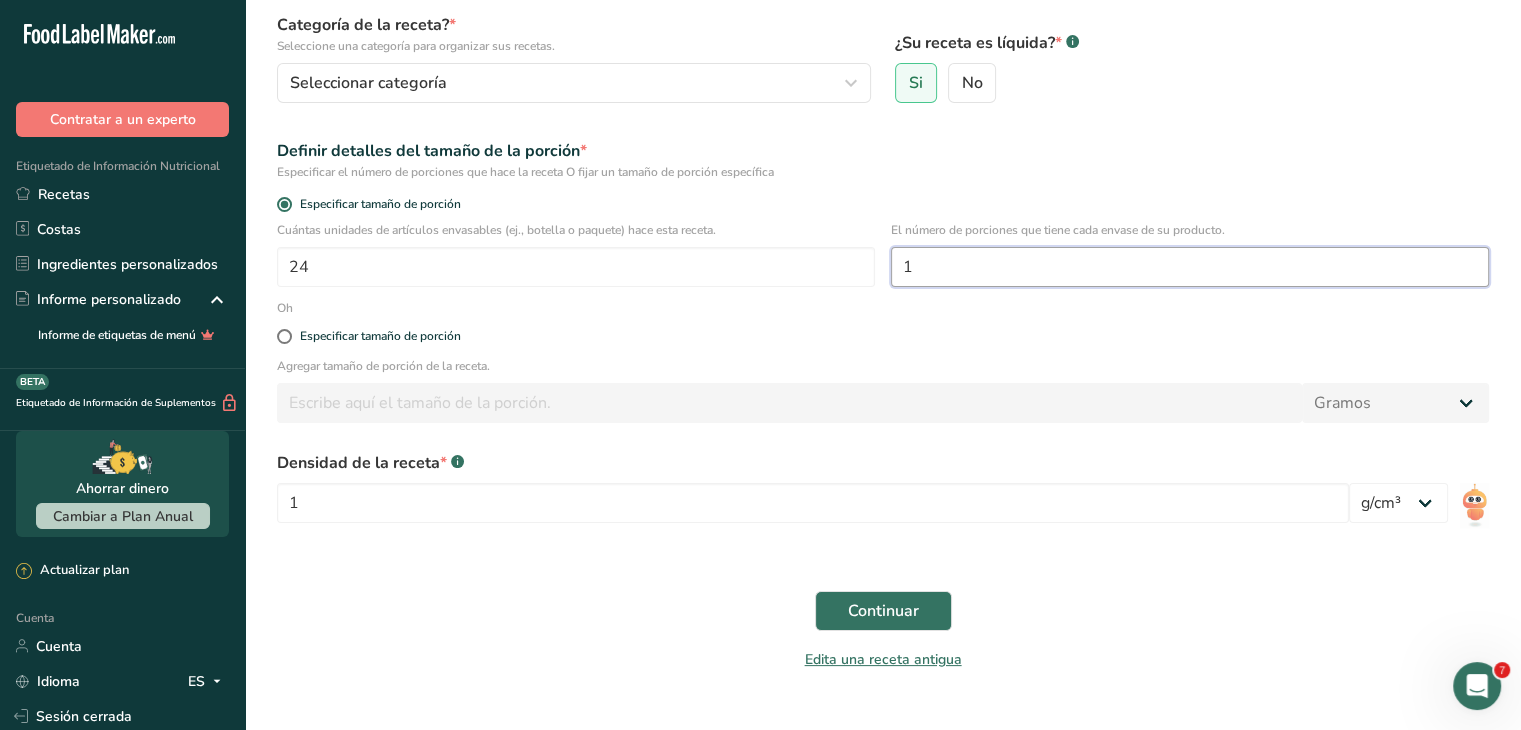 click on "1" at bounding box center (1190, 267) 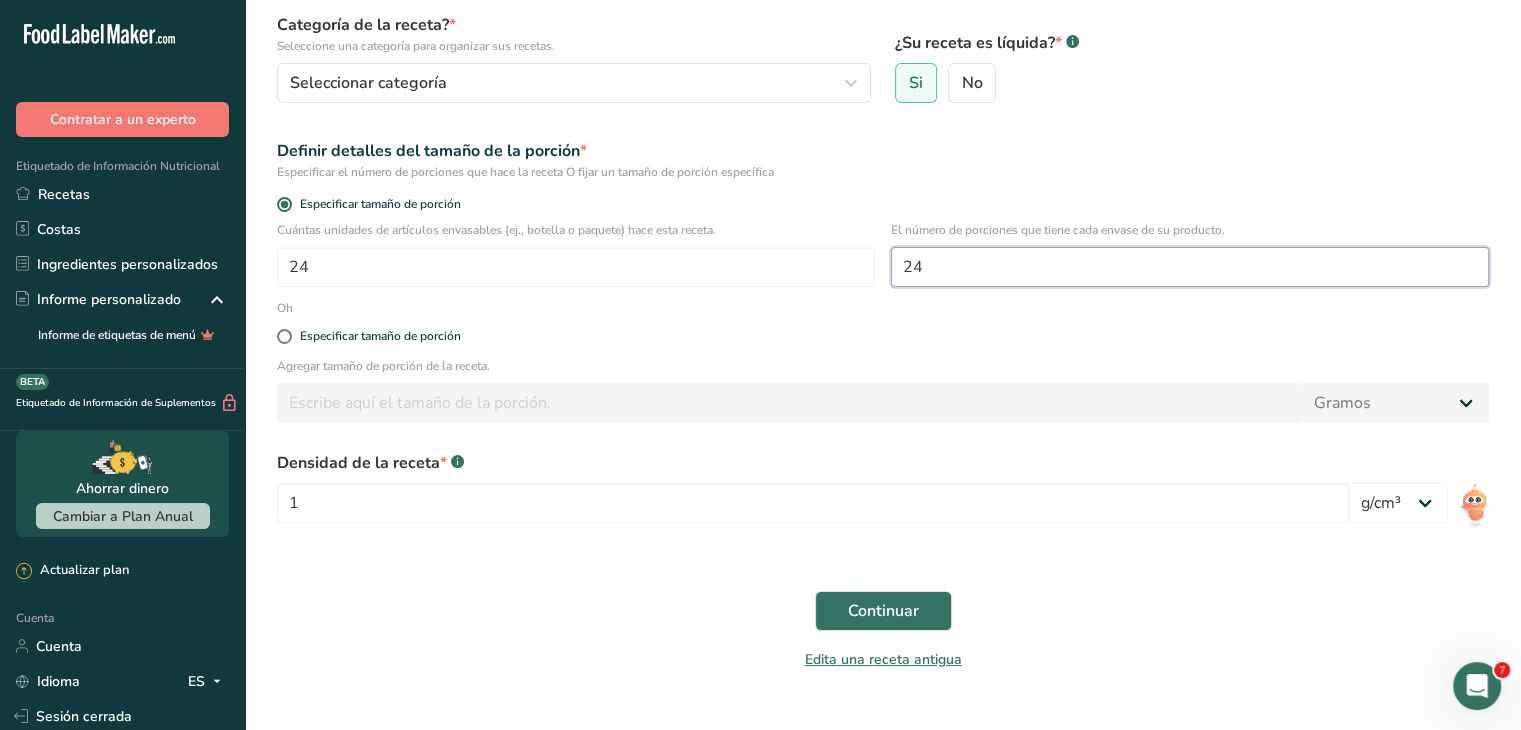 type on "24" 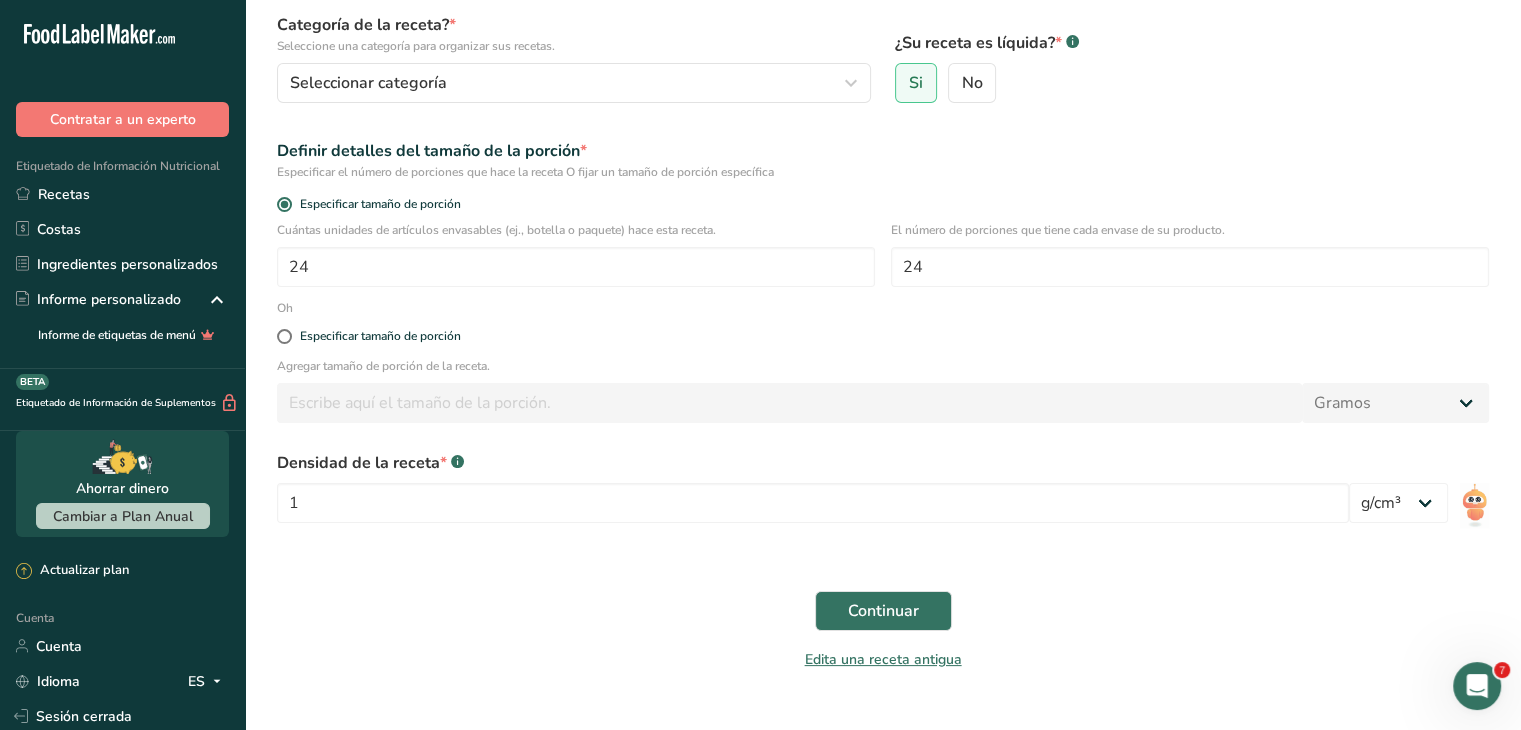 click on "Especificar tamaño de porción" at bounding box center (883, 337) 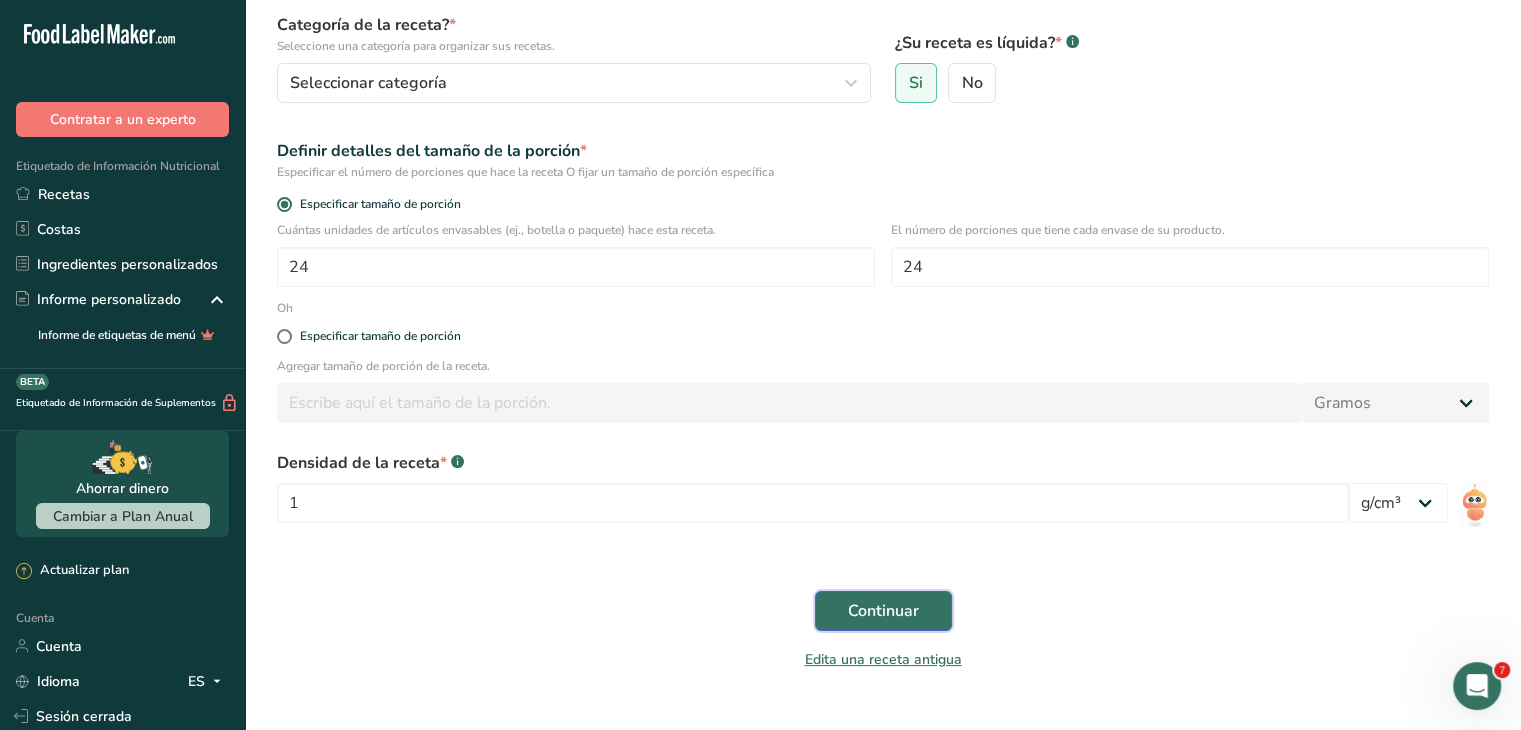 click on "Continuar" at bounding box center (883, 611) 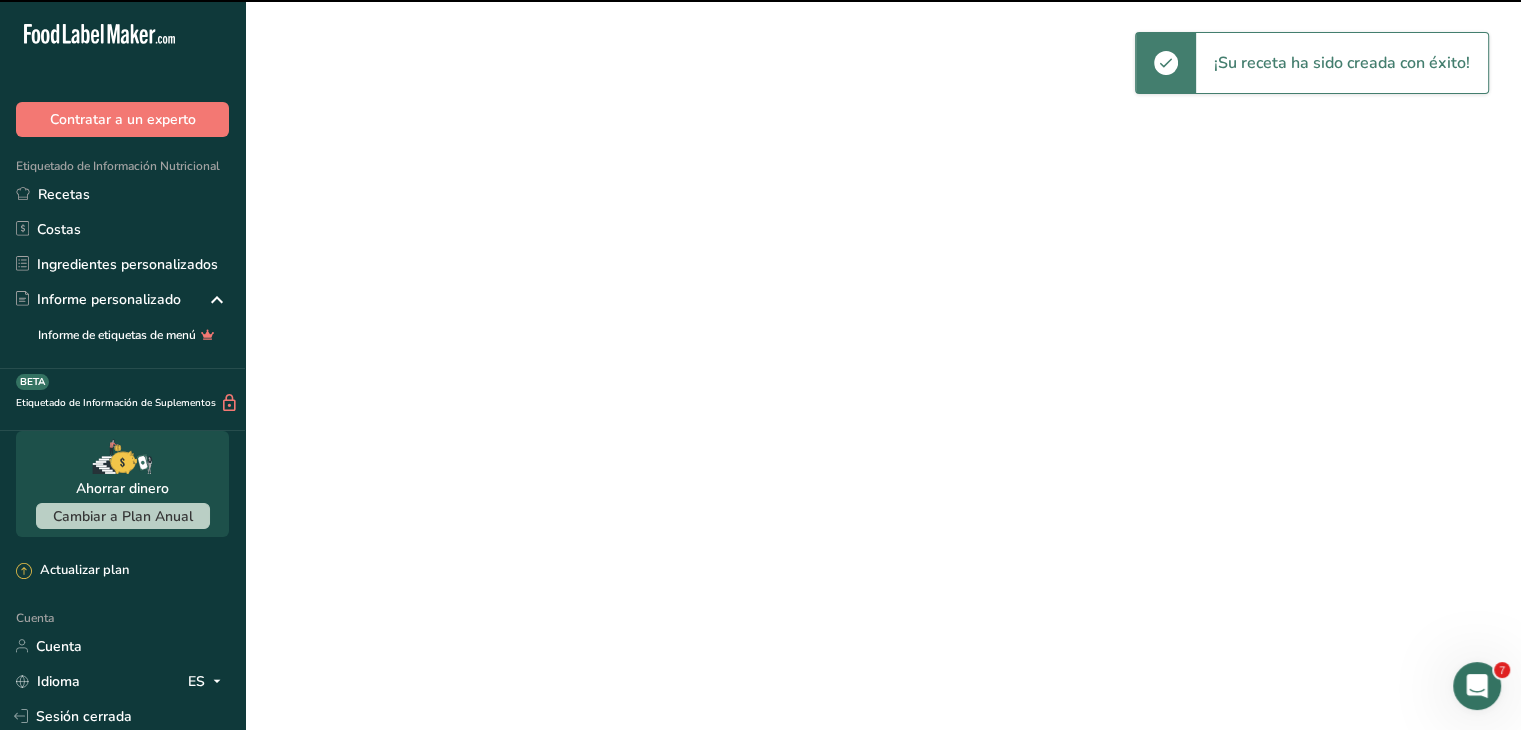 scroll, scrollTop: 0, scrollLeft: 0, axis: both 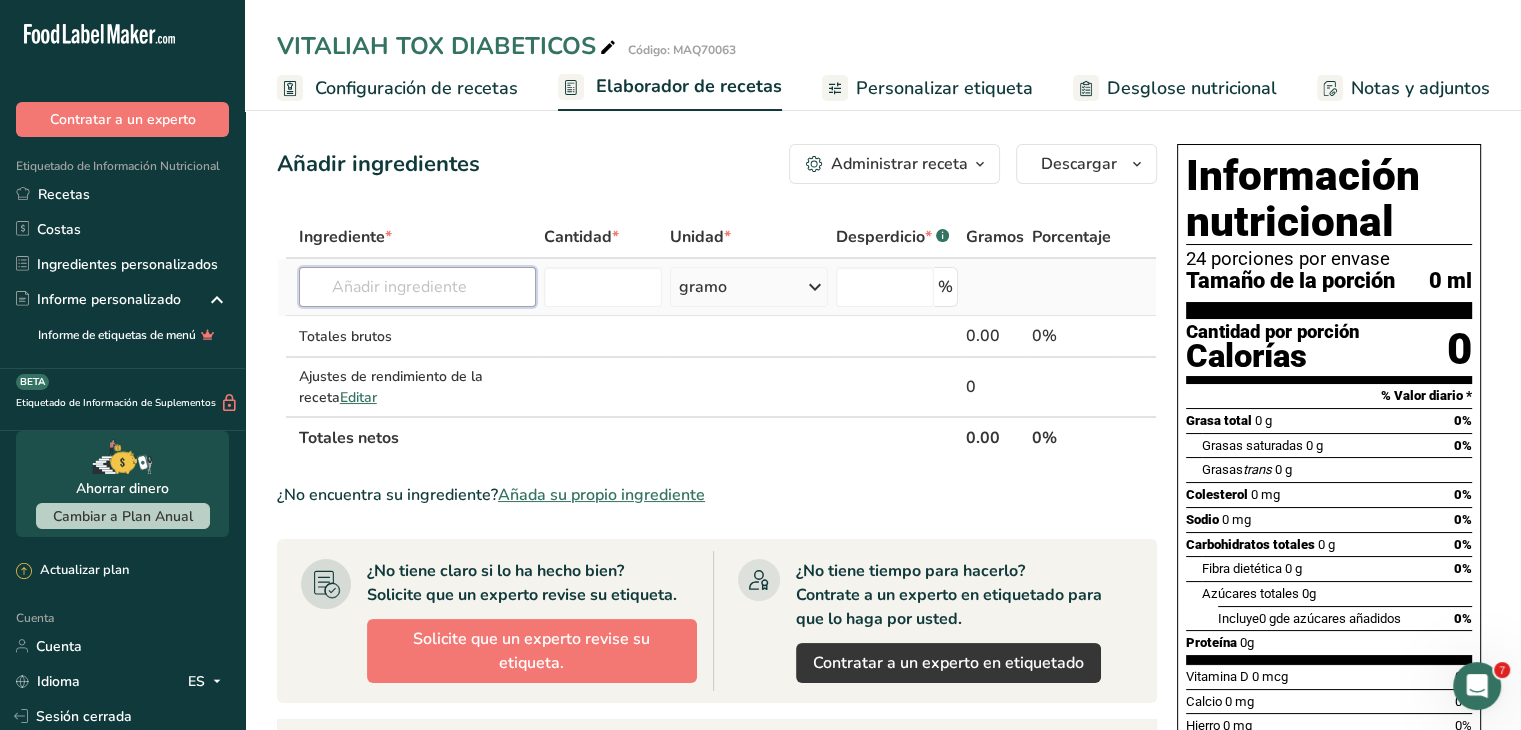 click at bounding box center [417, 287] 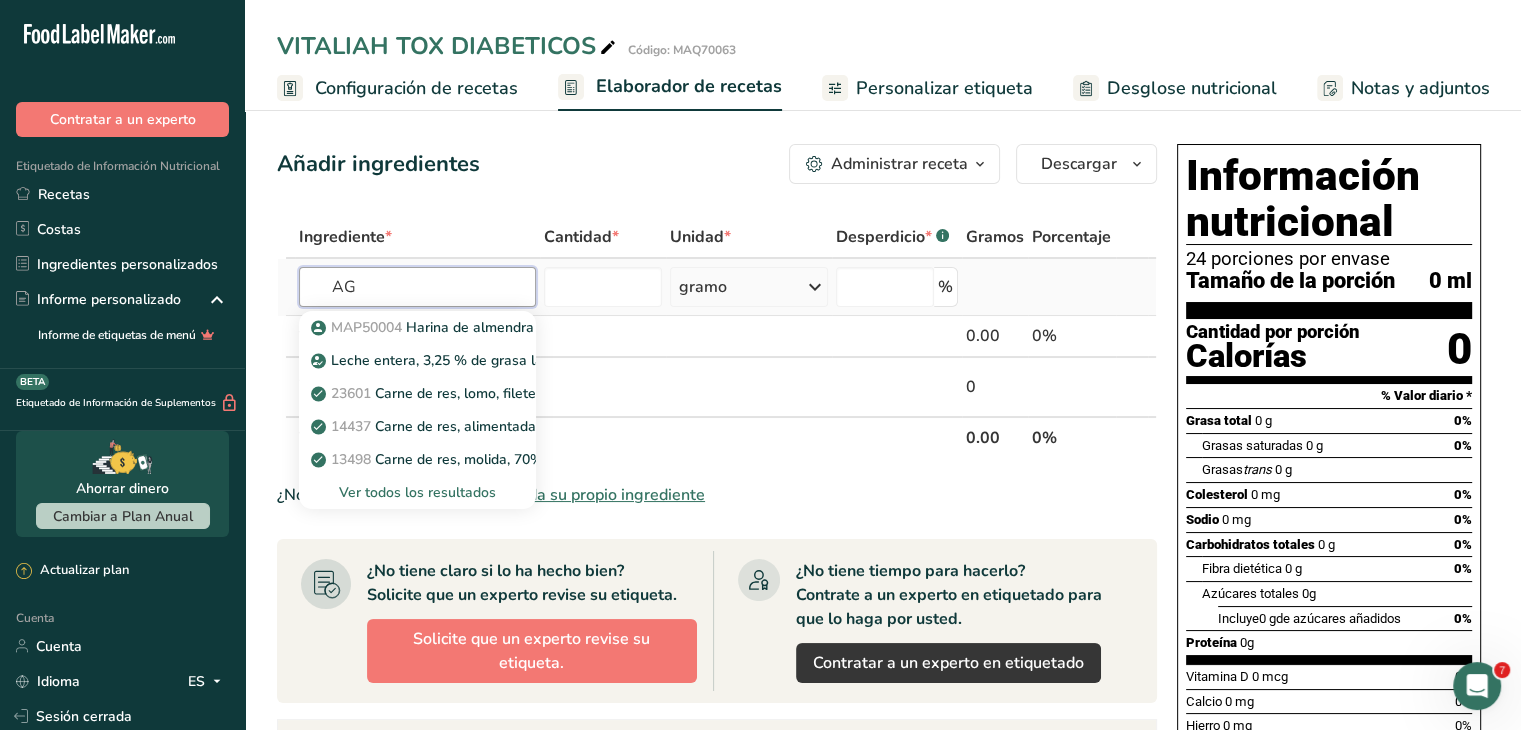 type on "A" 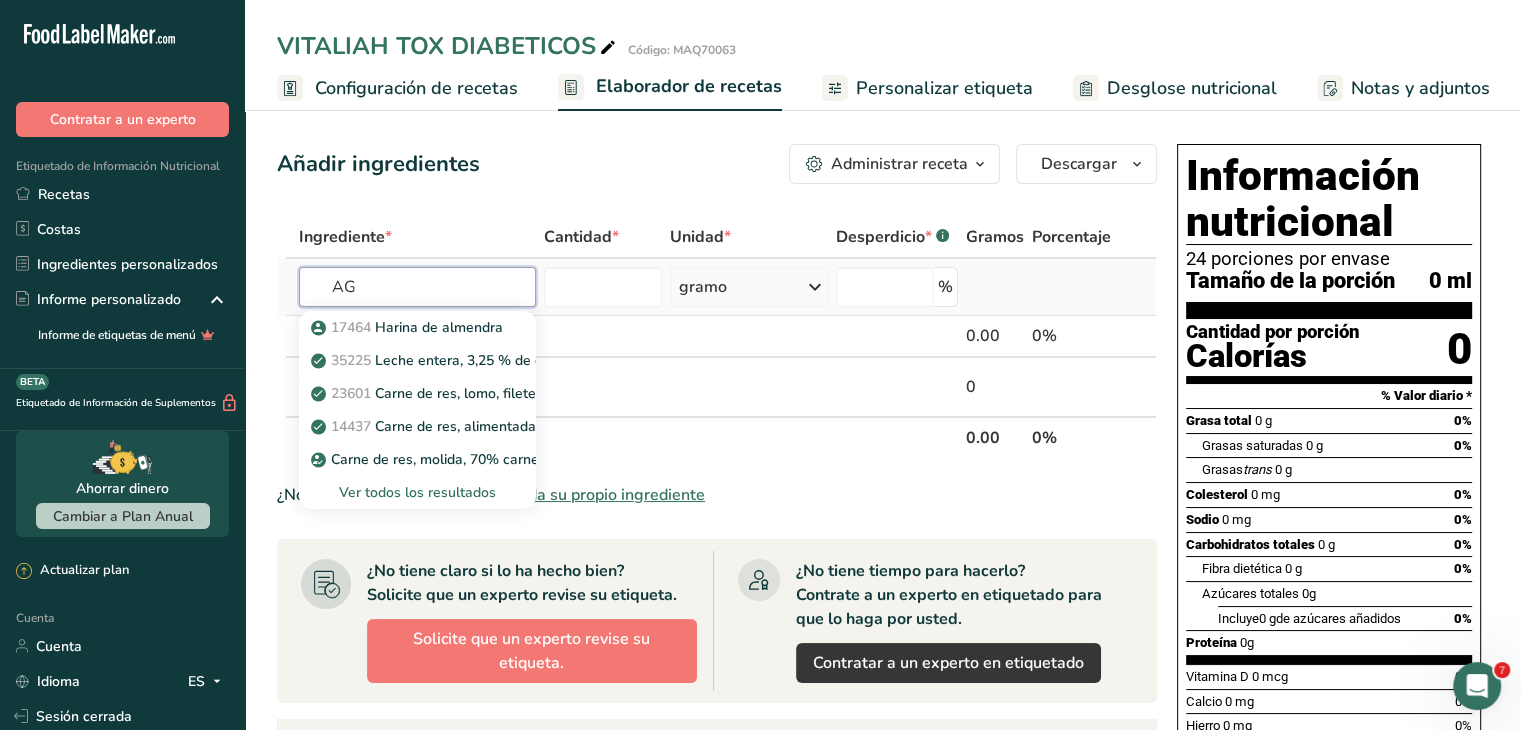 type on "A" 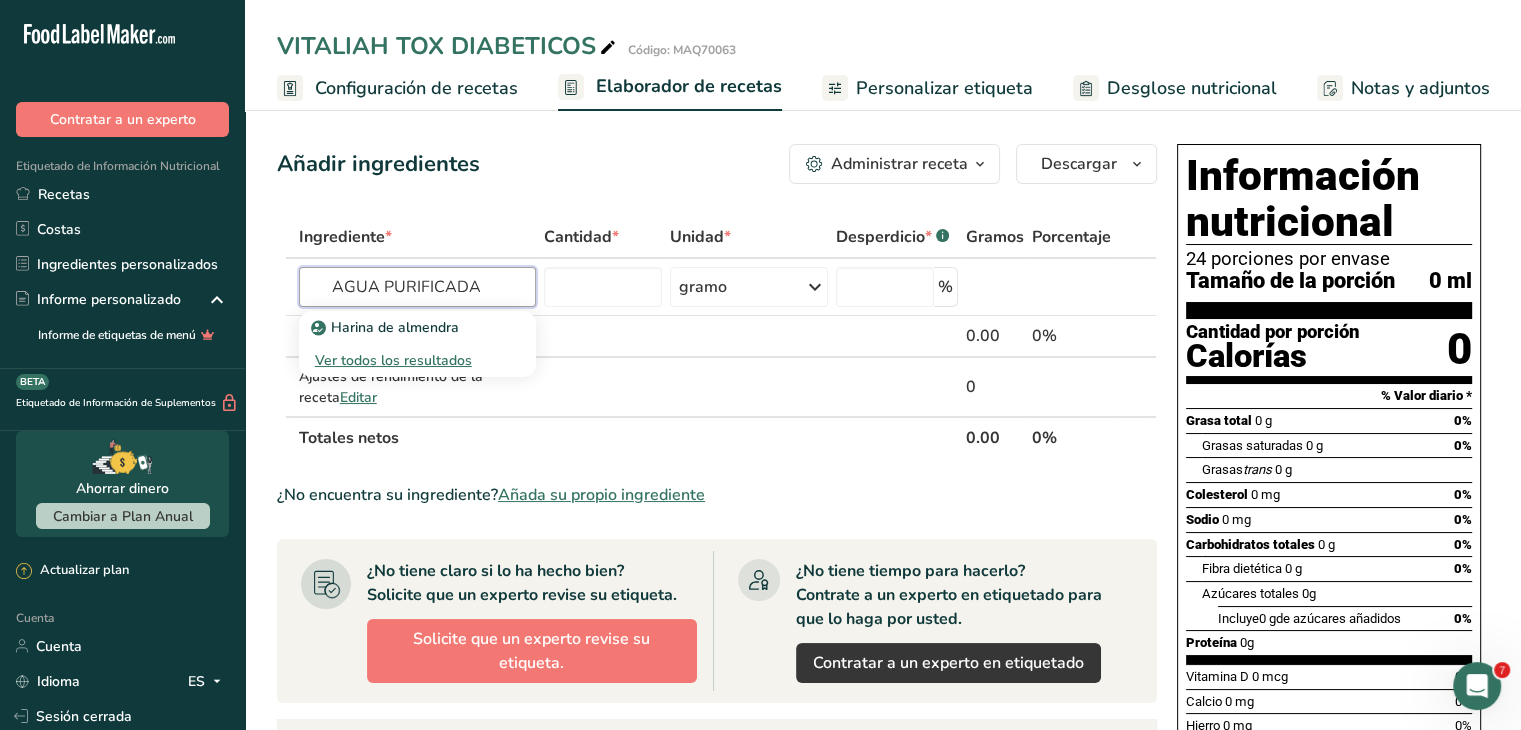 type on "AGUA PURIFICADA" 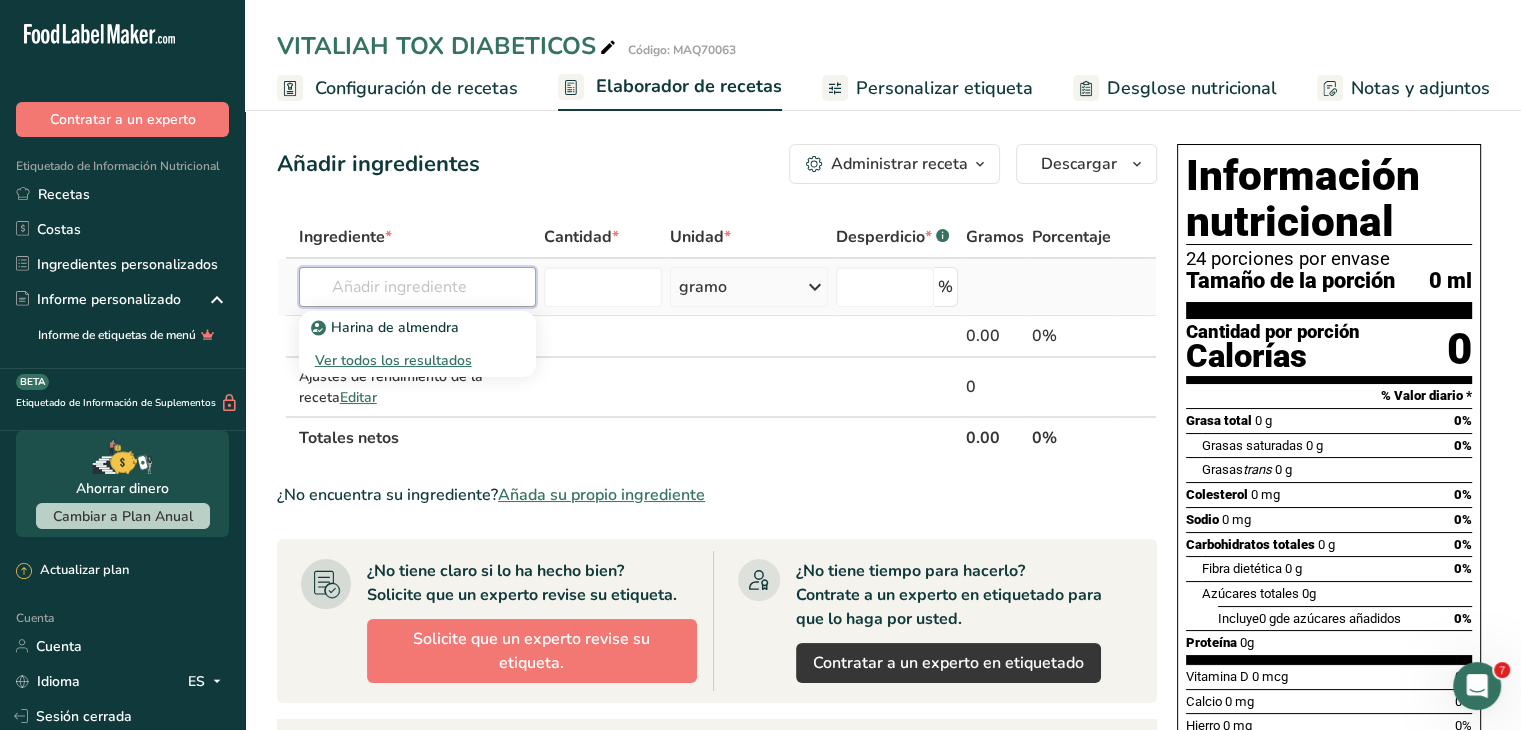 click at bounding box center [417, 287] 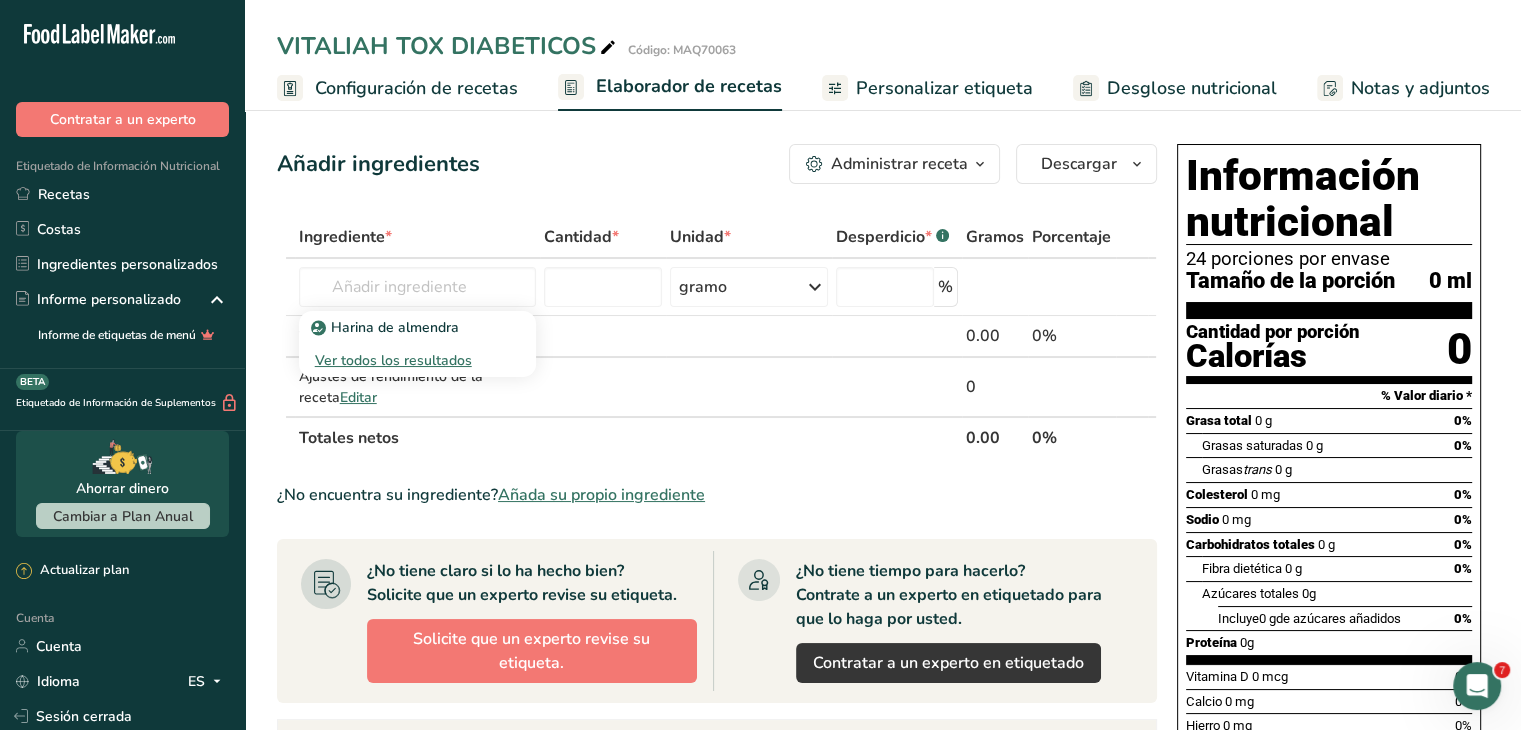 click on "Añadir ingredientes
Administrar receta         Eliminar receta           Duplicar receta             Receta de escalar             Guardar como subreceta   .a-a{fill:#347362;}.b-a{fill:#fff;}                               Desglose nutricional                 Tarjeta de la receta
Novedad
Informe de patrón de aminoácidos             Historial de actividades
Descargar
Elija su estilo de etiqueta preferido
Etiqueta estándar FDA
Etiqueta estándar FDA
El formato más común para etiquetas de información nutricional en cumplimiento con el tipo de letra, estilo y requisitos de la FDA.
Etiqueta tabular FDA
Un formato de etiqueta conforme a las regulaciones de la FDA presentada en una disposición tabular (horizontal).
Etiqueta lineal FDA" at bounding box center (723, 627) 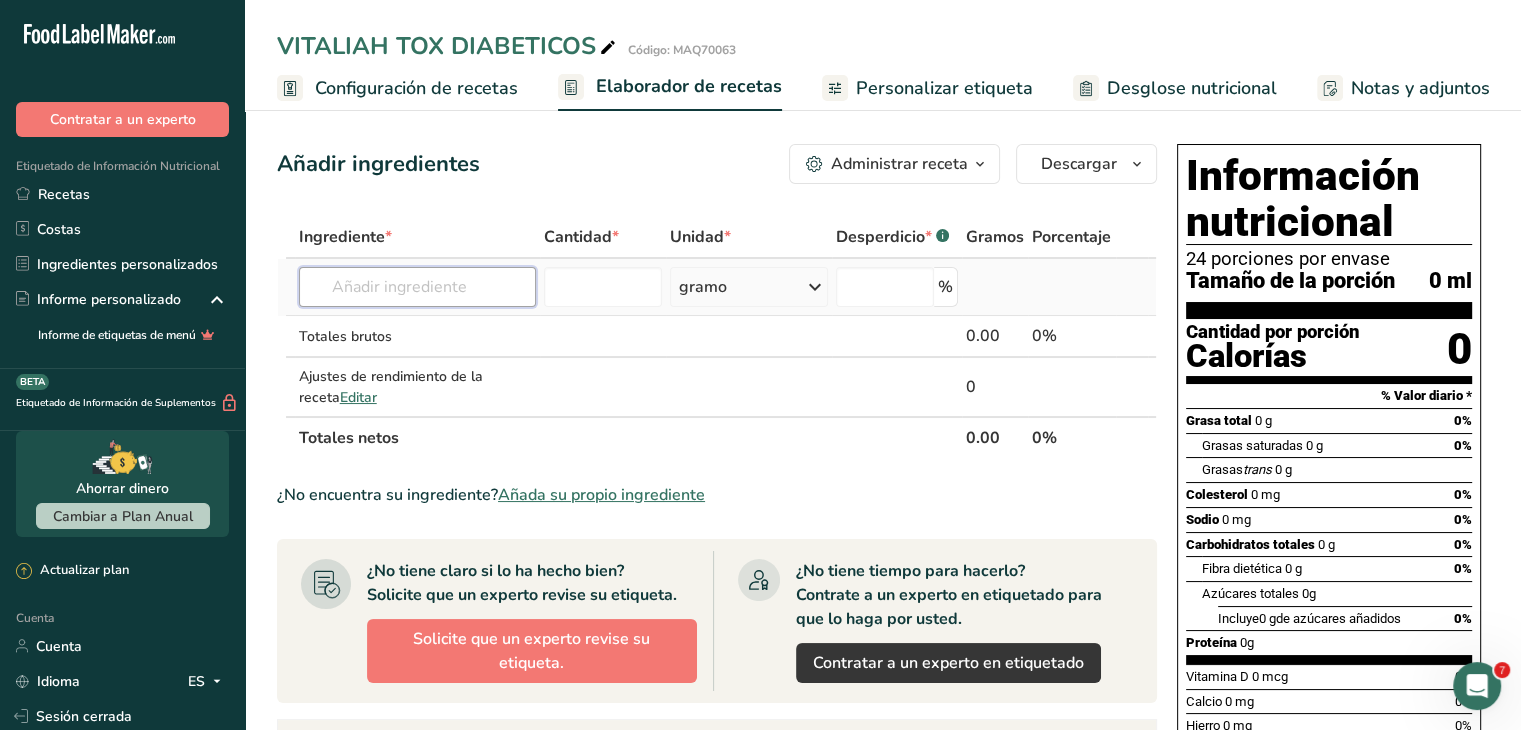 click at bounding box center (417, 287) 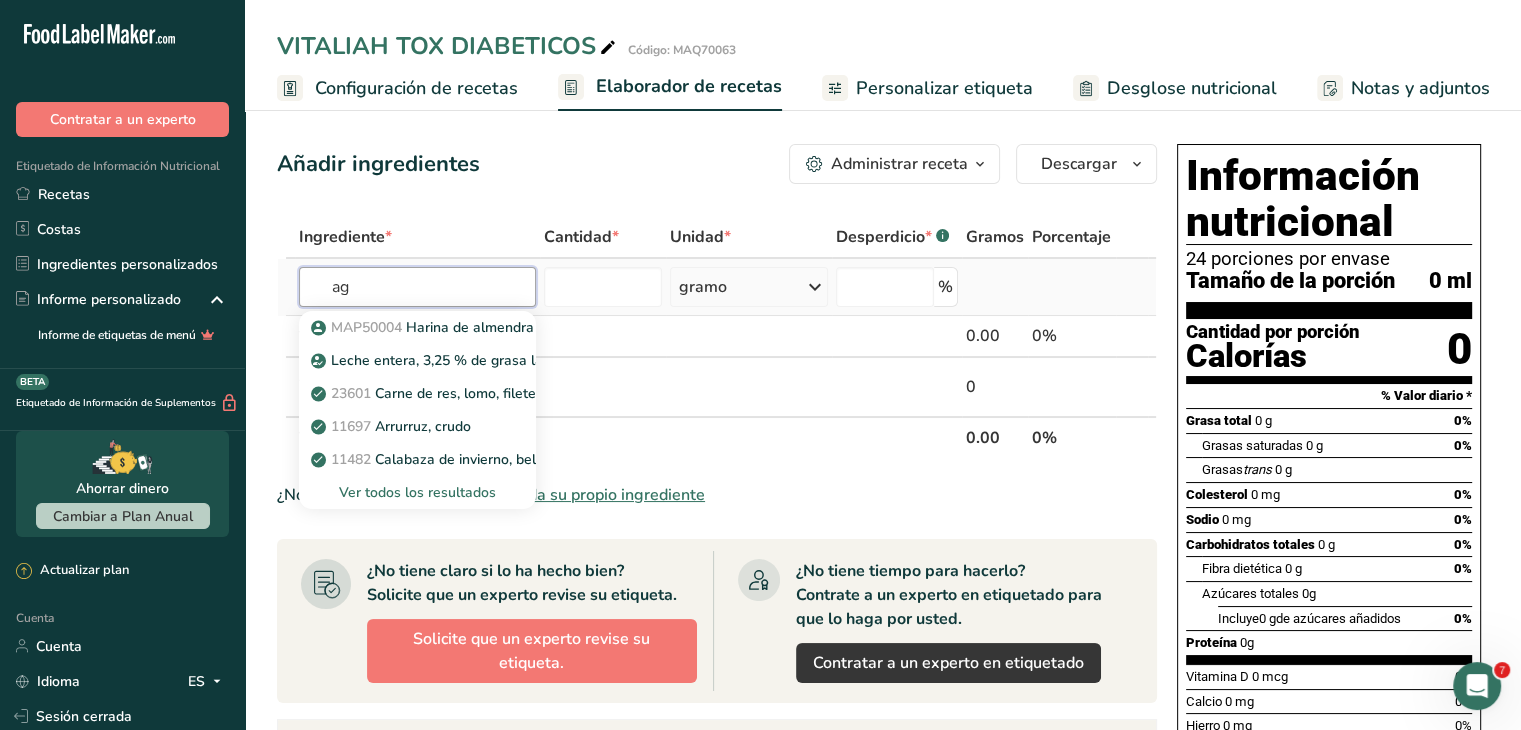 type on "a" 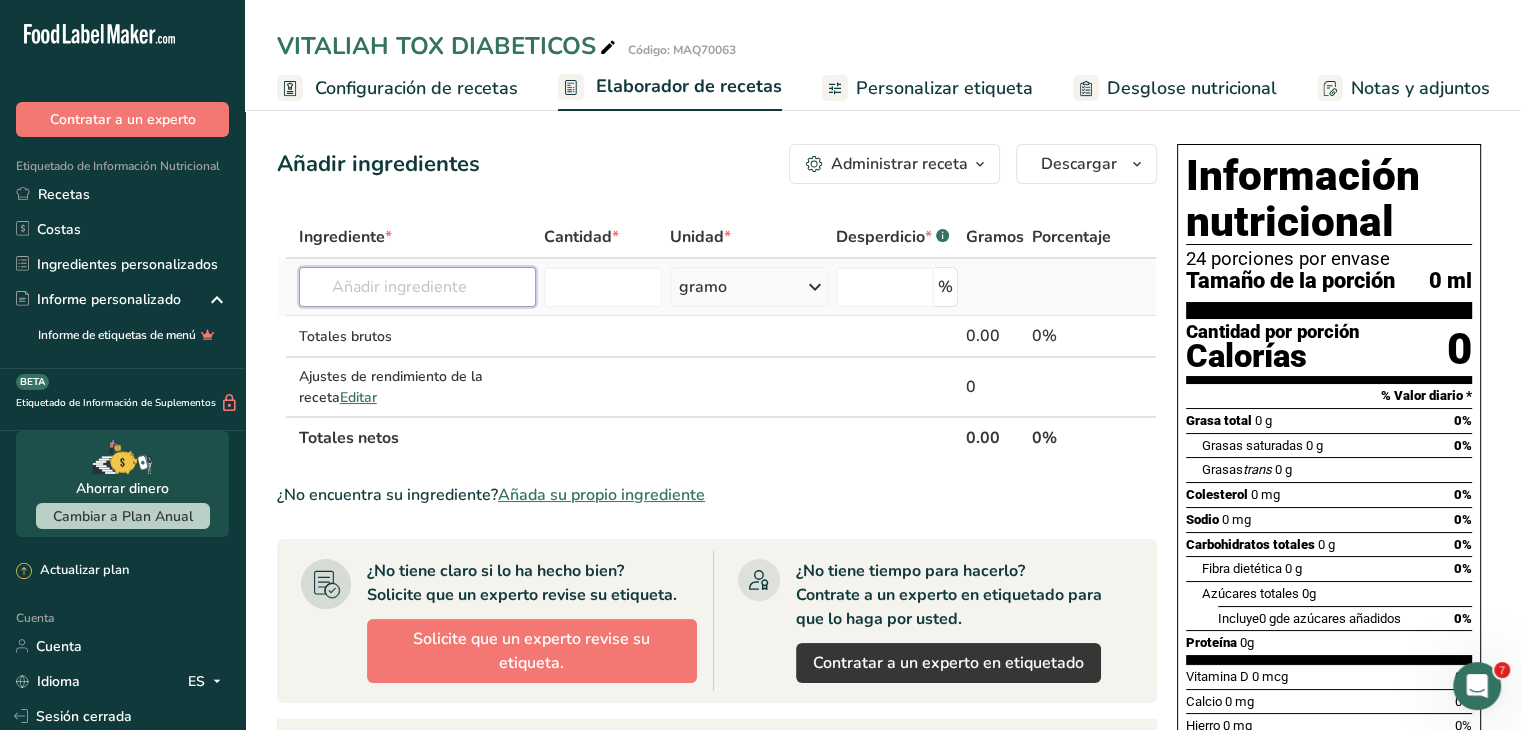 click at bounding box center [417, 287] 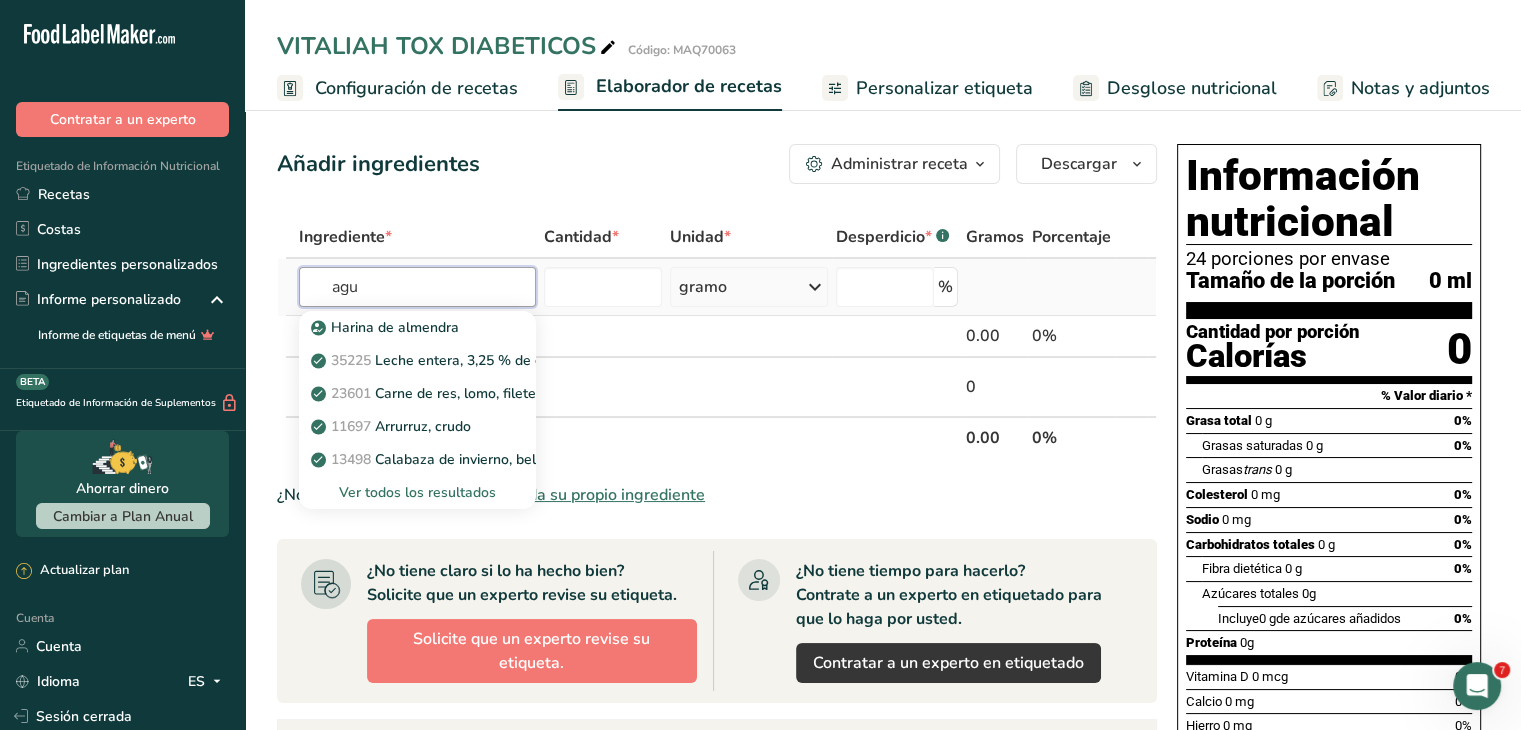 type on "agua" 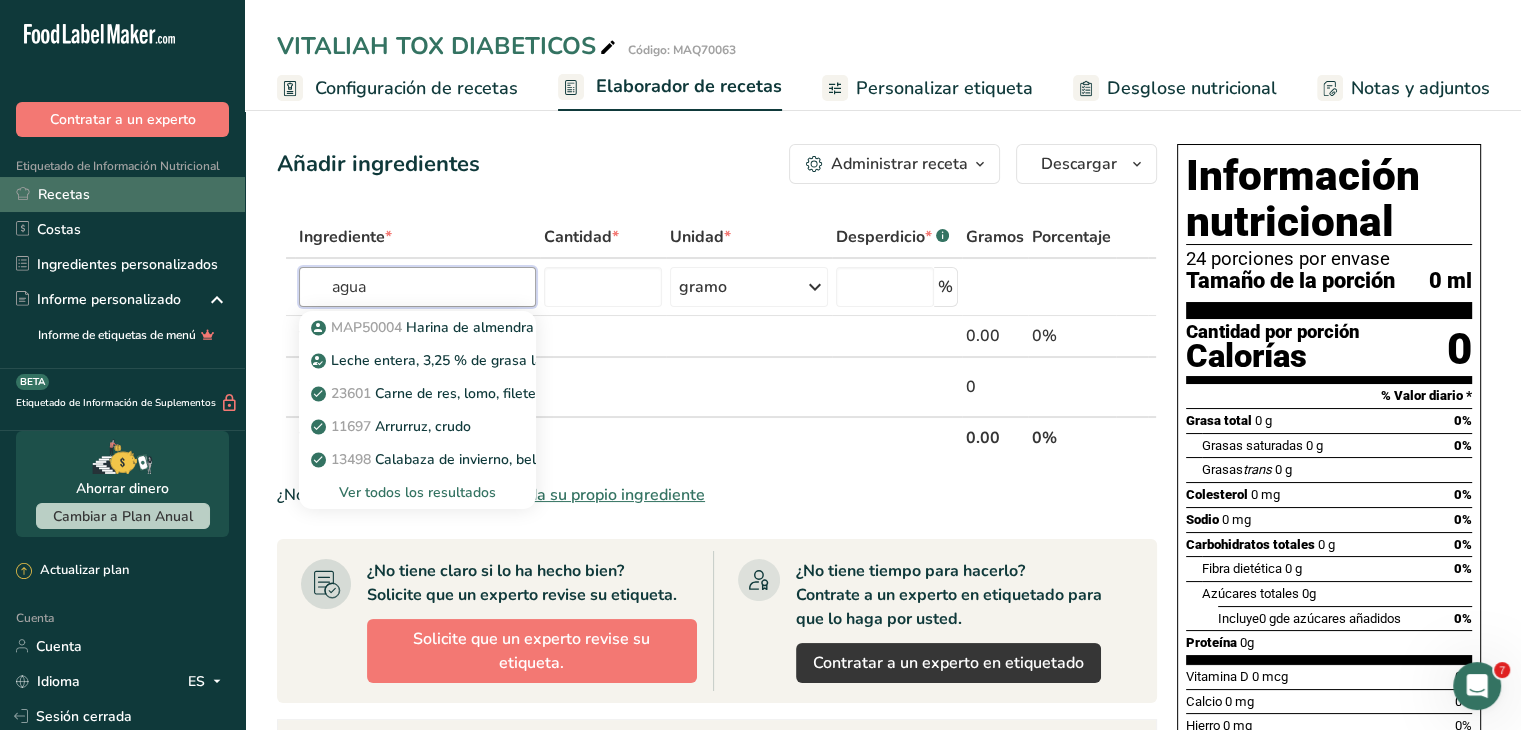 drag, startPoint x: 423, startPoint y: 273, endPoint x: 117, endPoint y: 203, distance: 313.90445 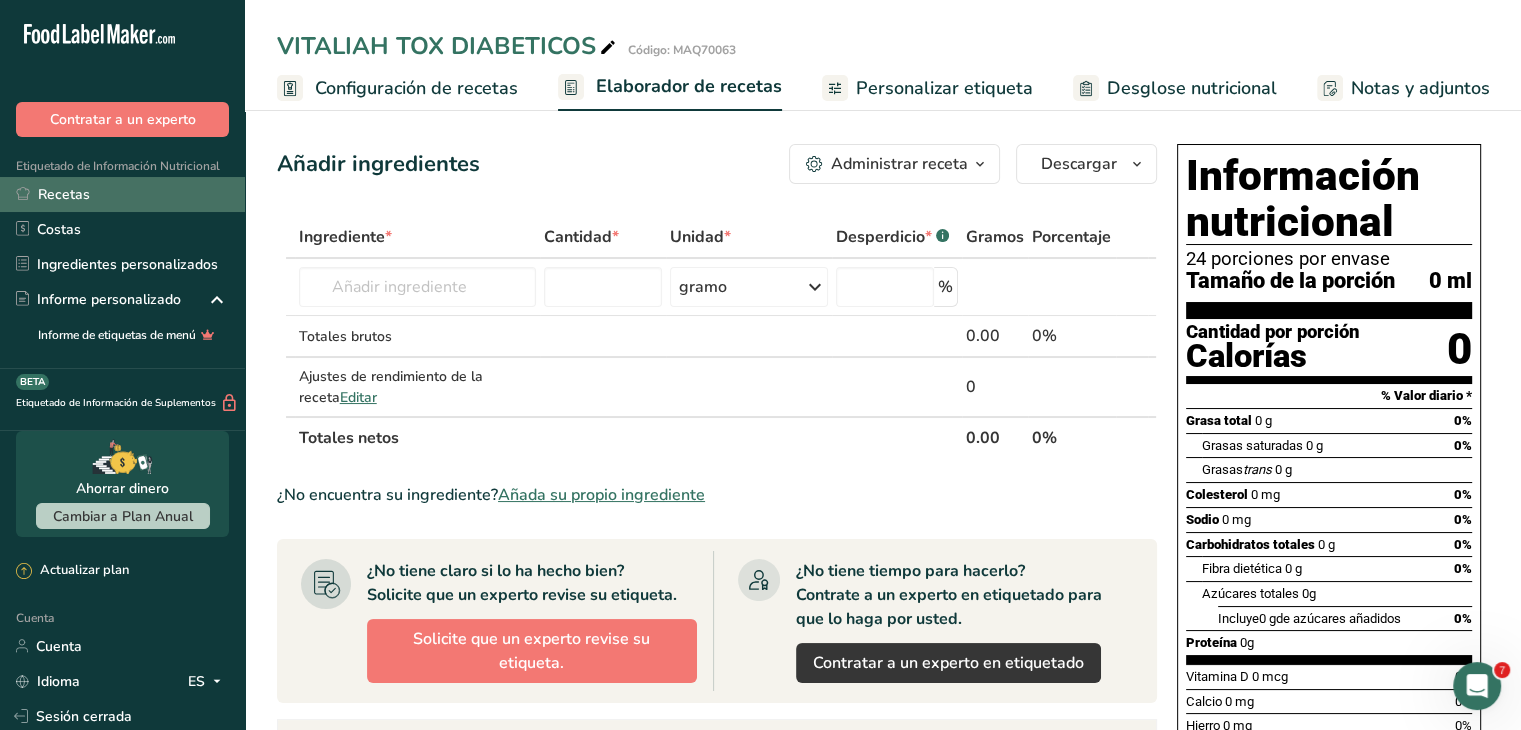 click on "Recetas" at bounding box center (122, 194) 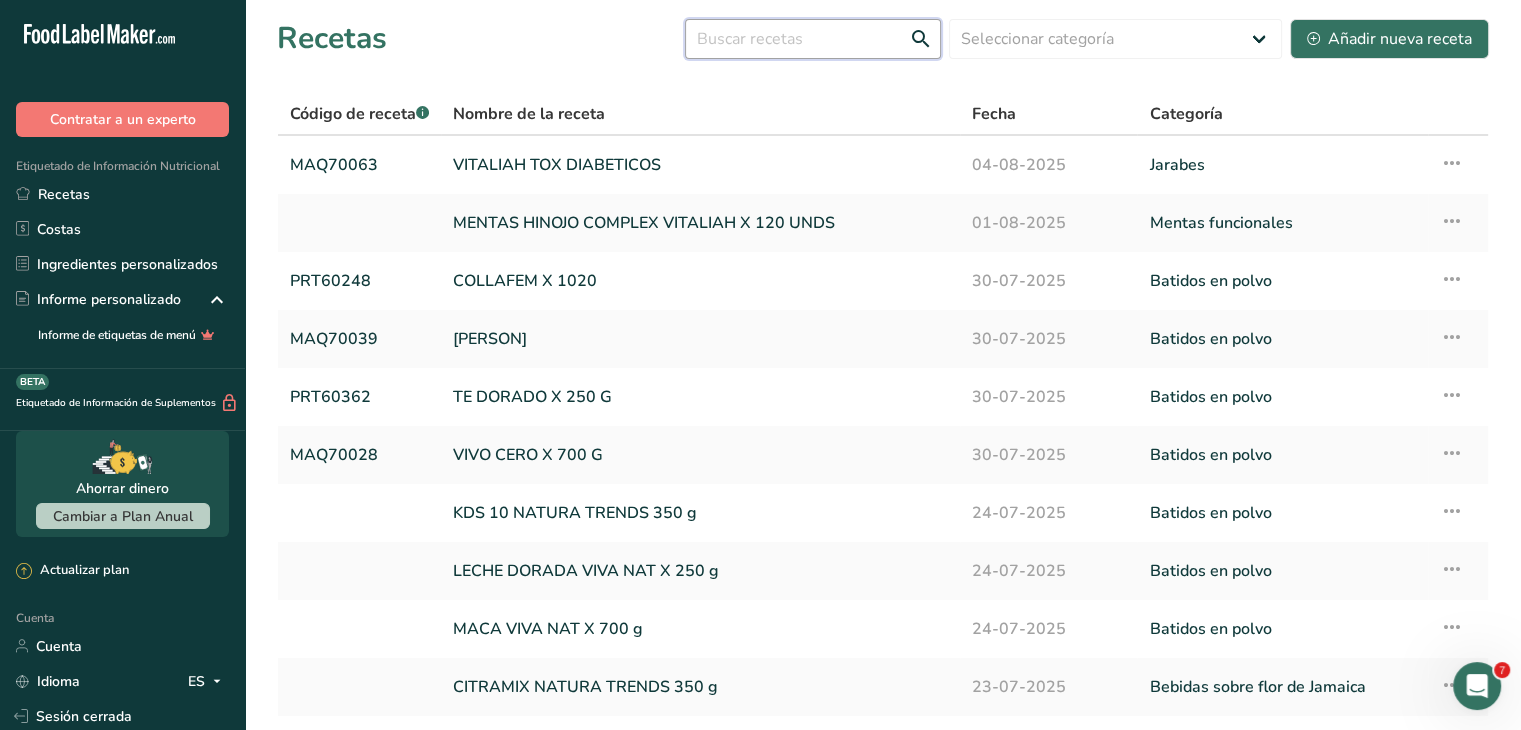 click at bounding box center [813, 39] 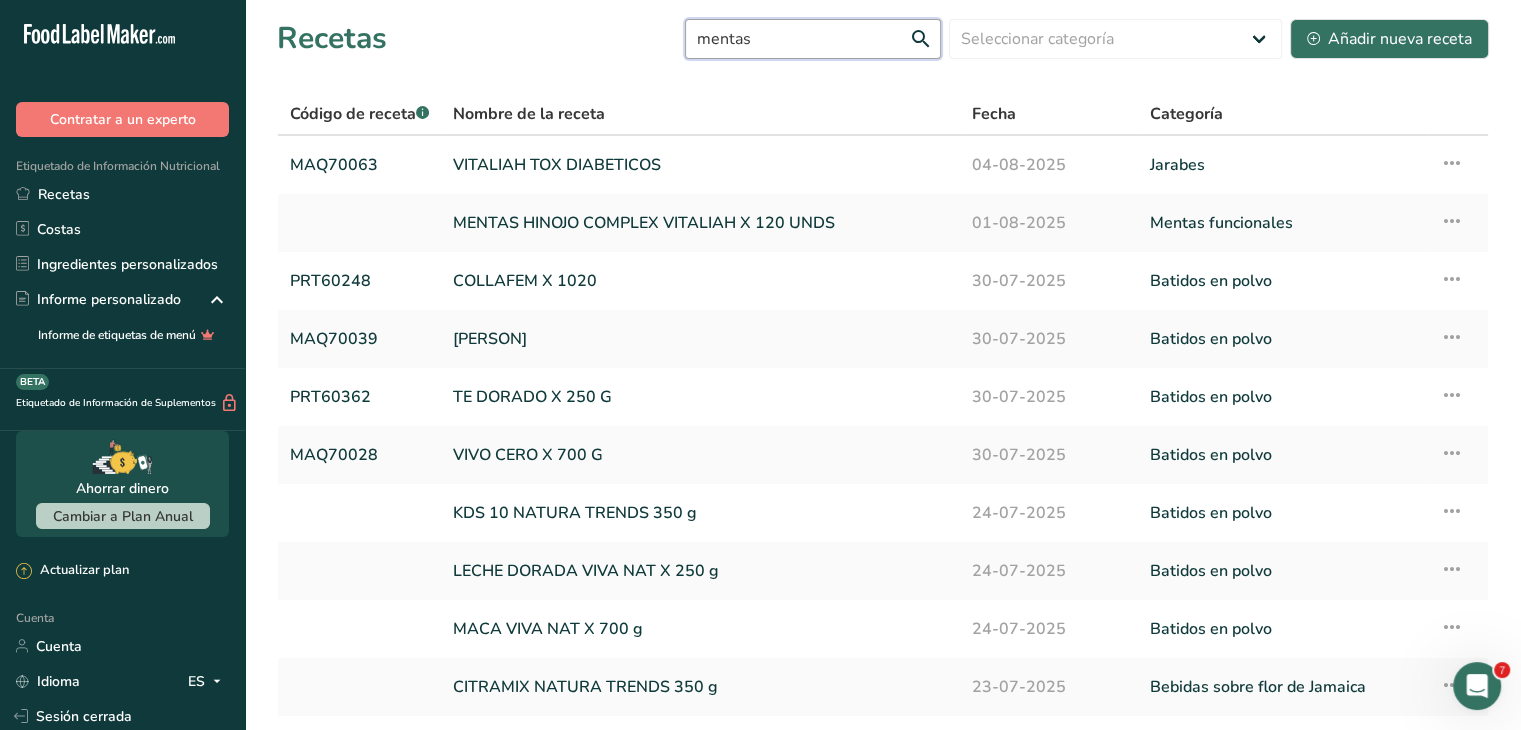 type on "mentas" 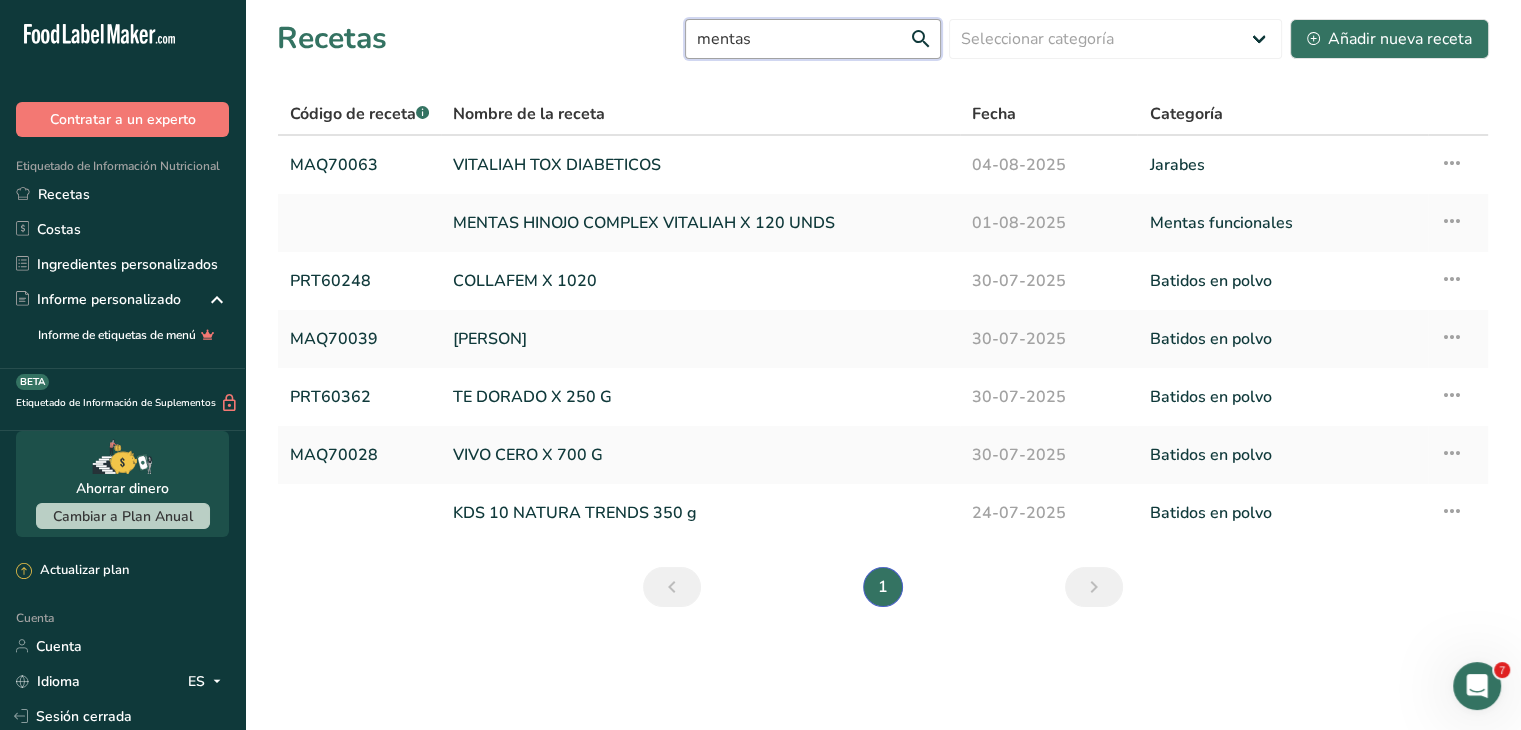 click on "mentas" at bounding box center (813, 39) 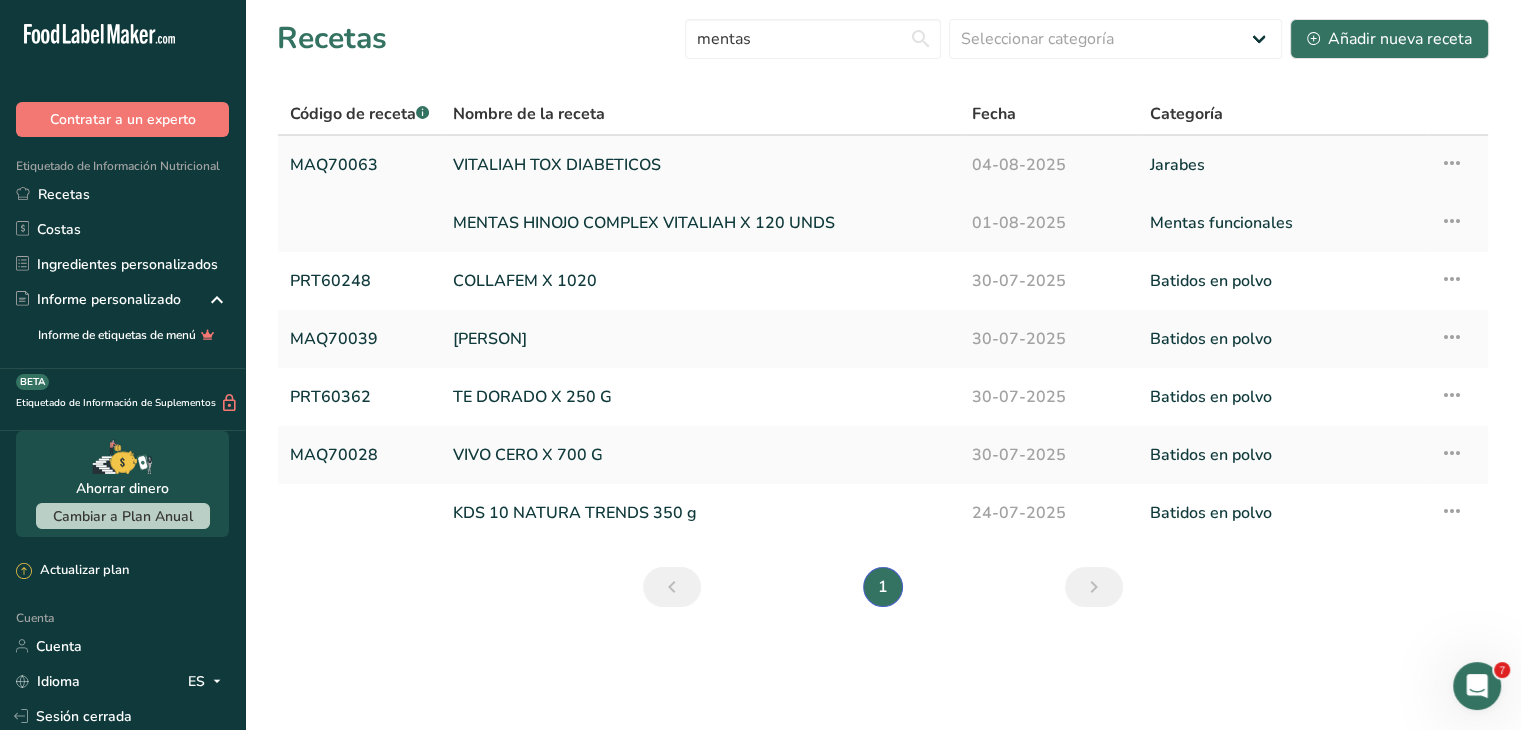 click on "VITALIAH TOX DIABETICOS" at bounding box center (700, 165) 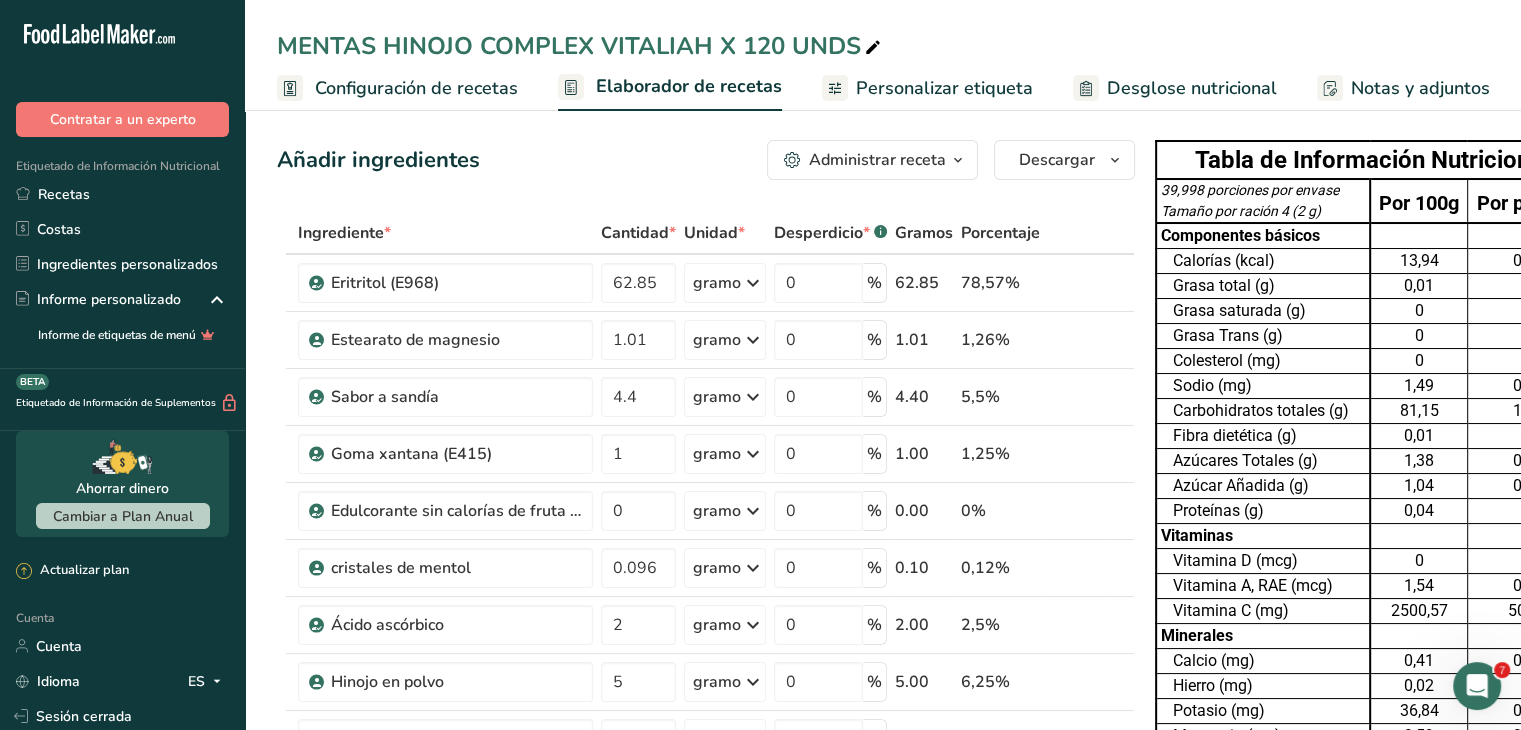 scroll, scrollTop: 0, scrollLeft: 0, axis: both 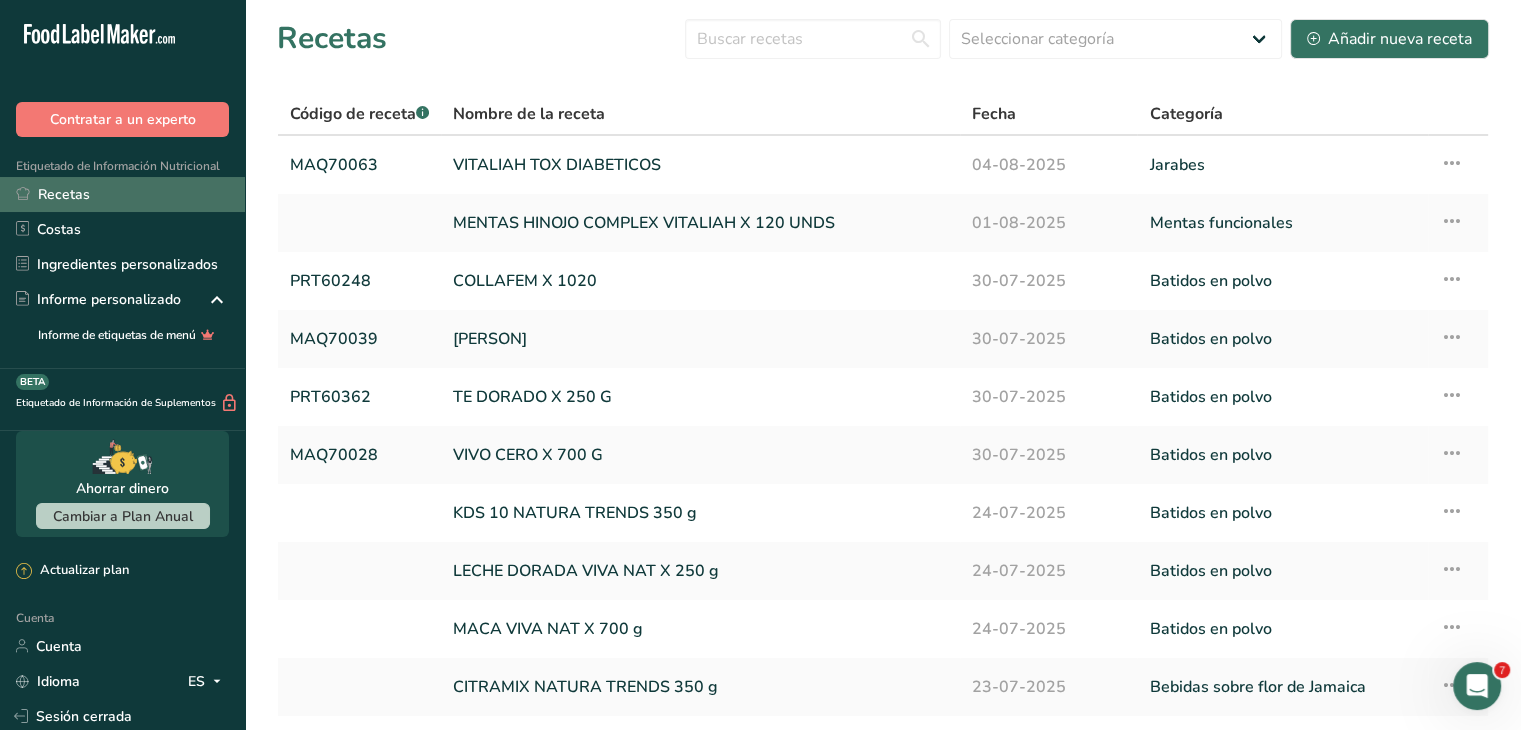 click on "Recetas" at bounding box center (122, 194) 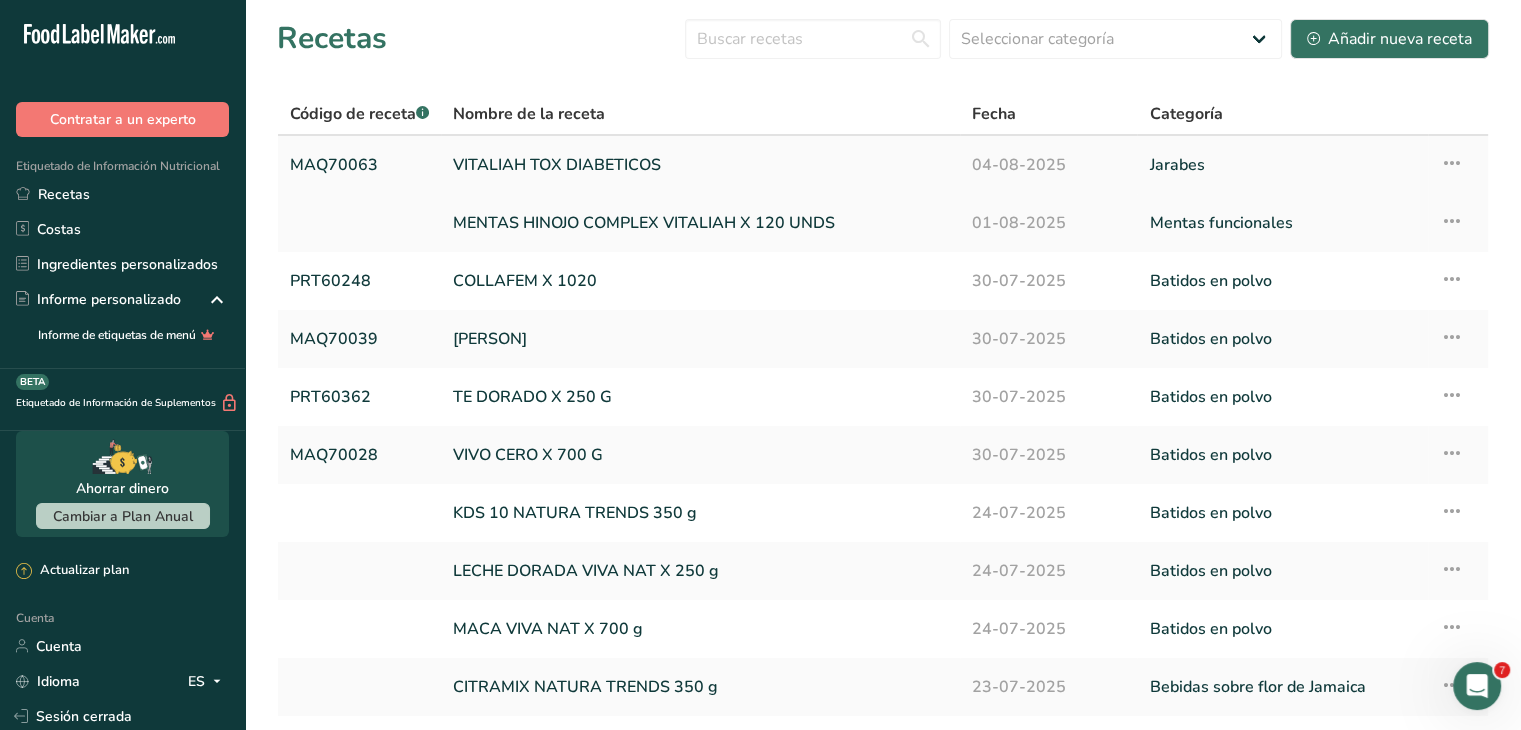 click on "VITALIAH TOX DIABETICOS" at bounding box center [700, 165] 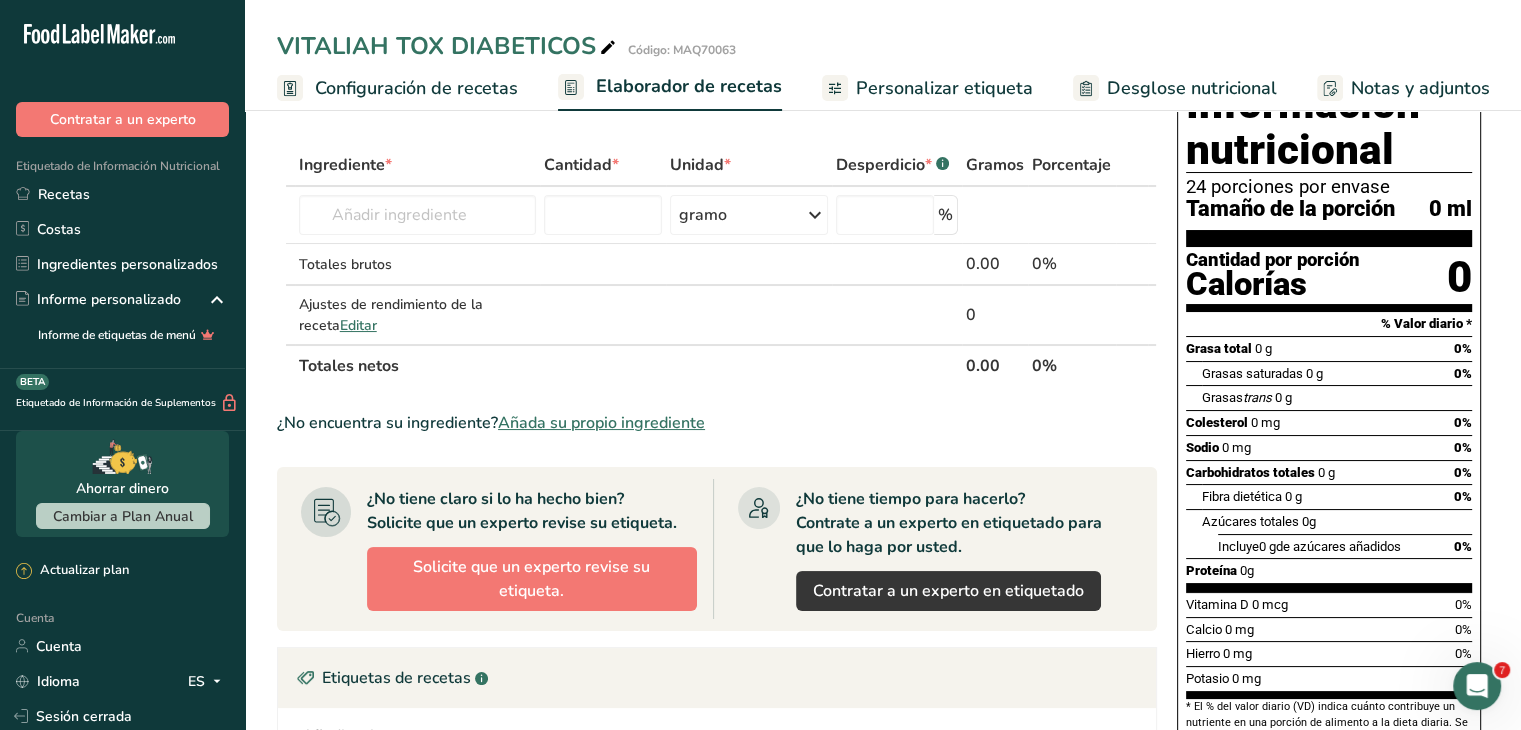 scroll, scrollTop: 0, scrollLeft: 0, axis: both 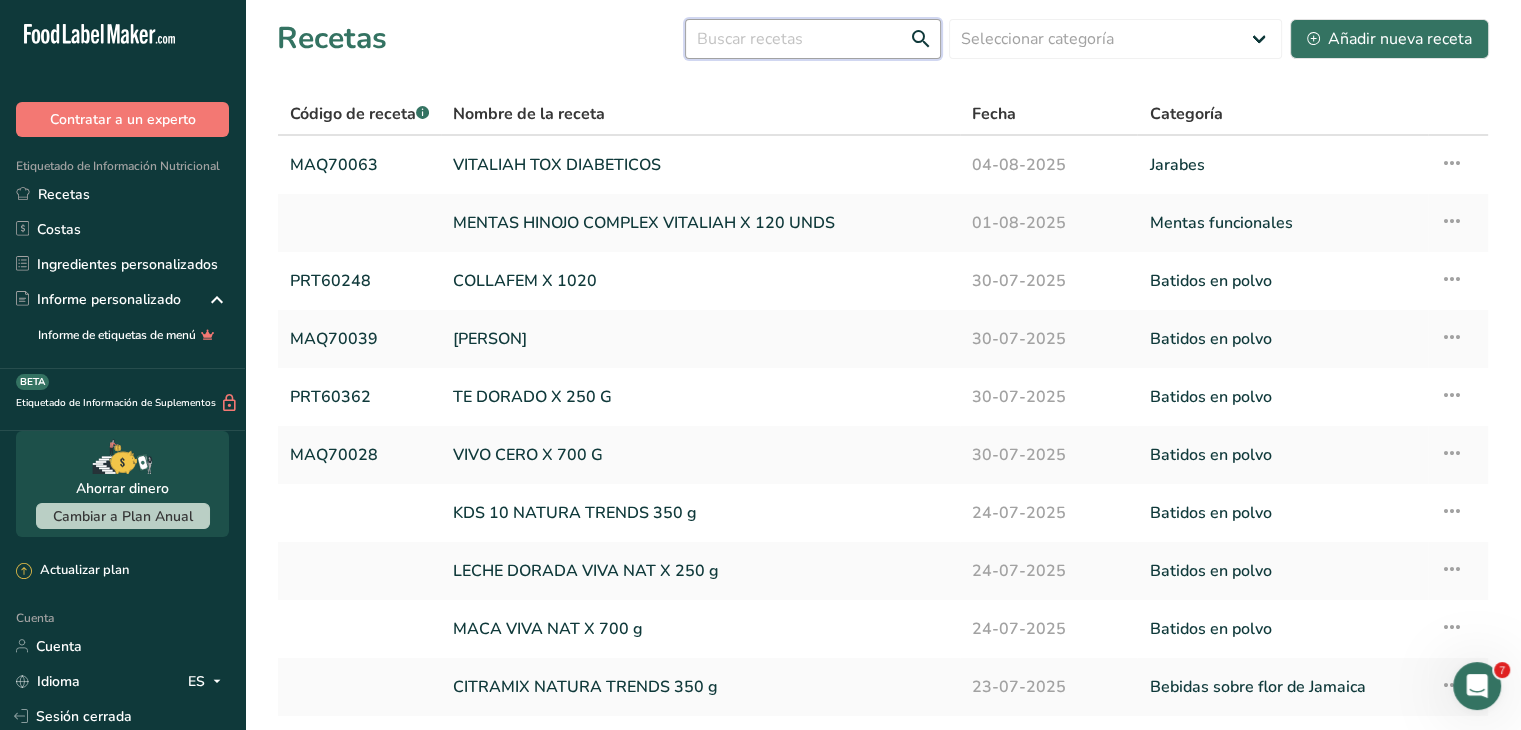 click at bounding box center [813, 39] 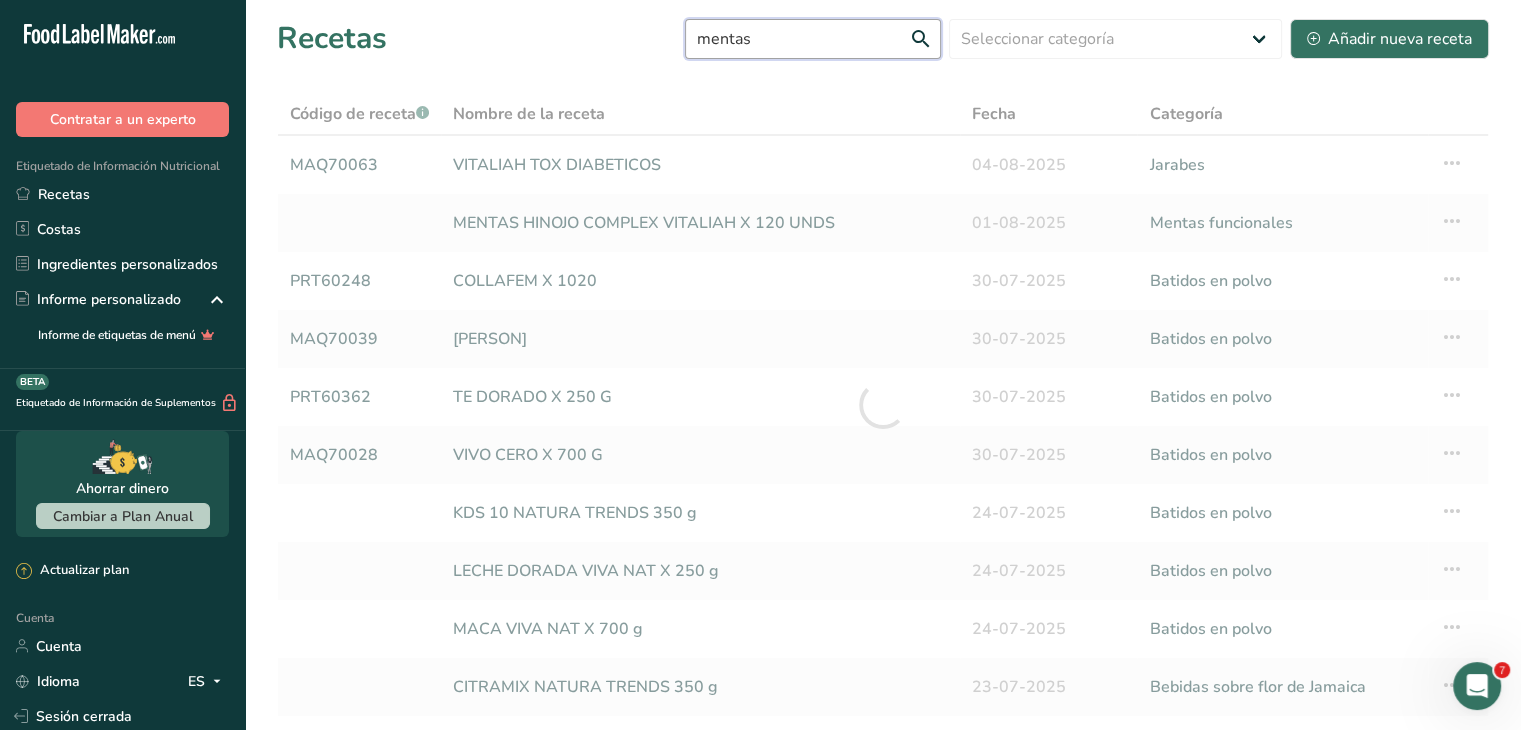 type on "mentas" 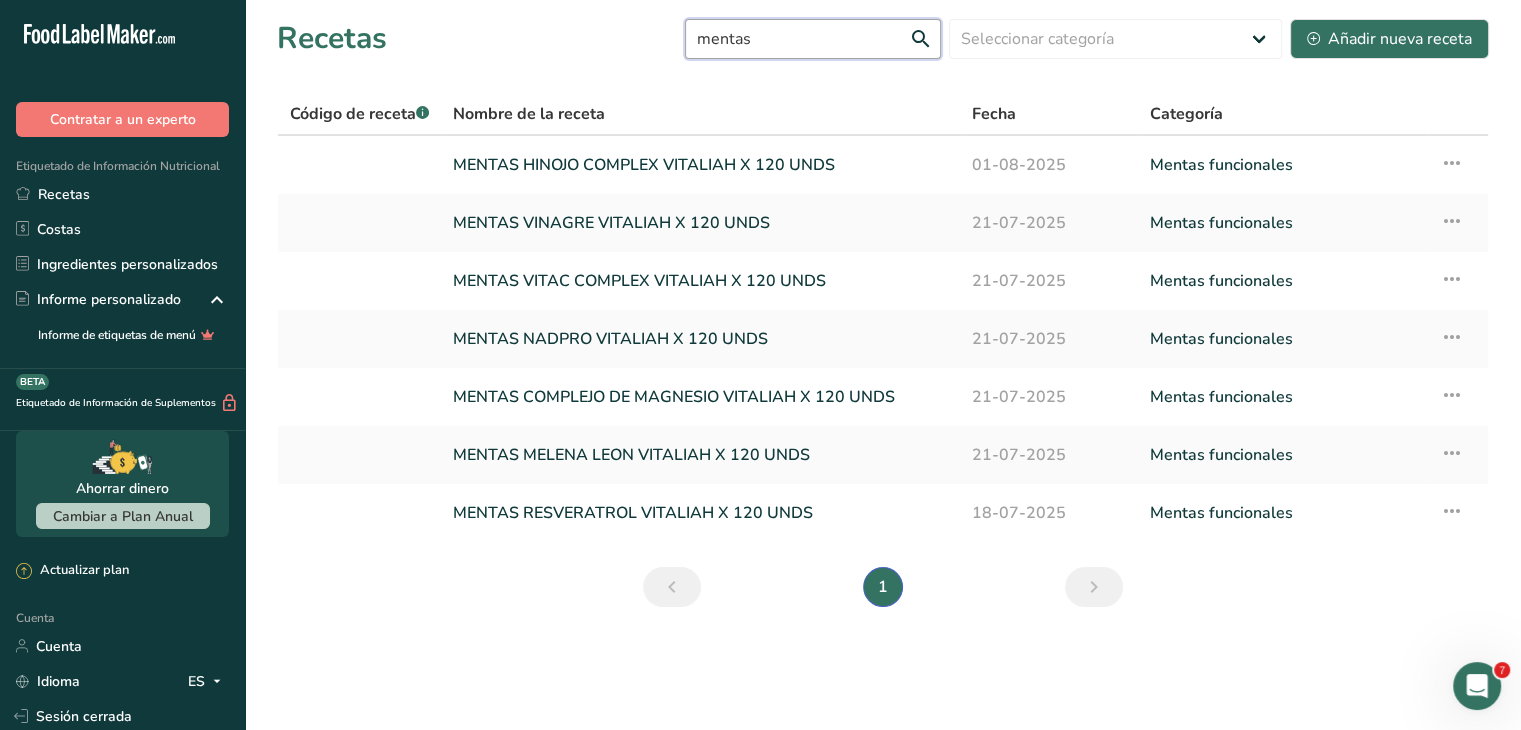 drag, startPoint x: 844, startPoint y: 46, endPoint x: 474, endPoint y: 34, distance: 370.19455 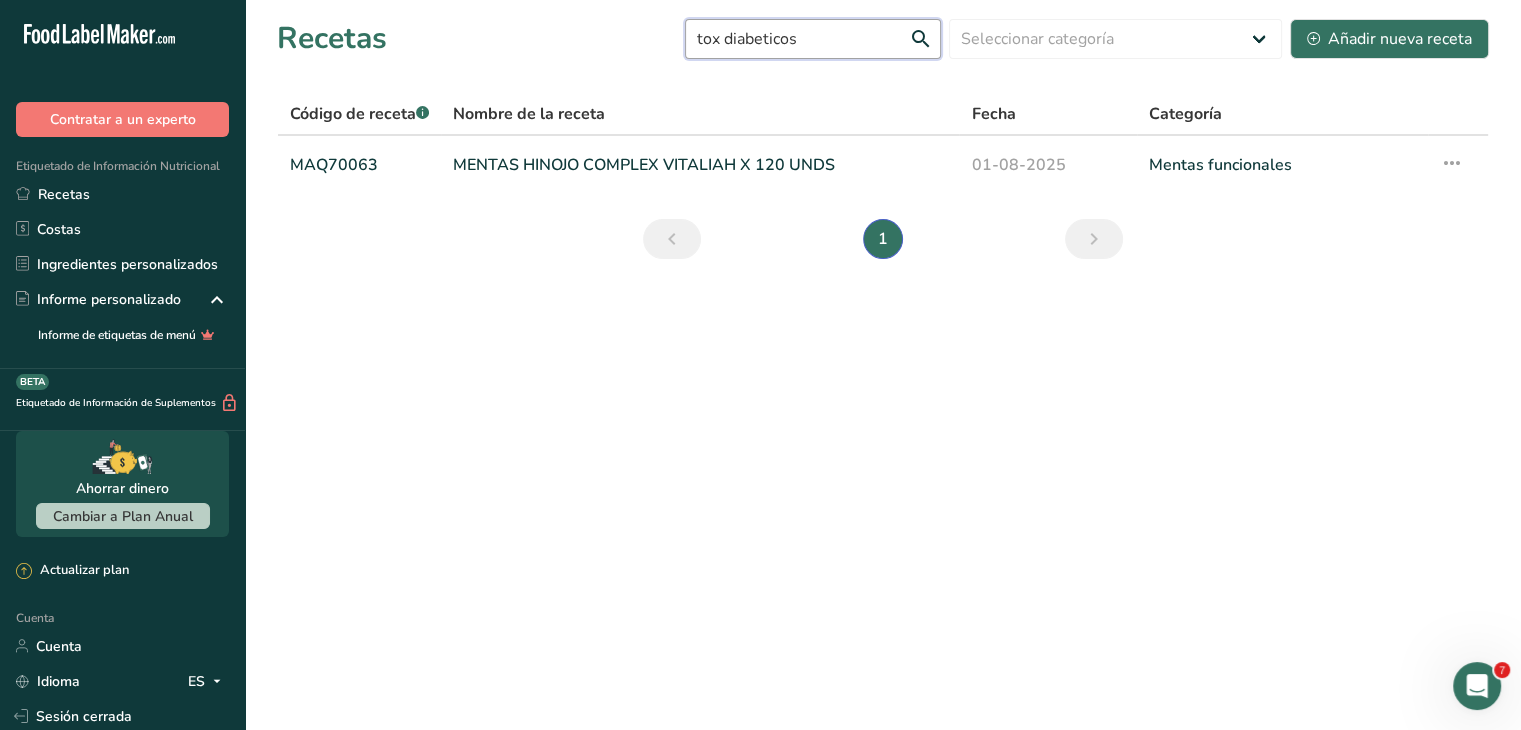 drag, startPoint x: 812, startPoint y: 34, endPoint x: 432, endPoint y: -8, distance: 382.314 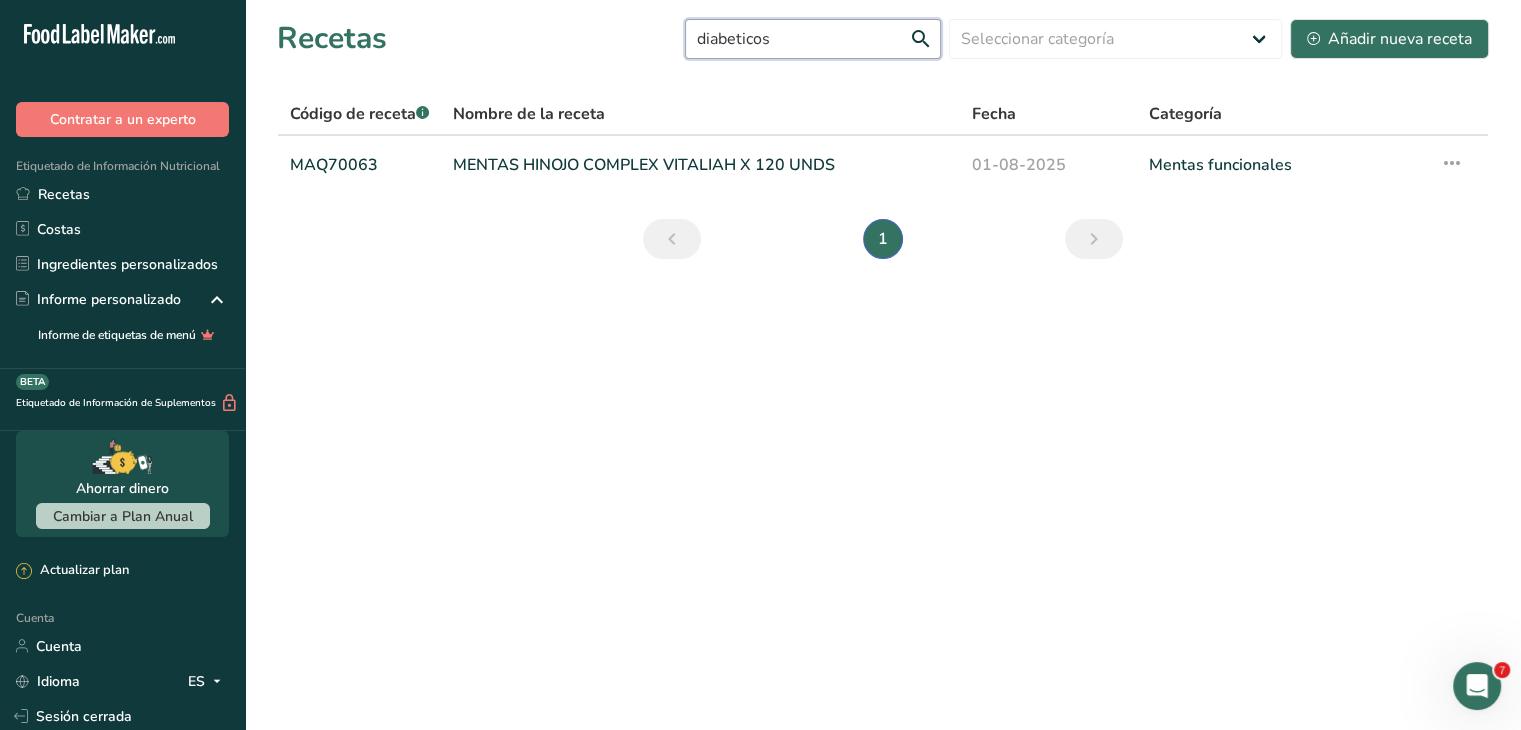 type on "diabeticos" 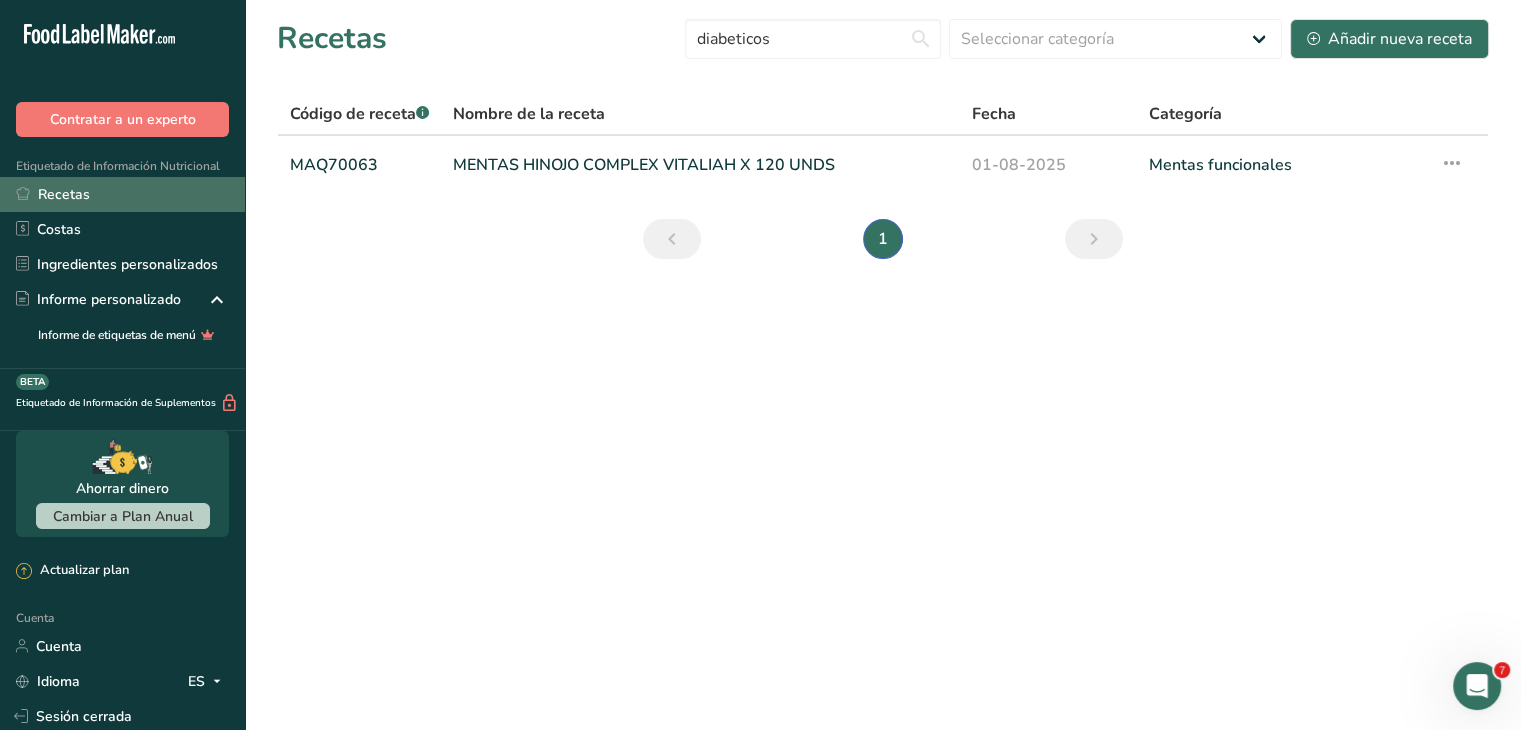 click on "Recetas" at bounding box center [122, 194] 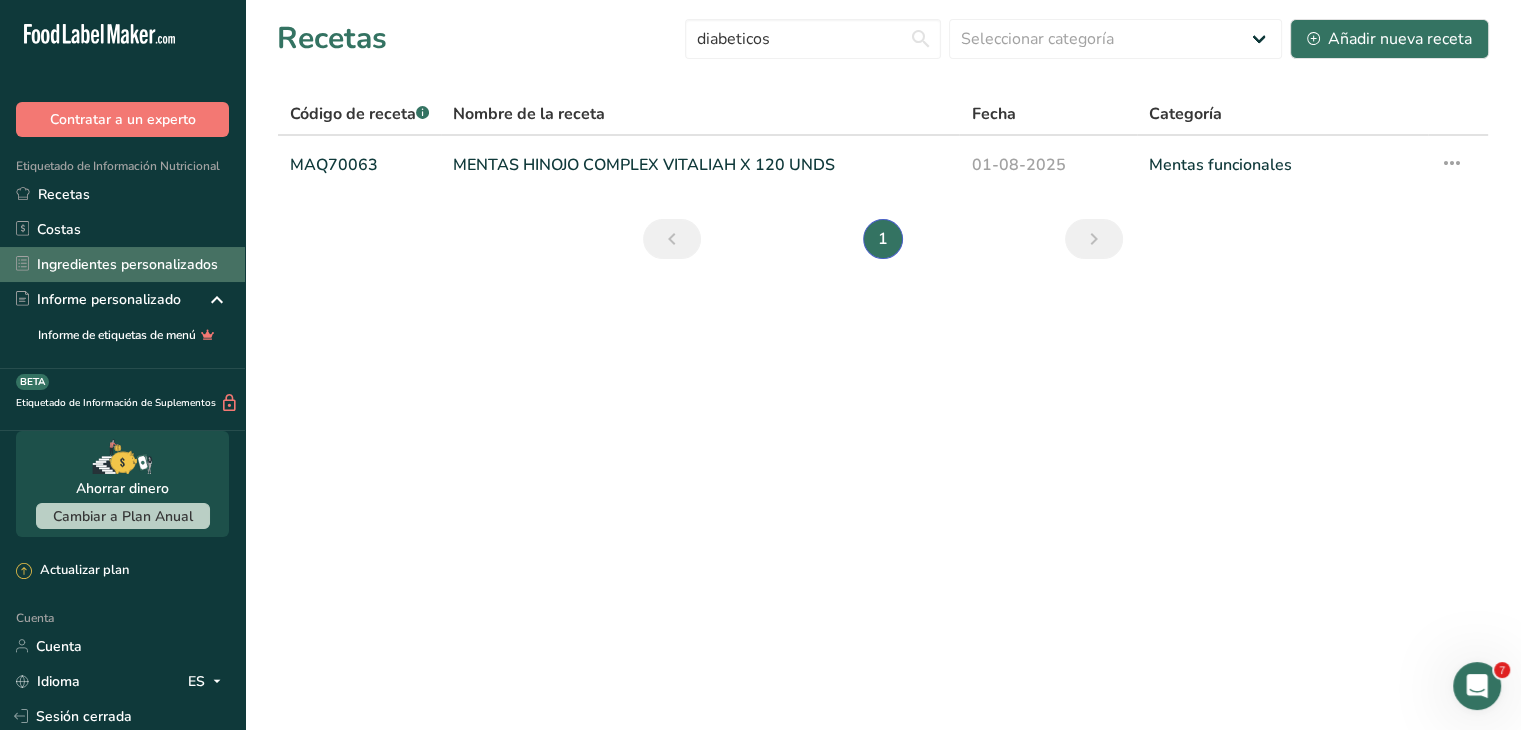 click on "Ingredientes personalizados" at bounding box center [127, 264] 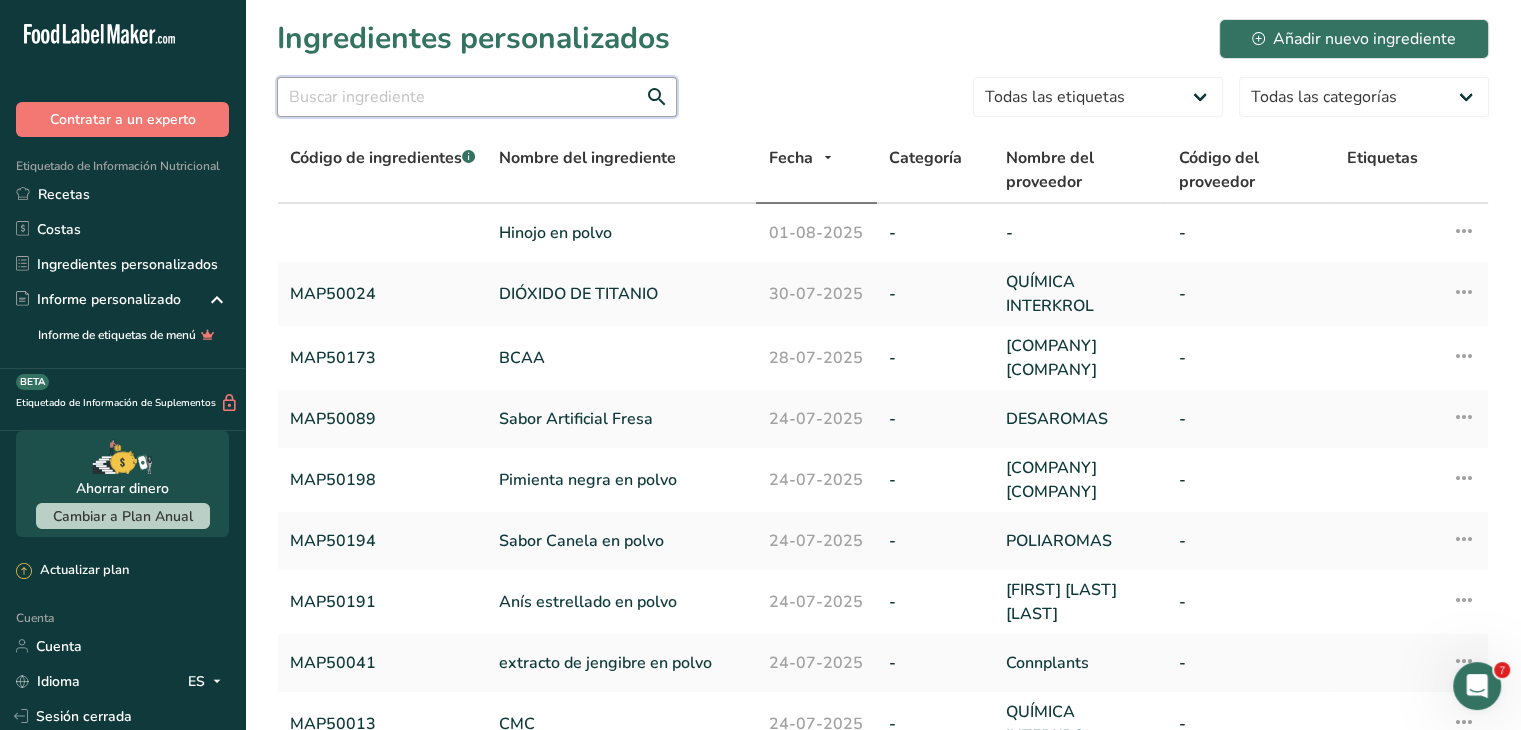 click at bounding box center [477, 97] 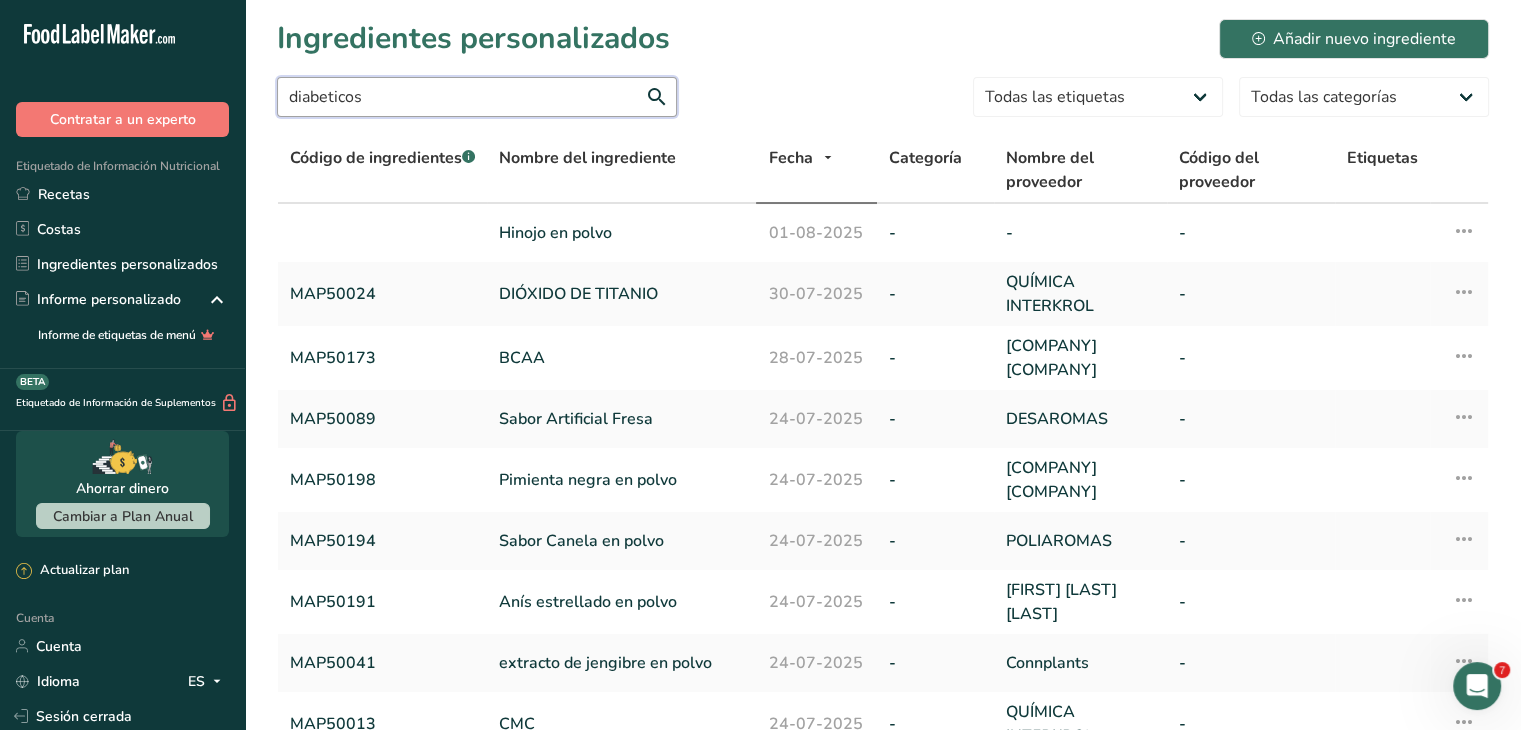 type on "diabeticos" 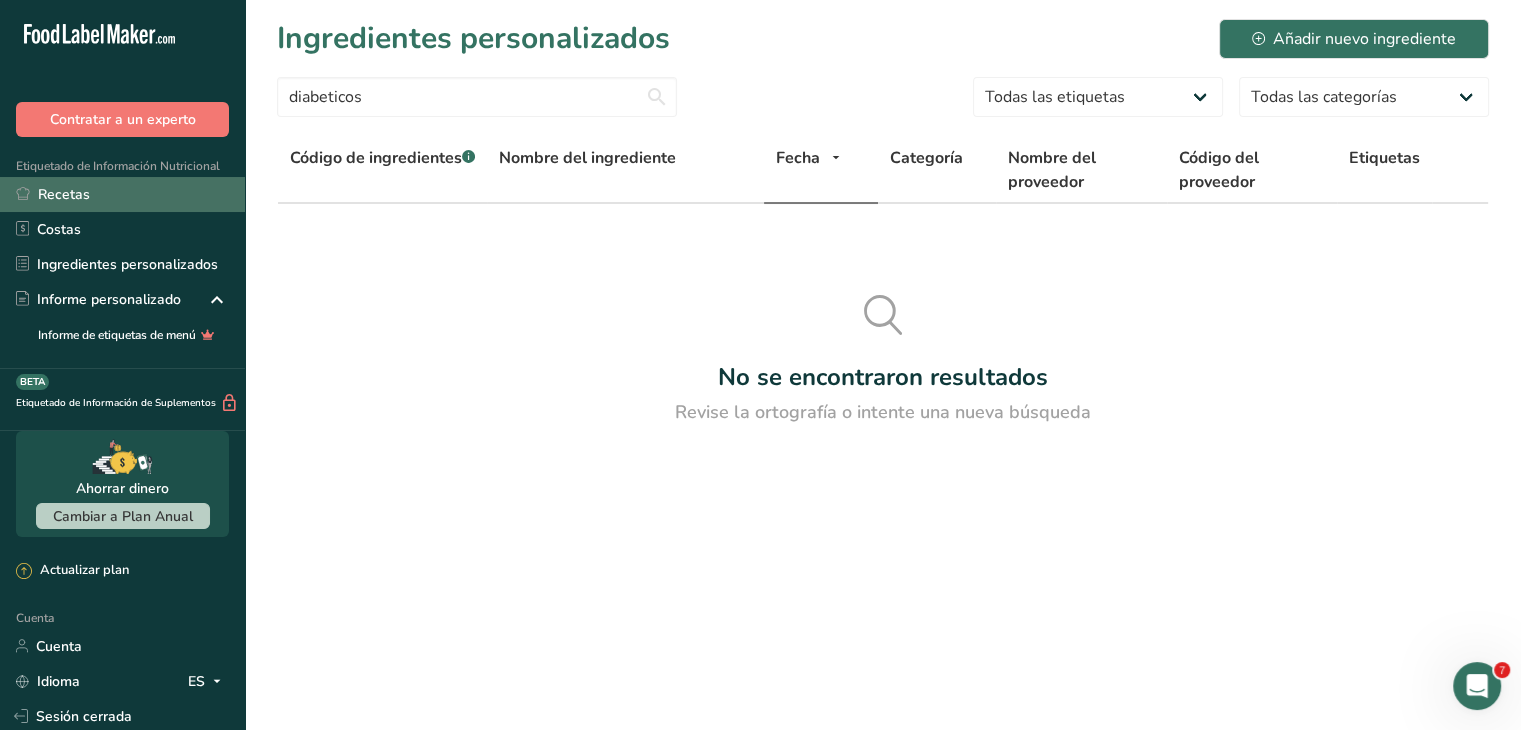 click on "Recetas" at bounding box center [122, 194] 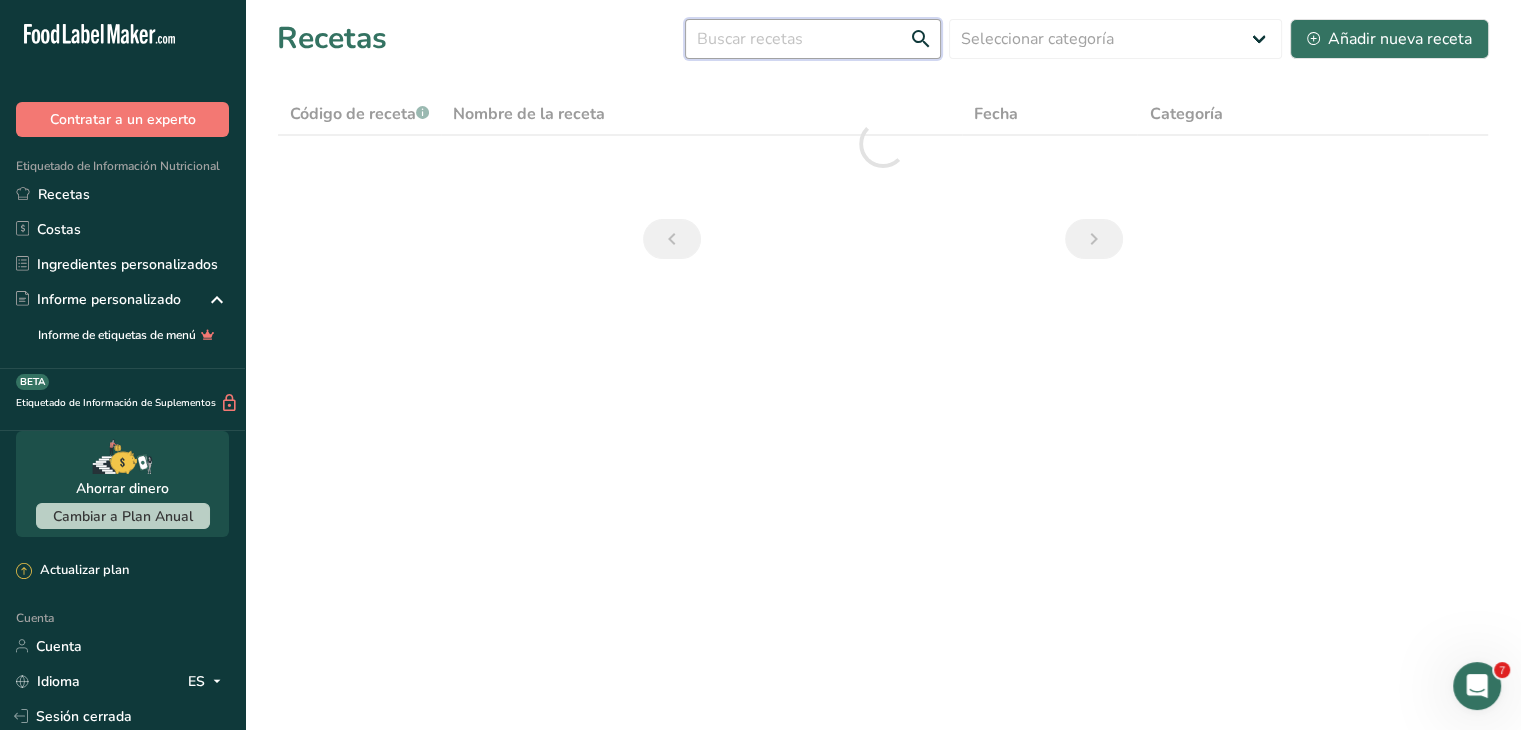 click at bounding box center [813, 39] 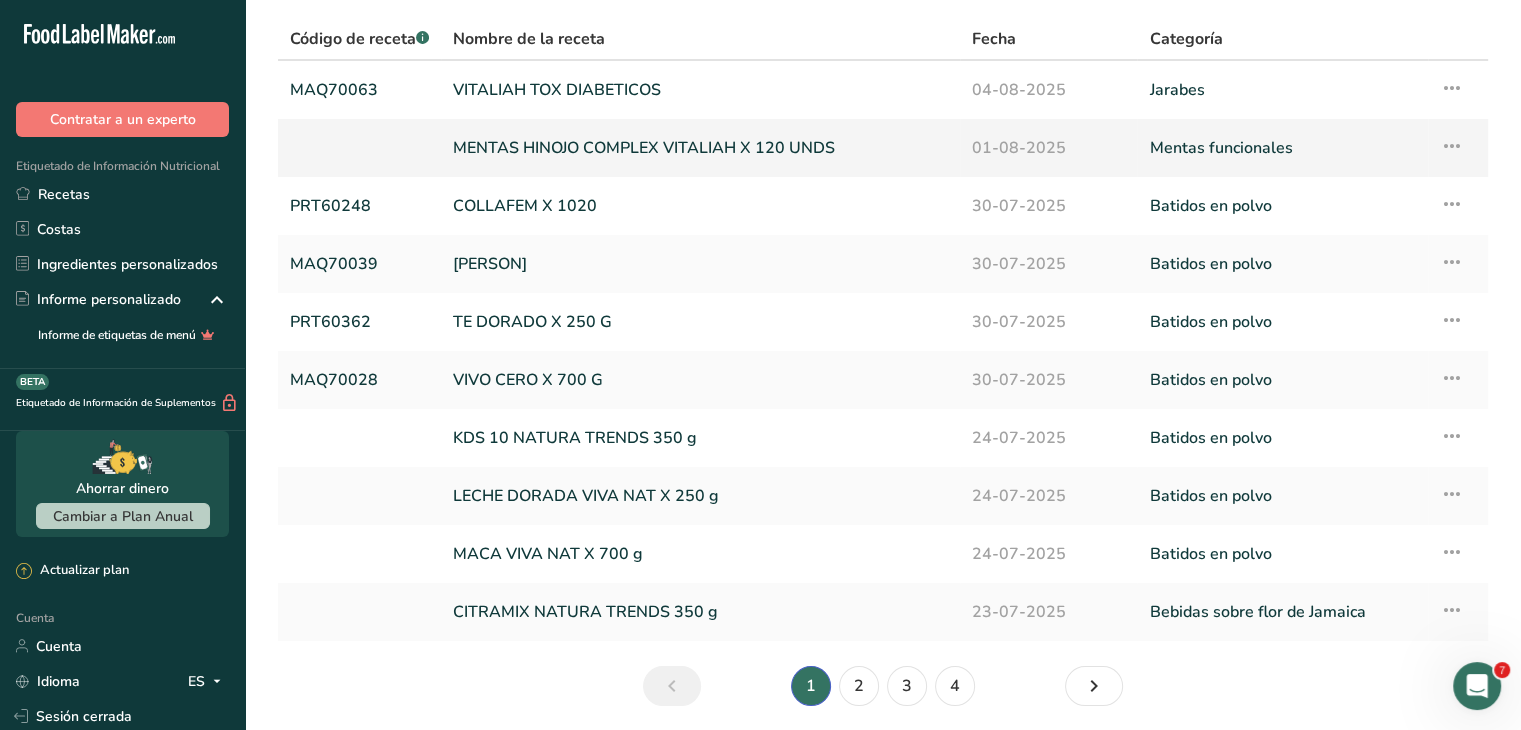 scroll, scrollTop: 146, scrollLeft: 0, axis: vertical 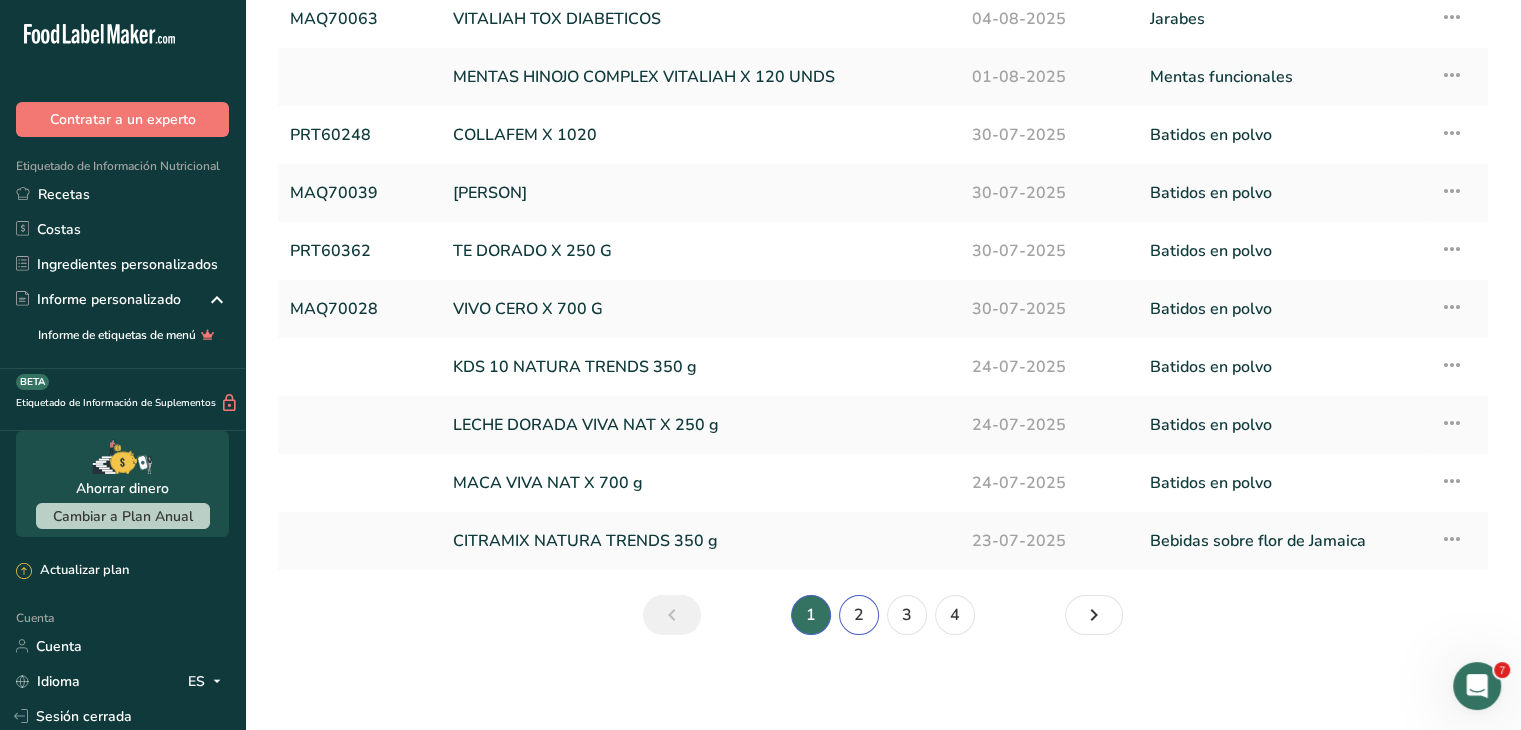 click on "2" at bounding box center (859, 615) 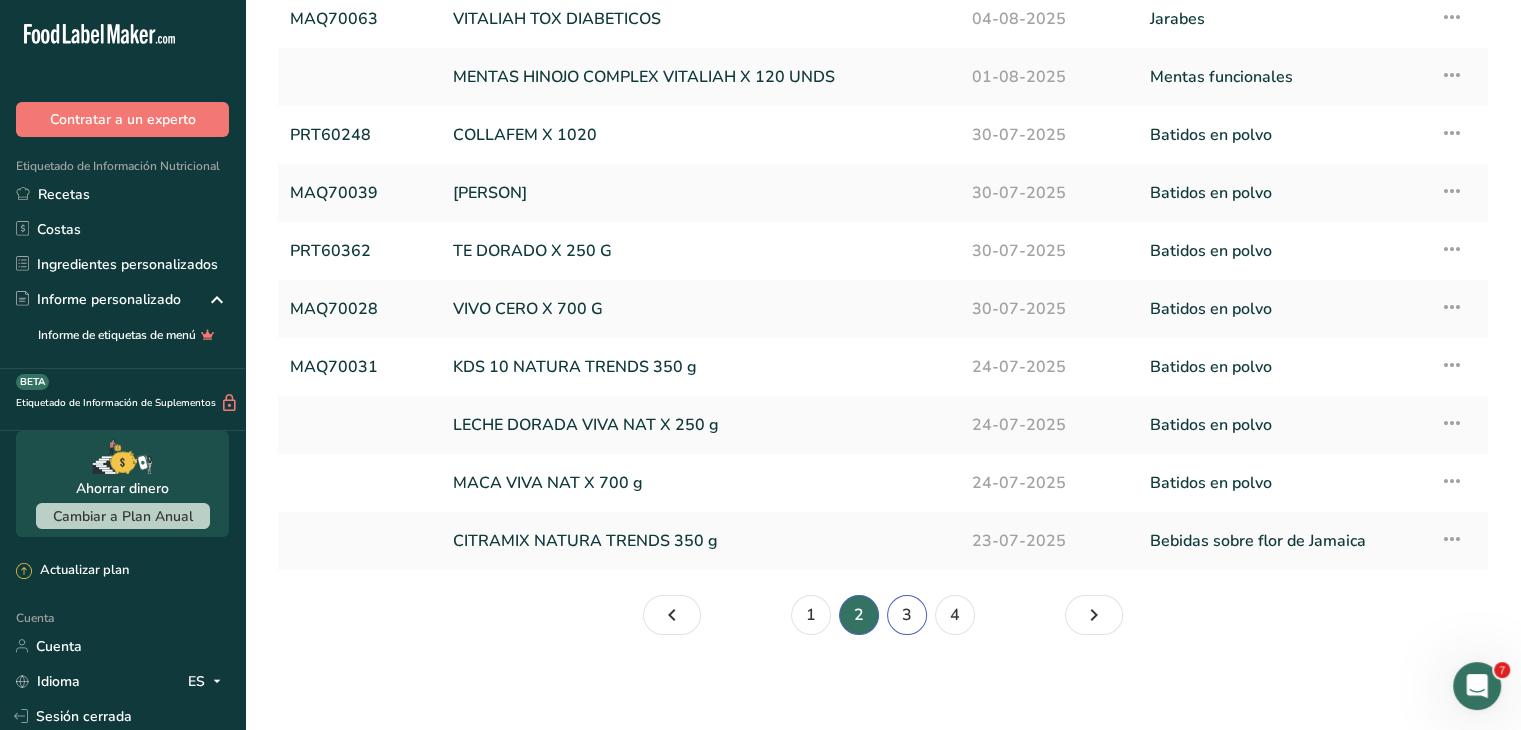 click on "3" at bounding box center [907, 615] 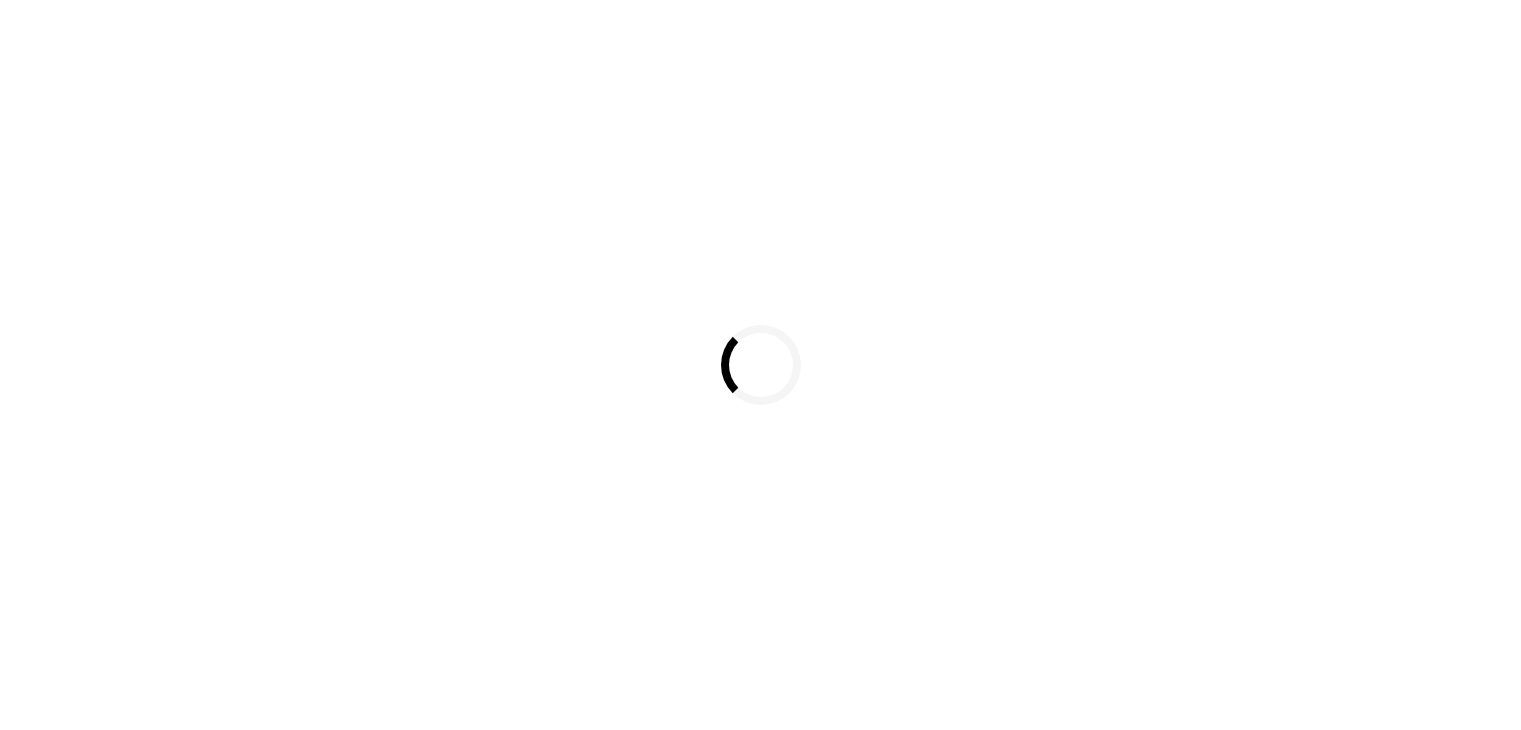 scroll, scrollTop: 0, scrollLeft: 0, axis: both 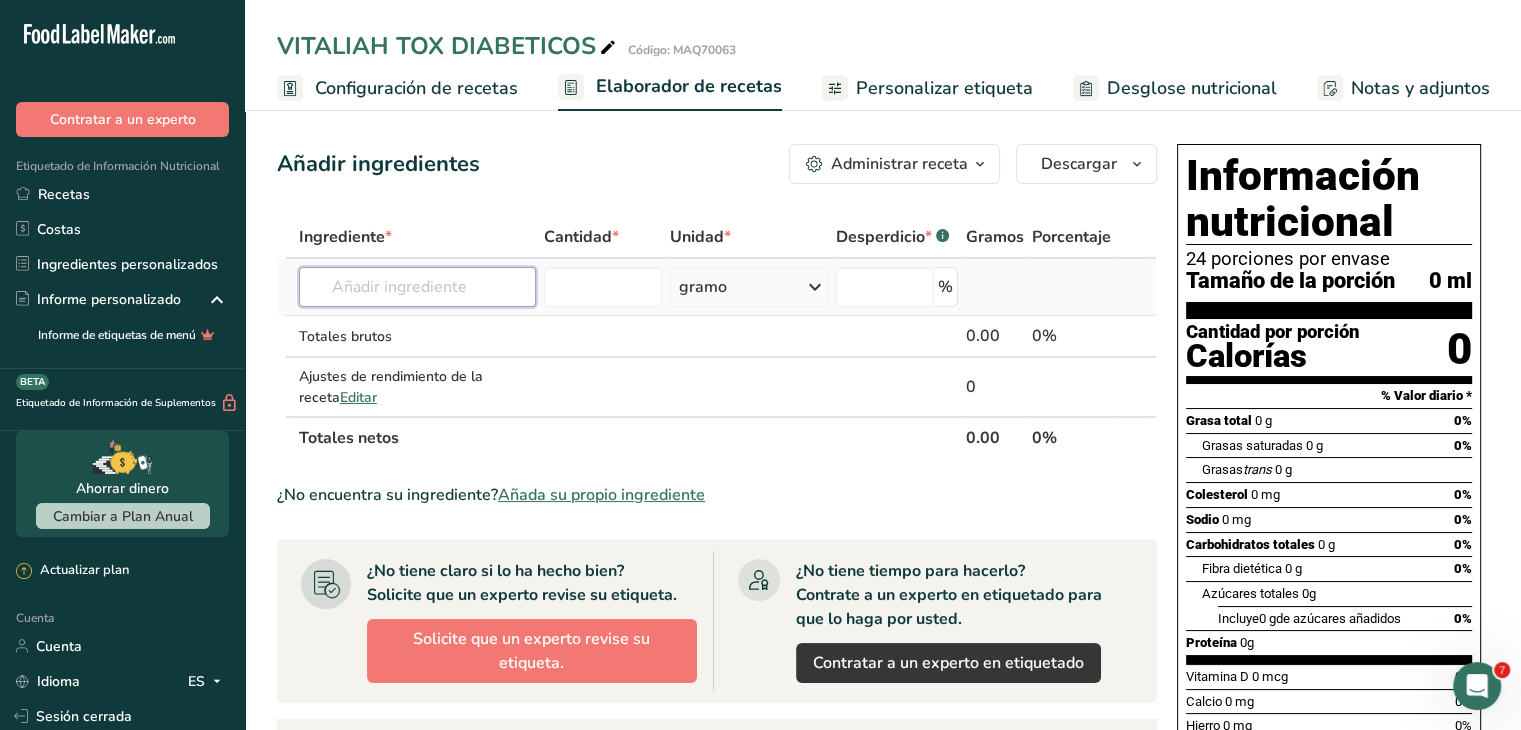 click at bounding box center [417, 287] 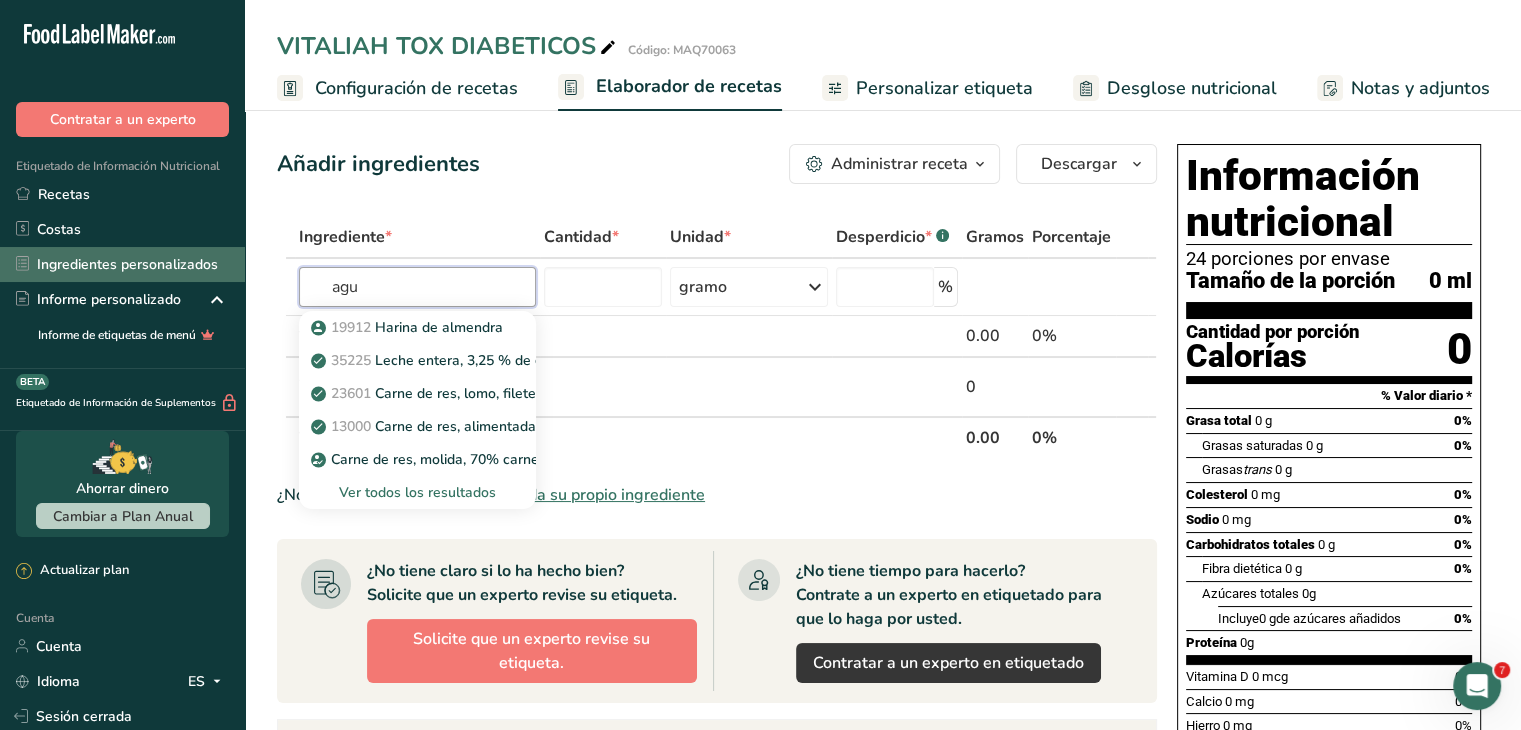 type on "agu" 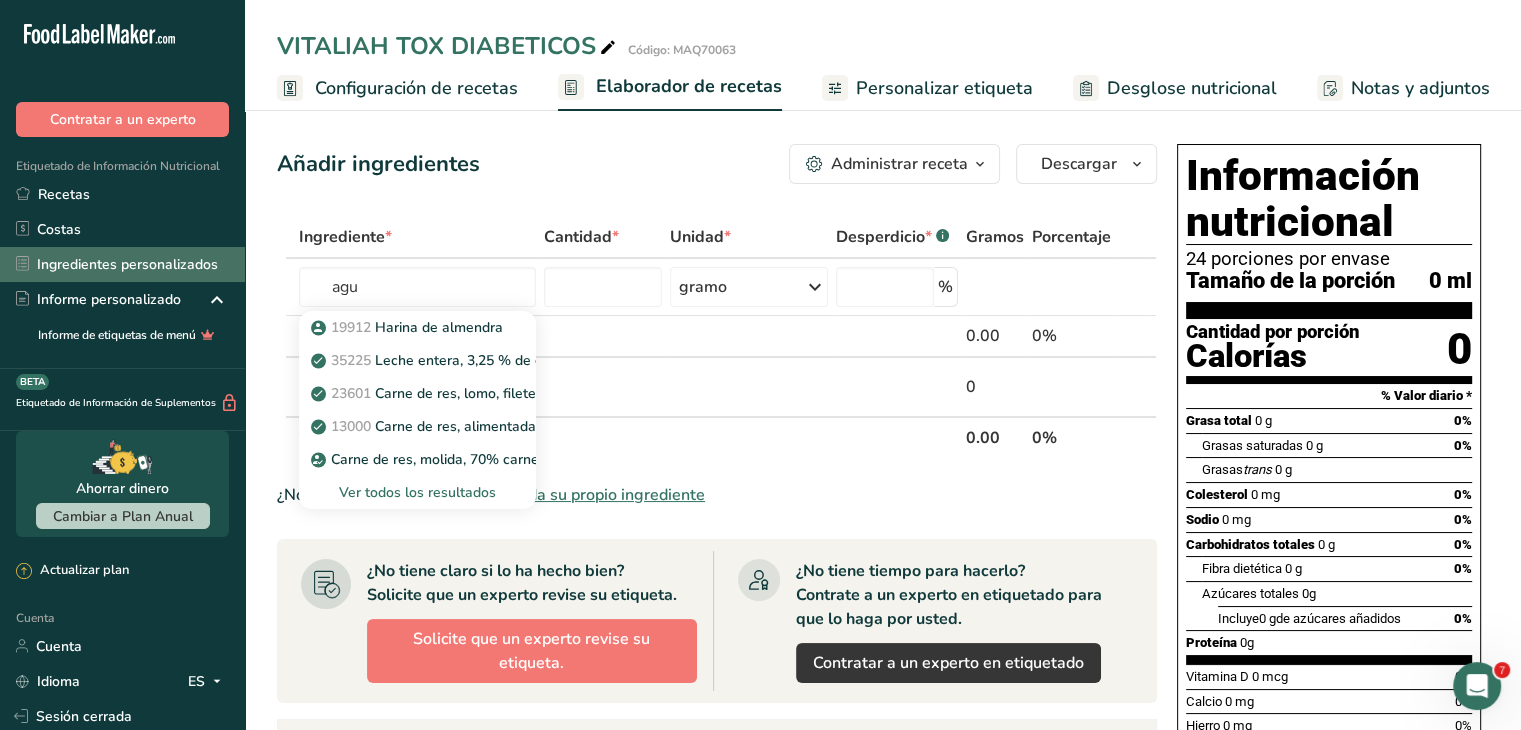 type 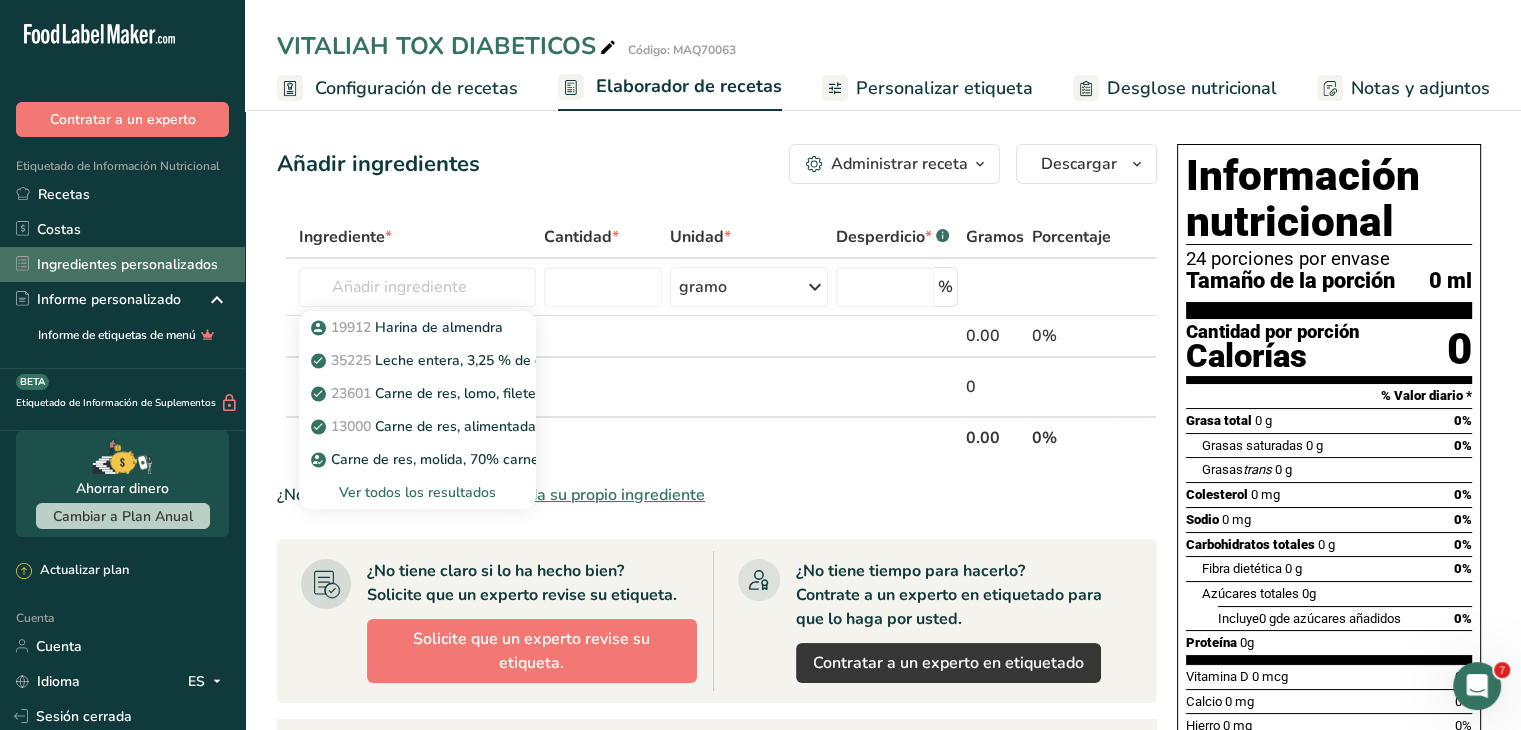 click on "Ingredientes personalizados" at bounding box center [127, 264] 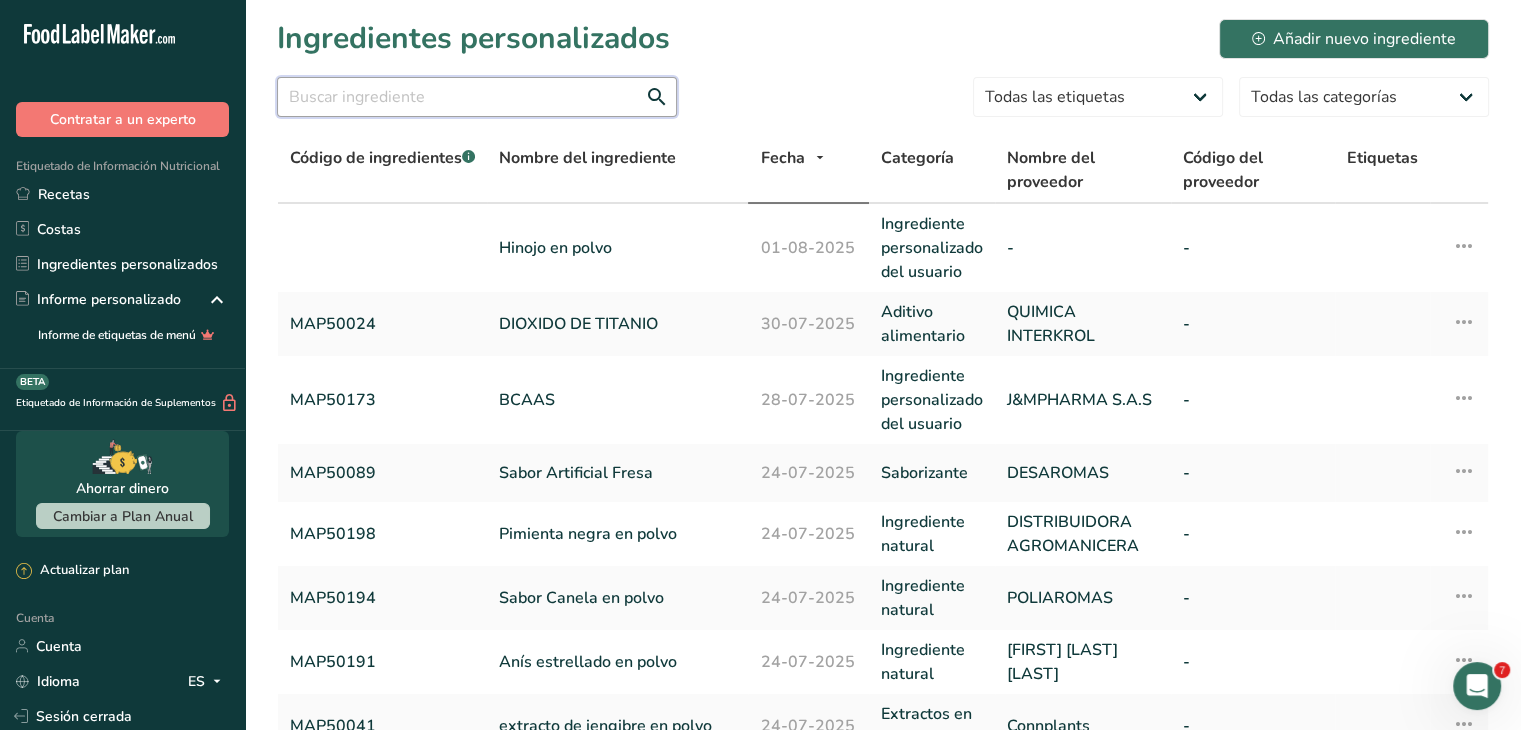 click at bounding box center [477, 97] 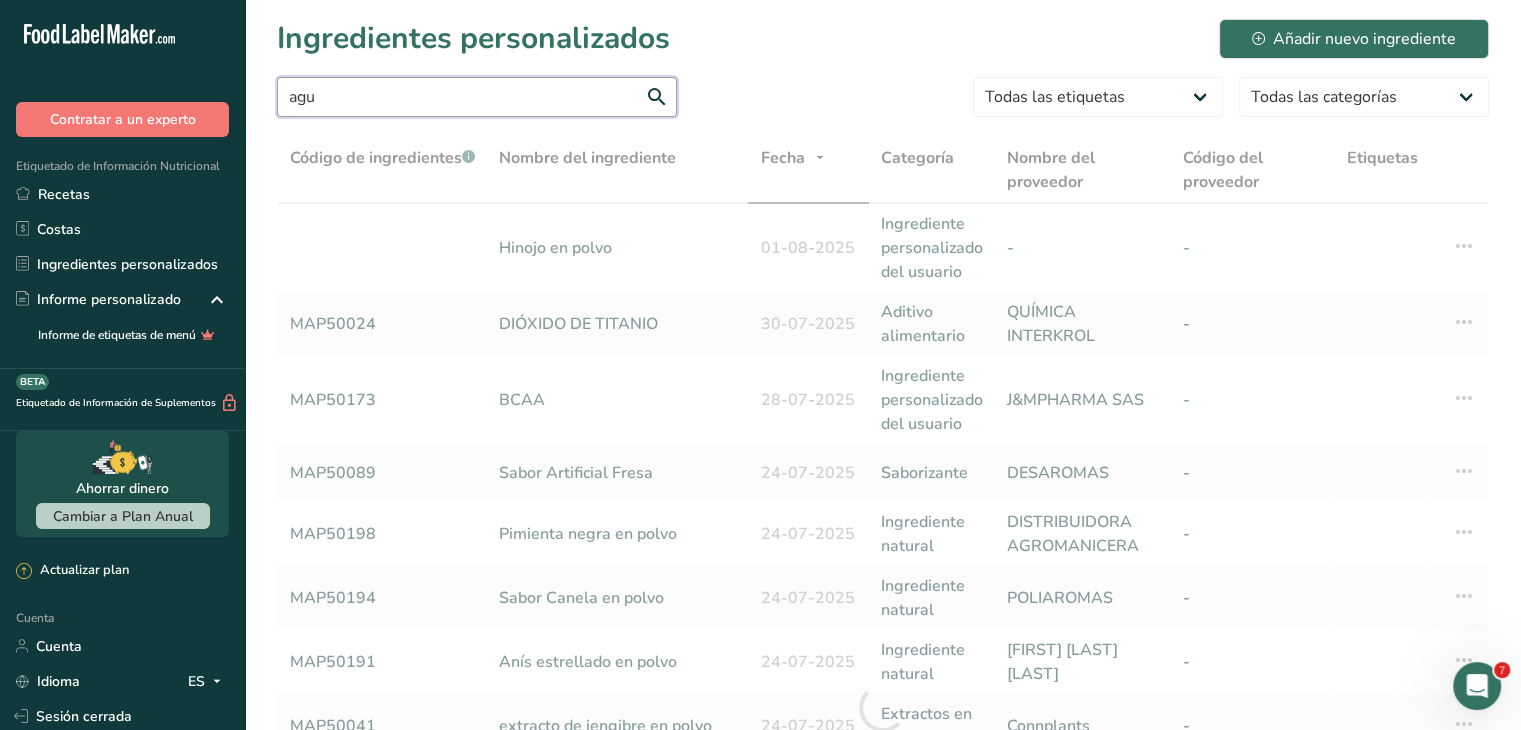 type on "agua" 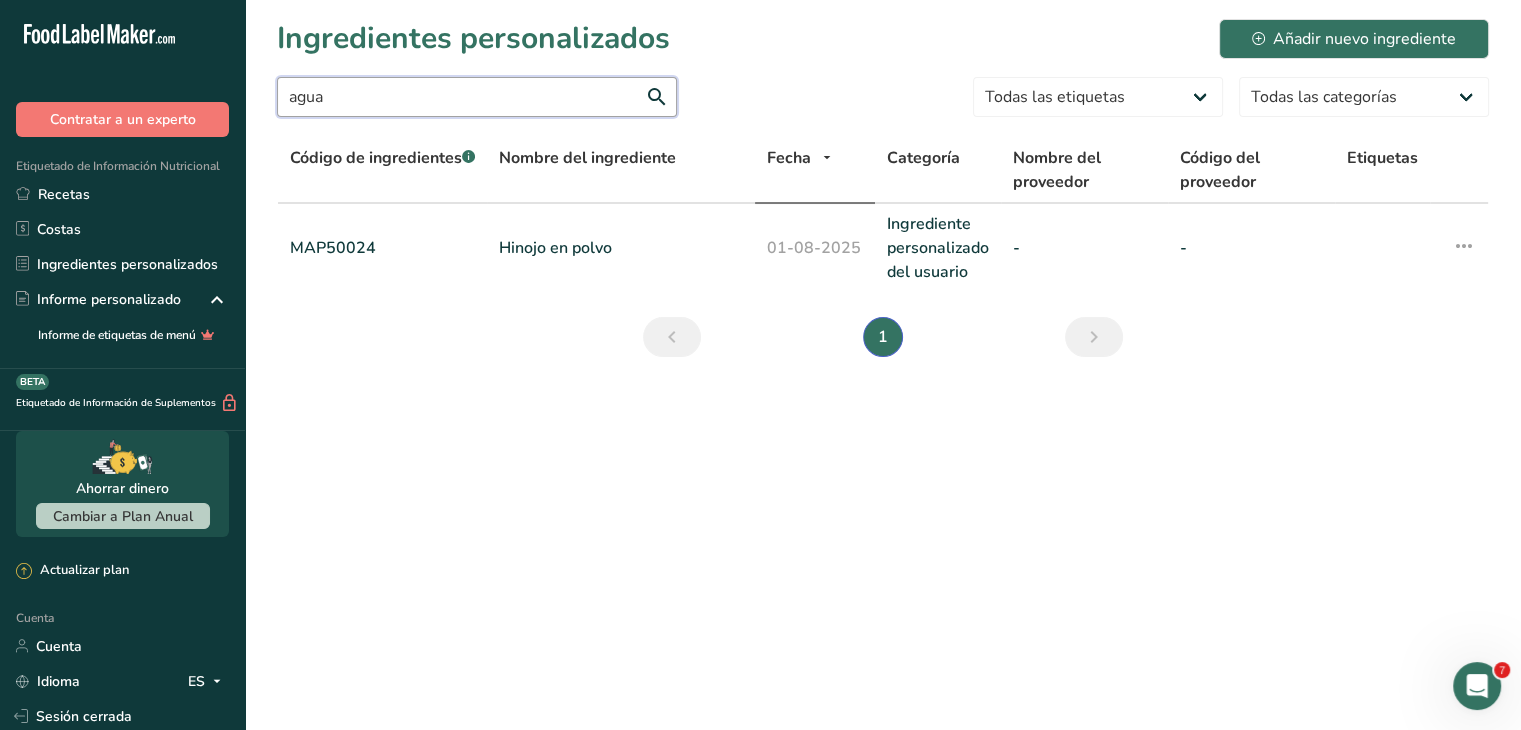drag, startPoint x: 494, startPoint y: 116, endPoint x: 162, endPoint y: 58, distance: 337.0282 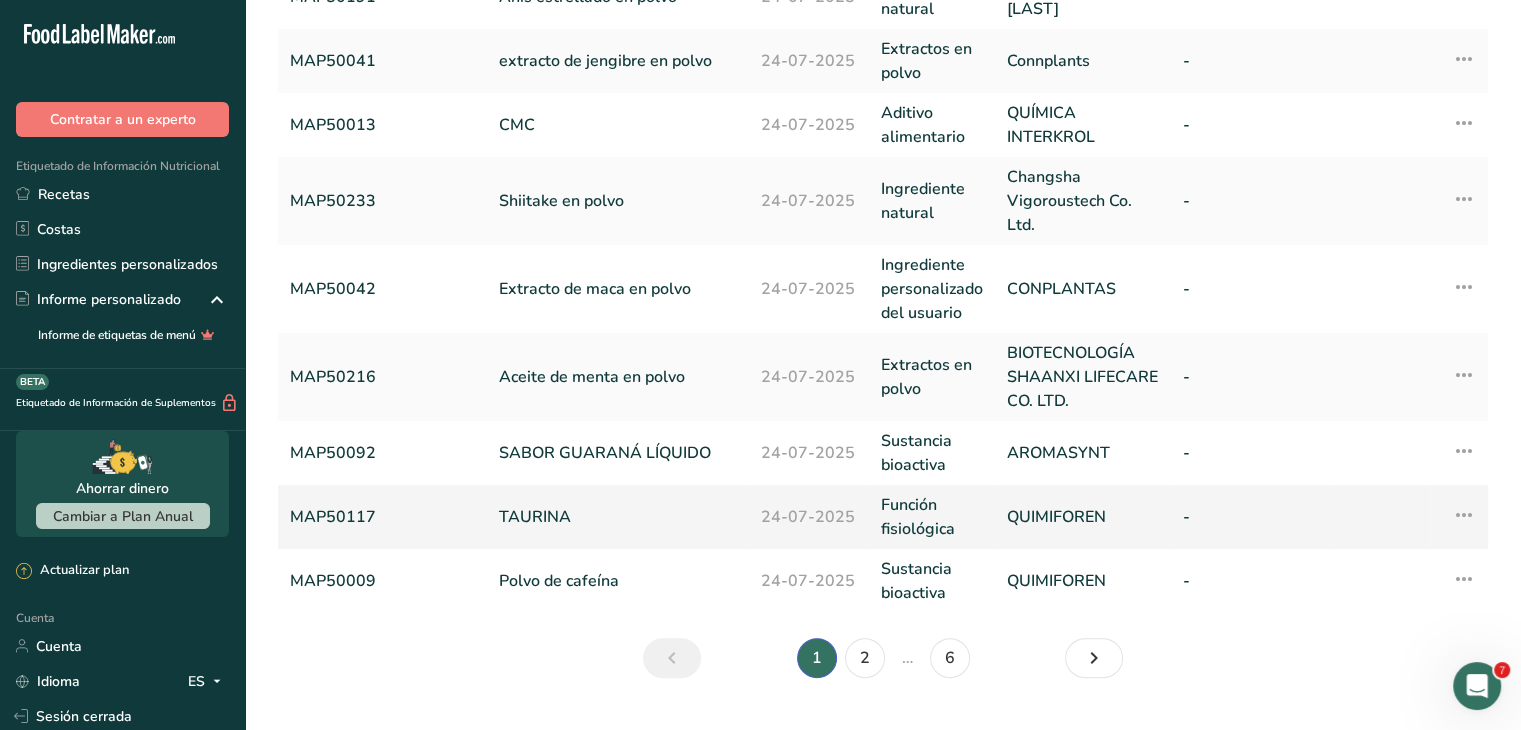 scroll, scrollTop: 700, scrollLeft: 0, axis: vertical 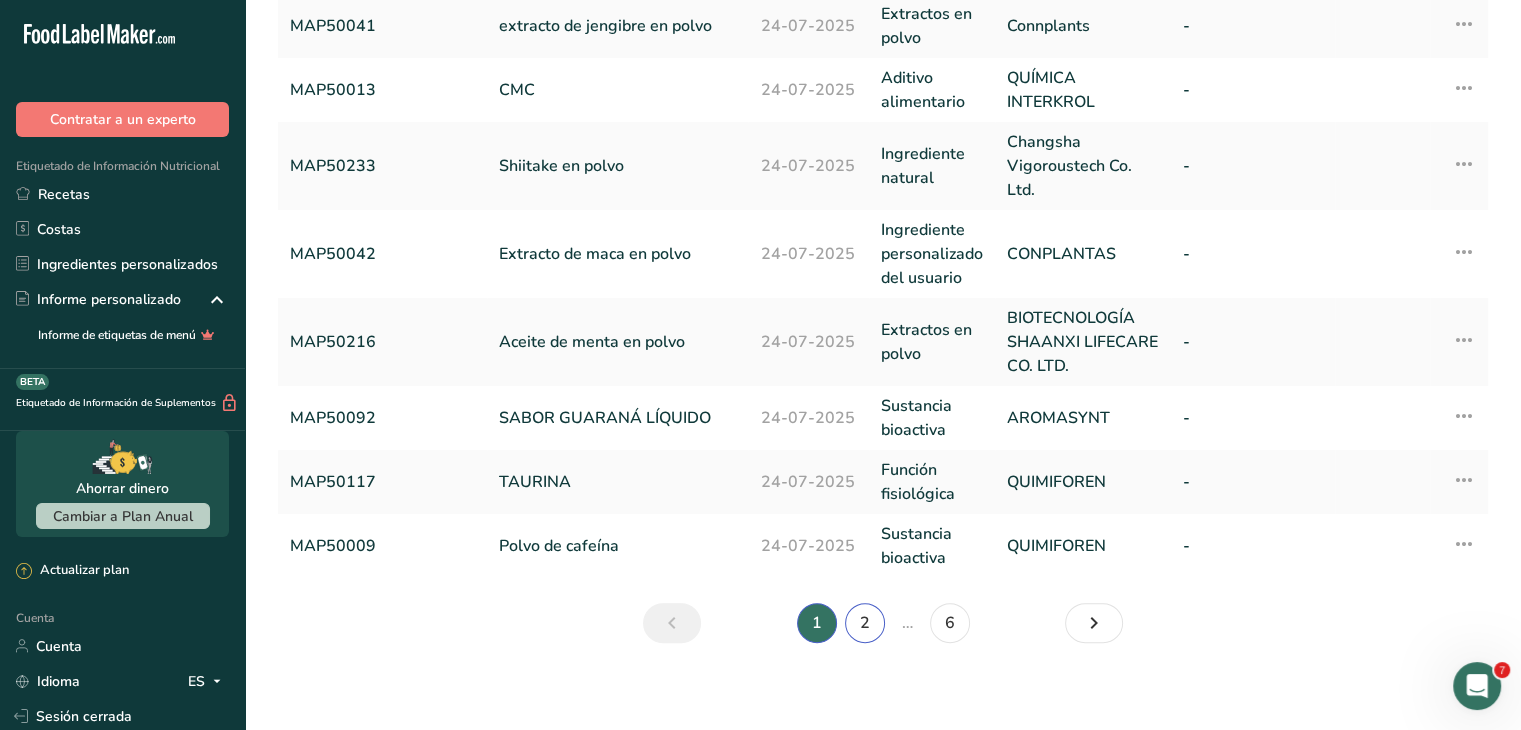 click on "2" at bounding box center [865, 623] 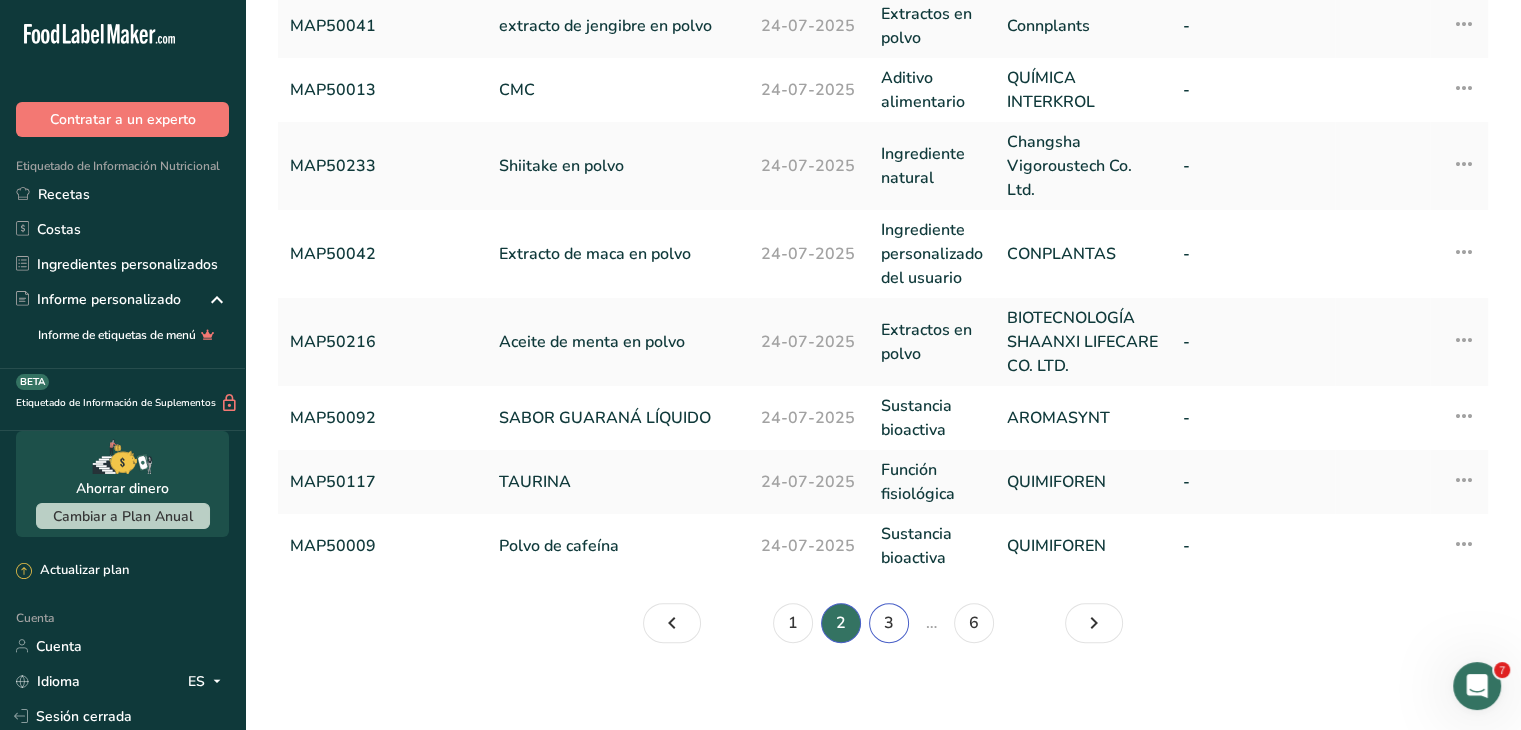click on "3" at bounding box center [889, 623] 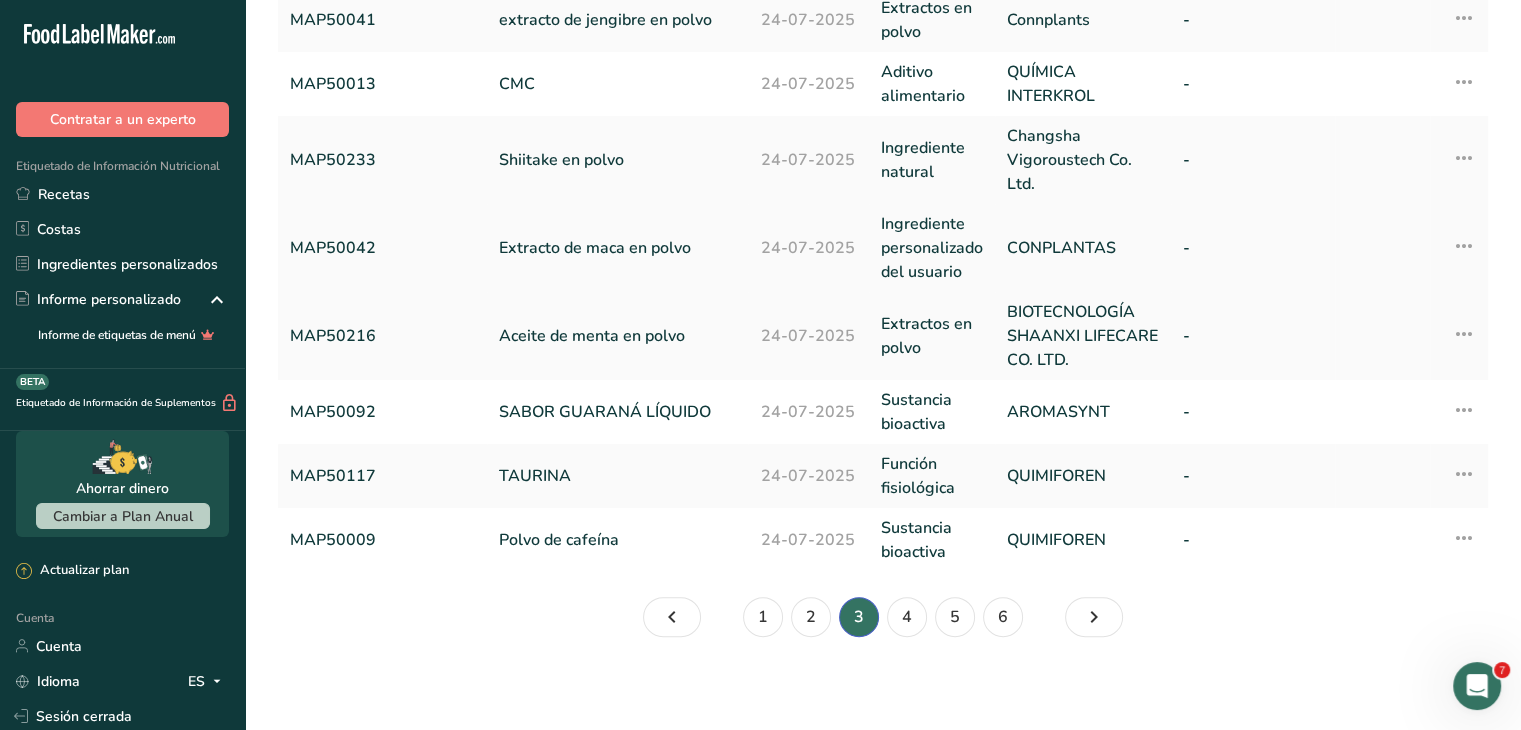 scroll, scrollTop: 732, scrollLeft: 0, axis: vertical 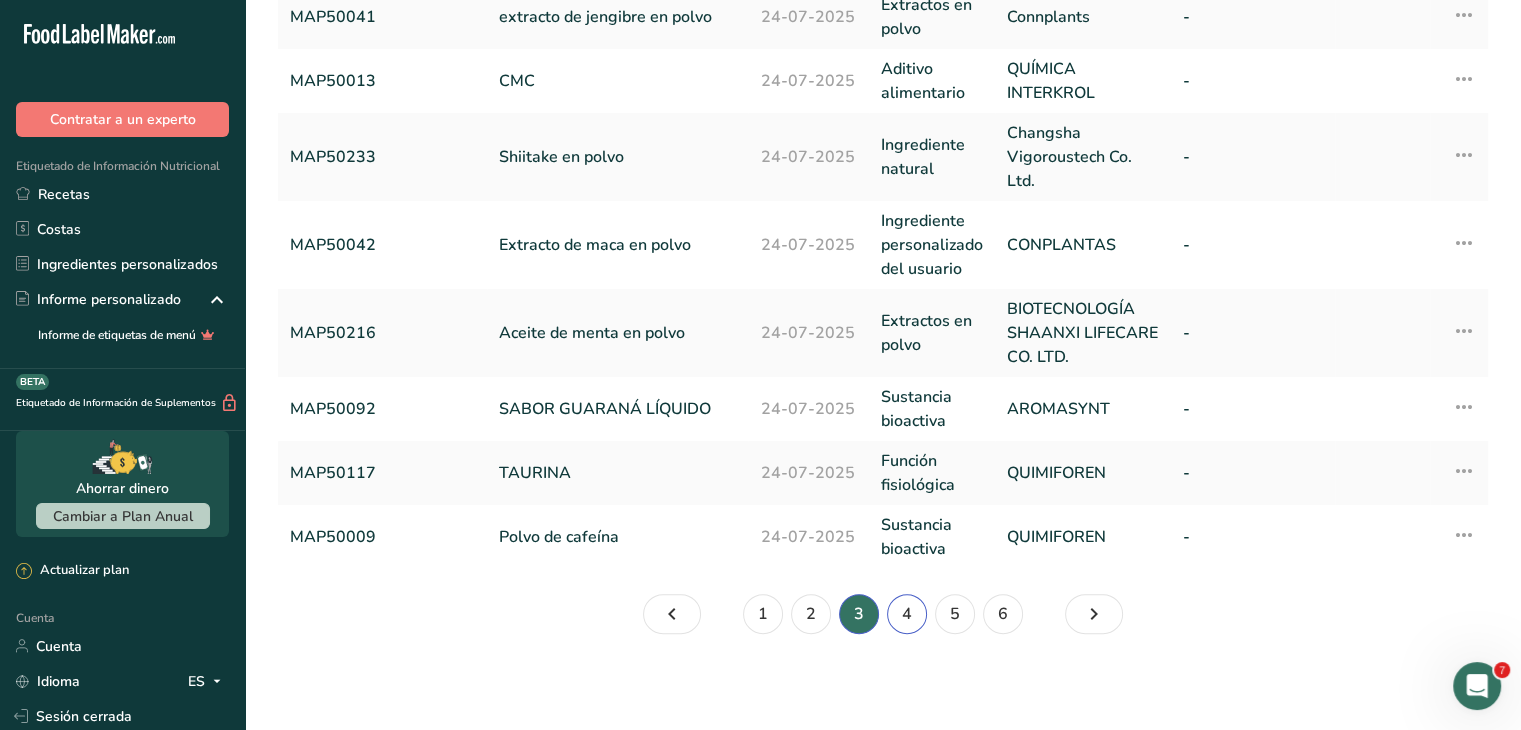 click on "4" at bounding box center (907, 614) 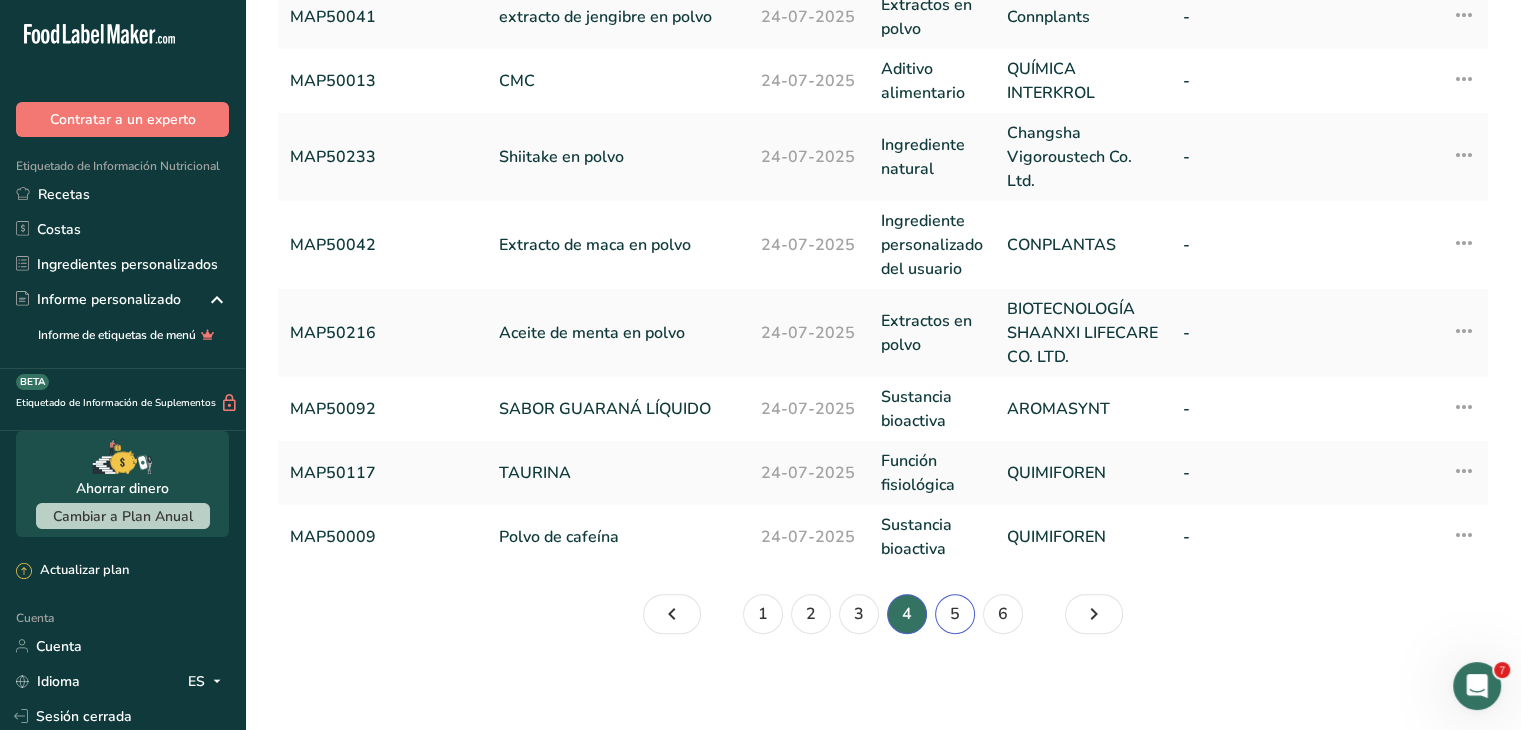 click on "5" at bounding box center [955, 614] 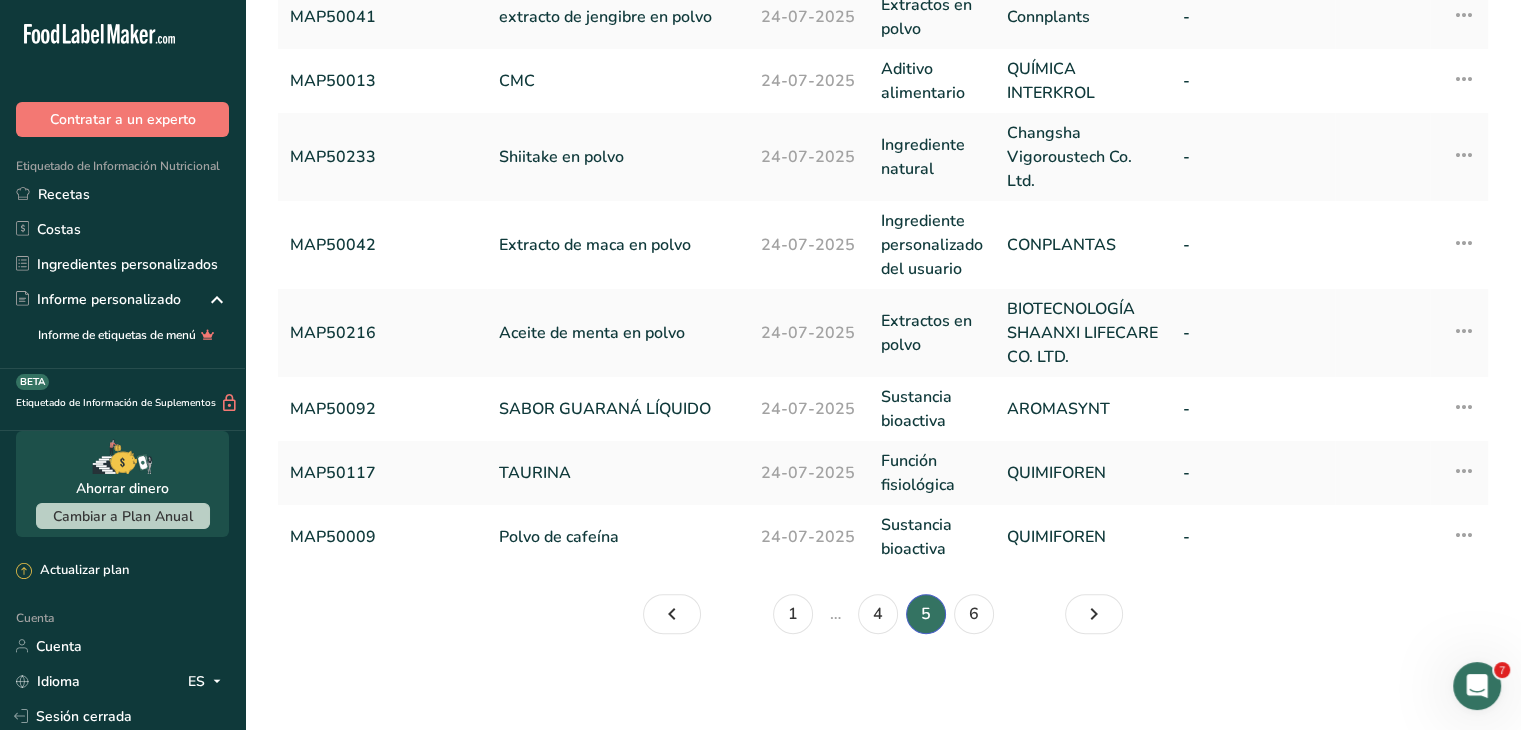 scroll, scrollTop: 732, scrollLeft: 0, axis: vertical 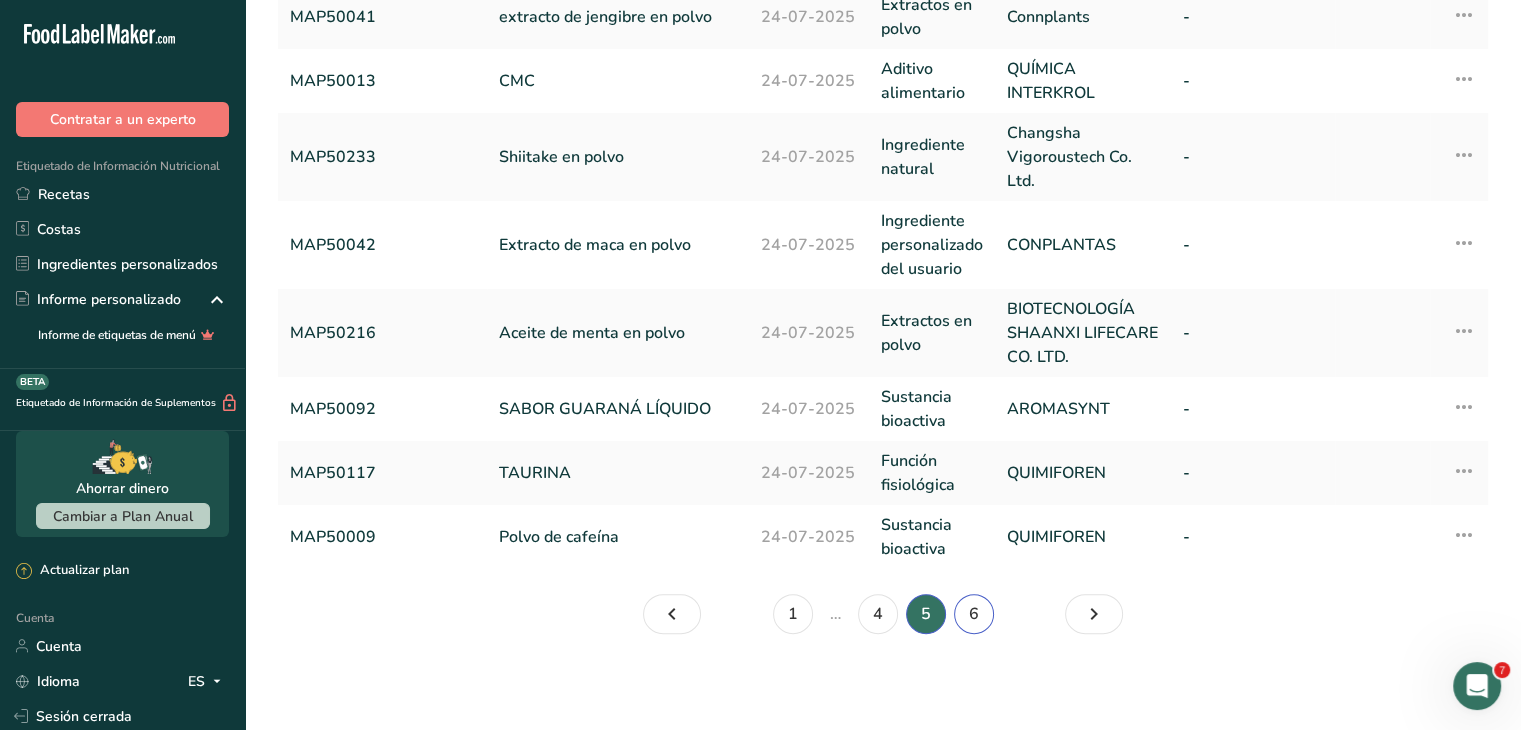 click on "6" at bounding box center [974, 614] 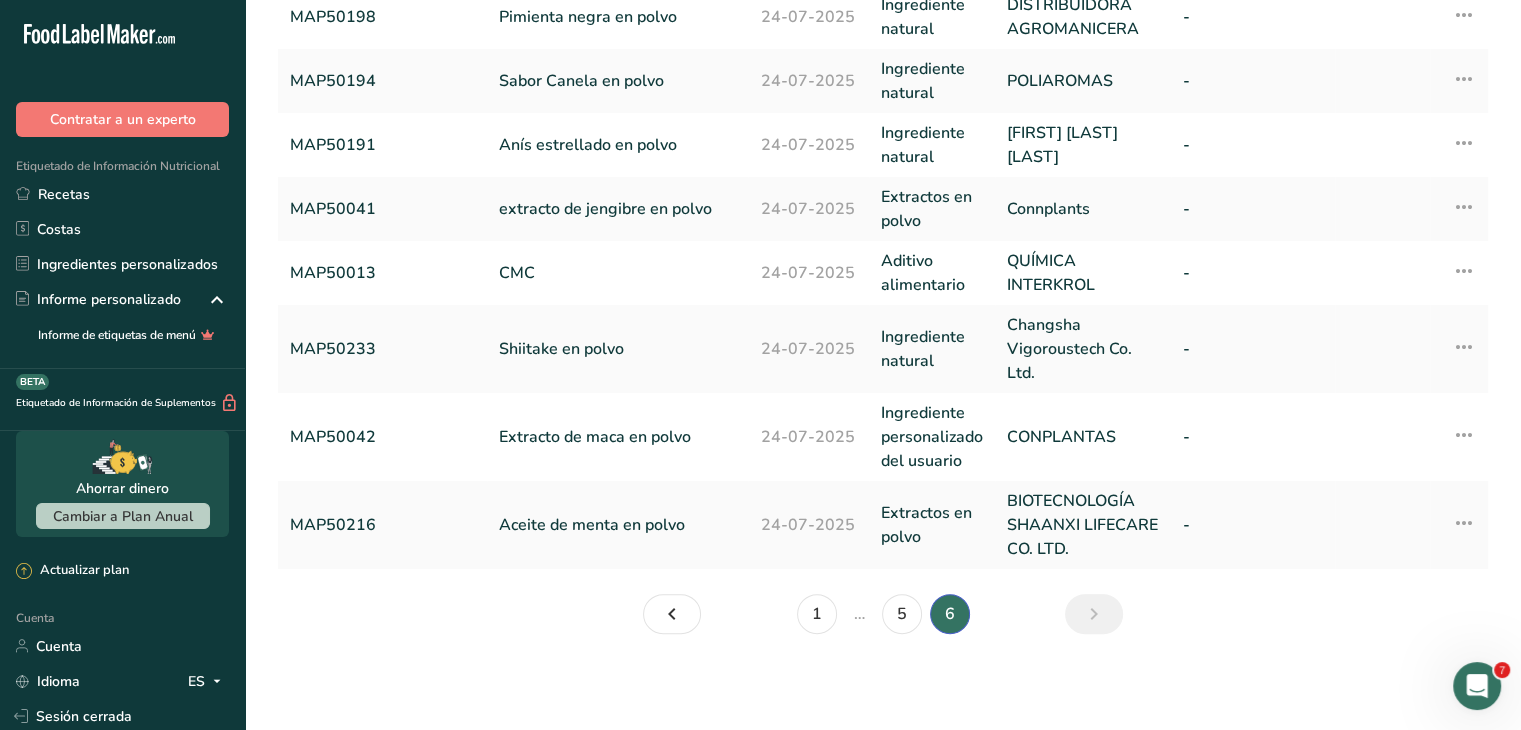 scroll, scrollTop: 540, scrollLeft: 0, axis: vertical 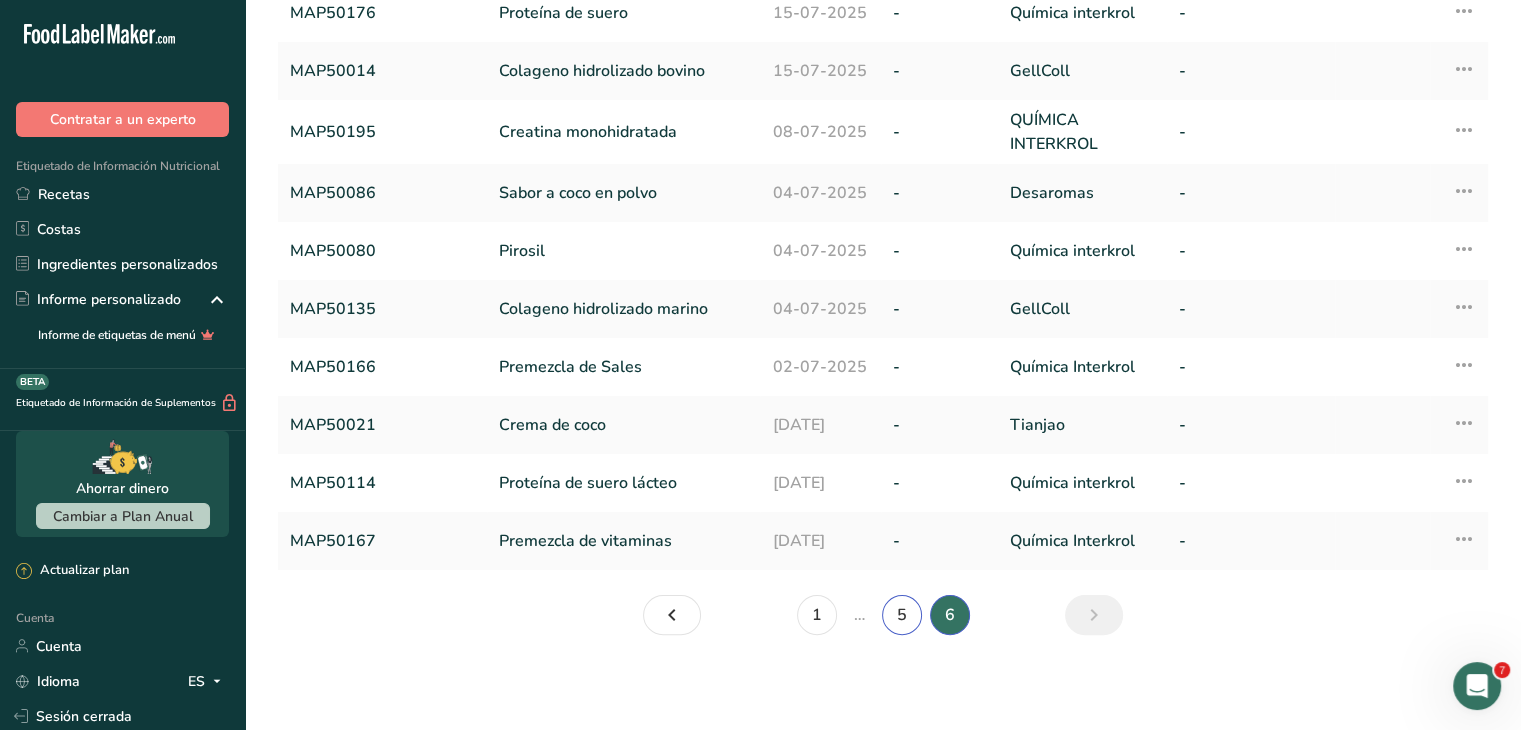 click on "5" at bounding box center (902, 615) 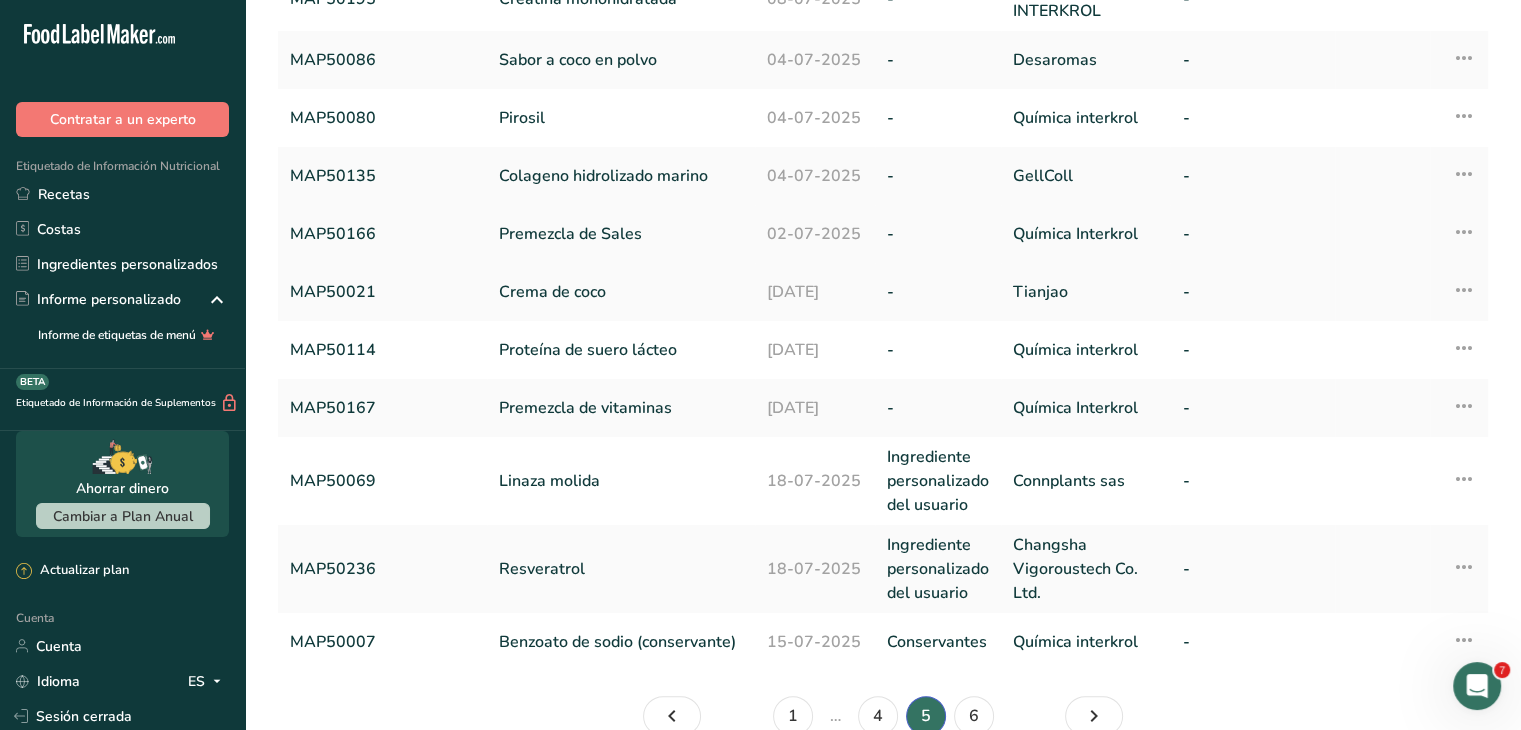 scroll, scrollTop: 576, scrollLeft: 0, axis: vertical 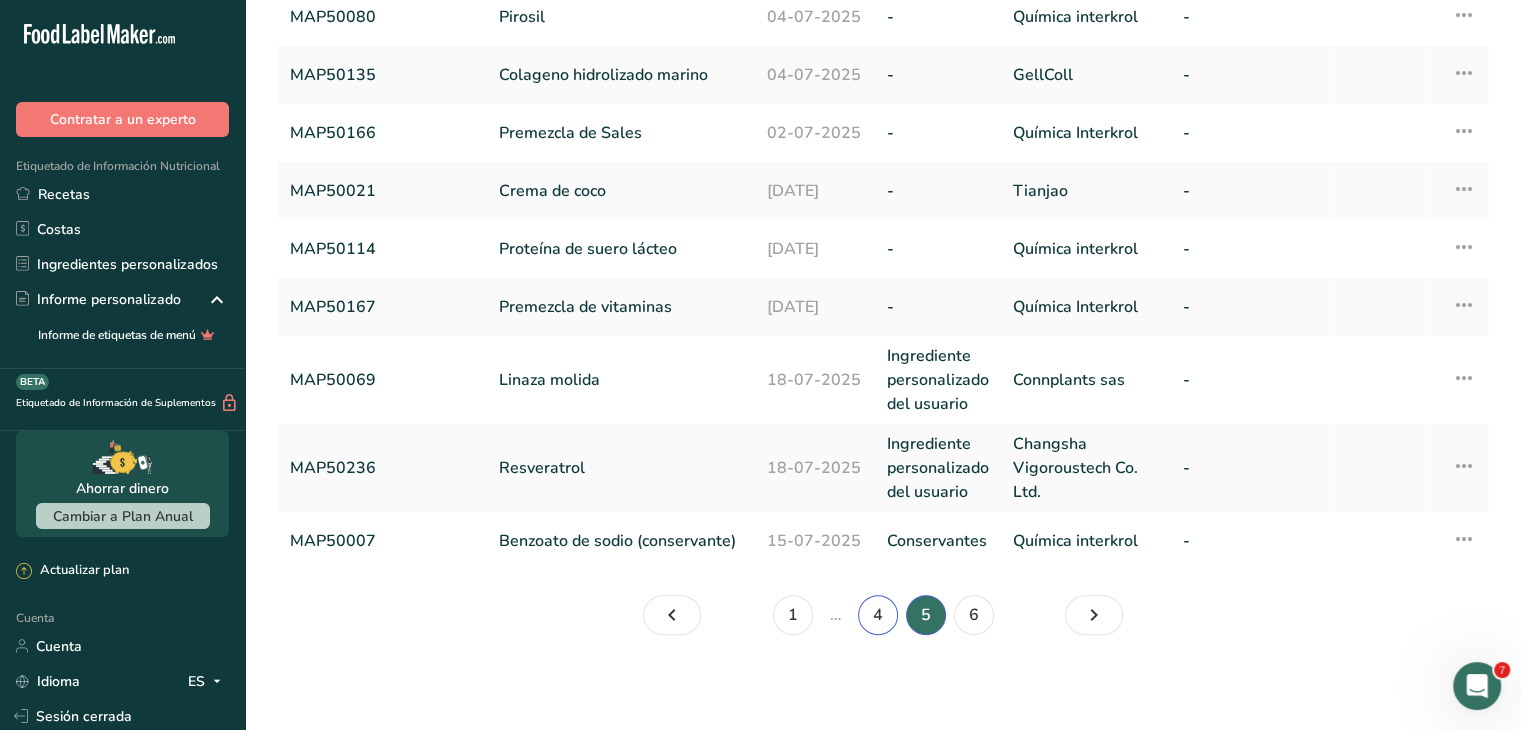click on "4" at bounding box center [878, 615] 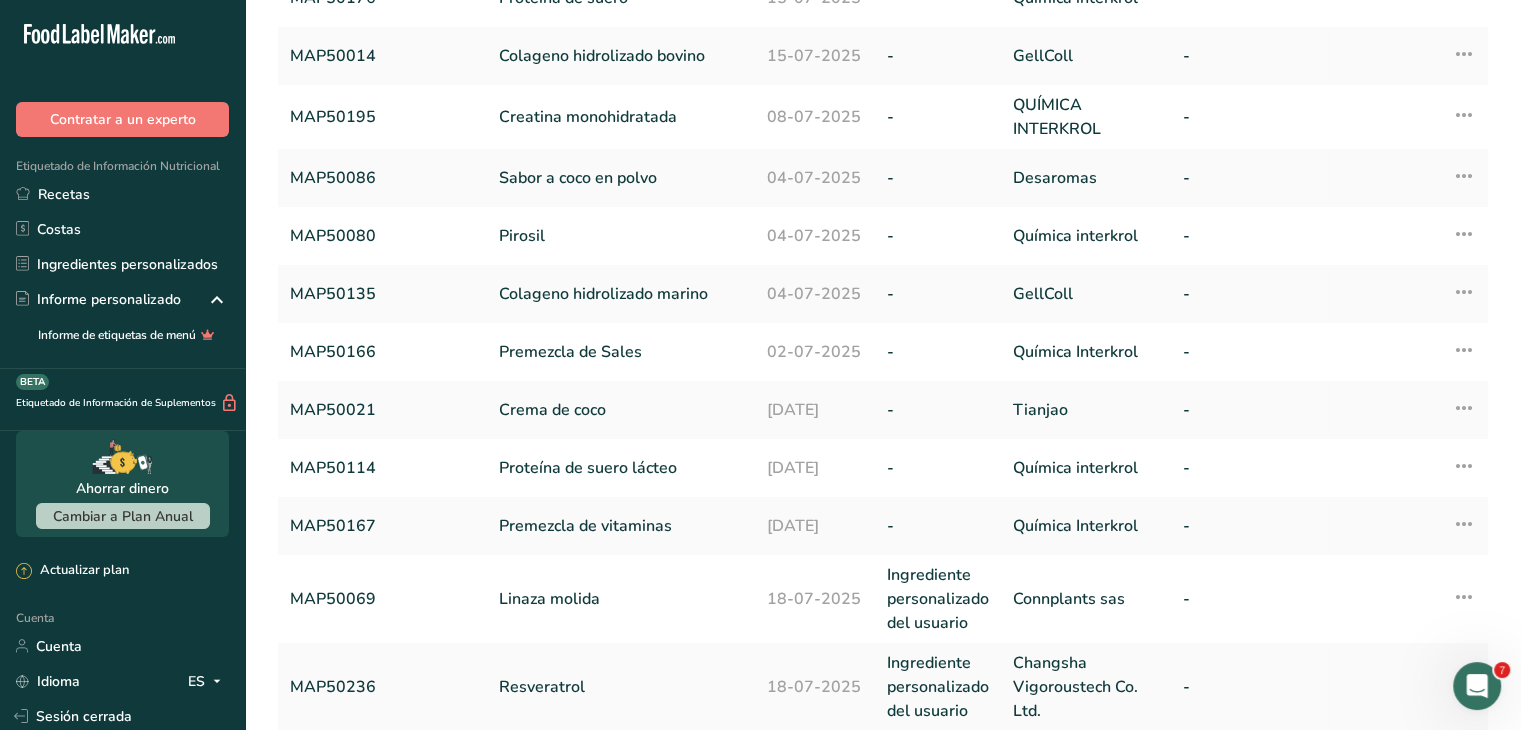 scroll, scrollTop: 576, scrollLeft: 0, axis: vertical 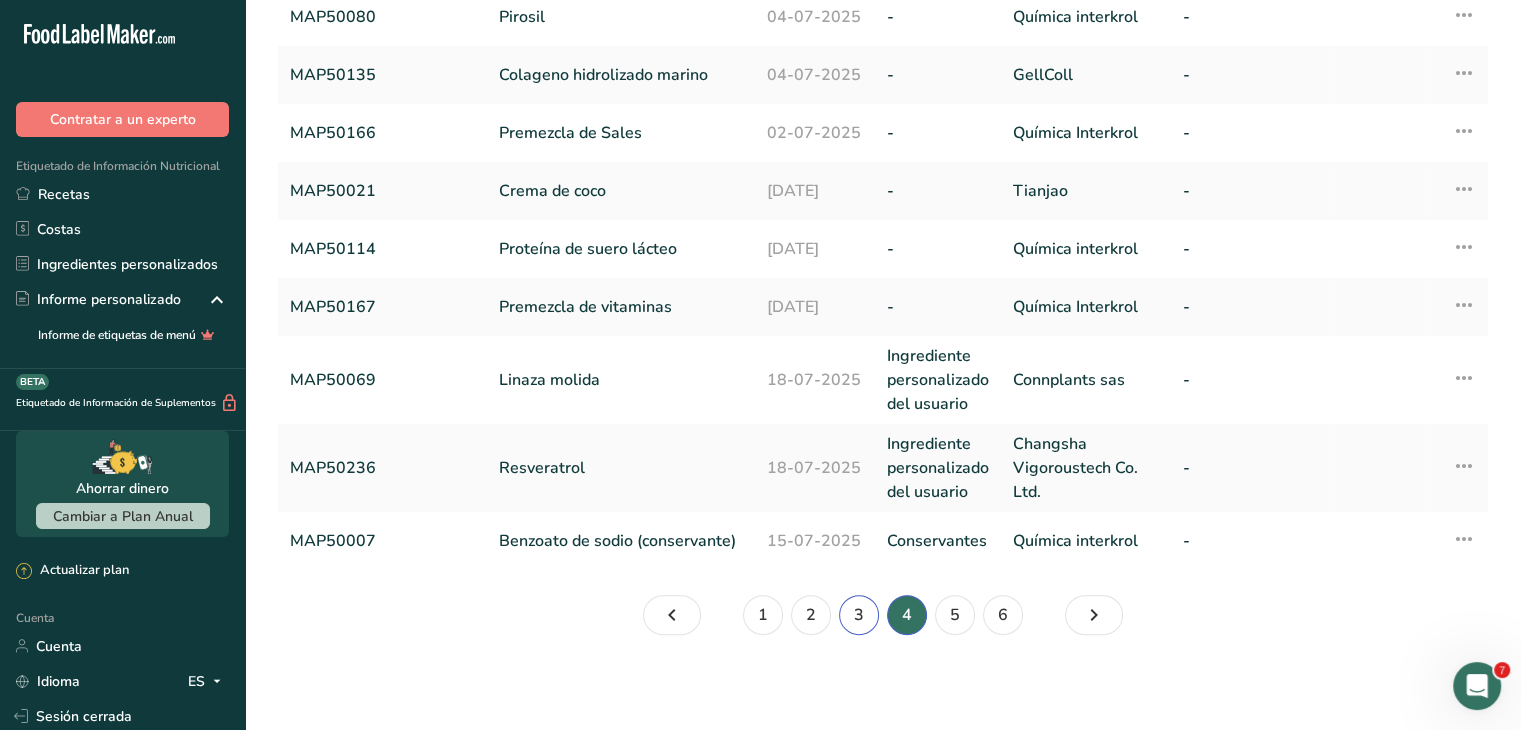 click on "3" at bounding box center (859, 615) 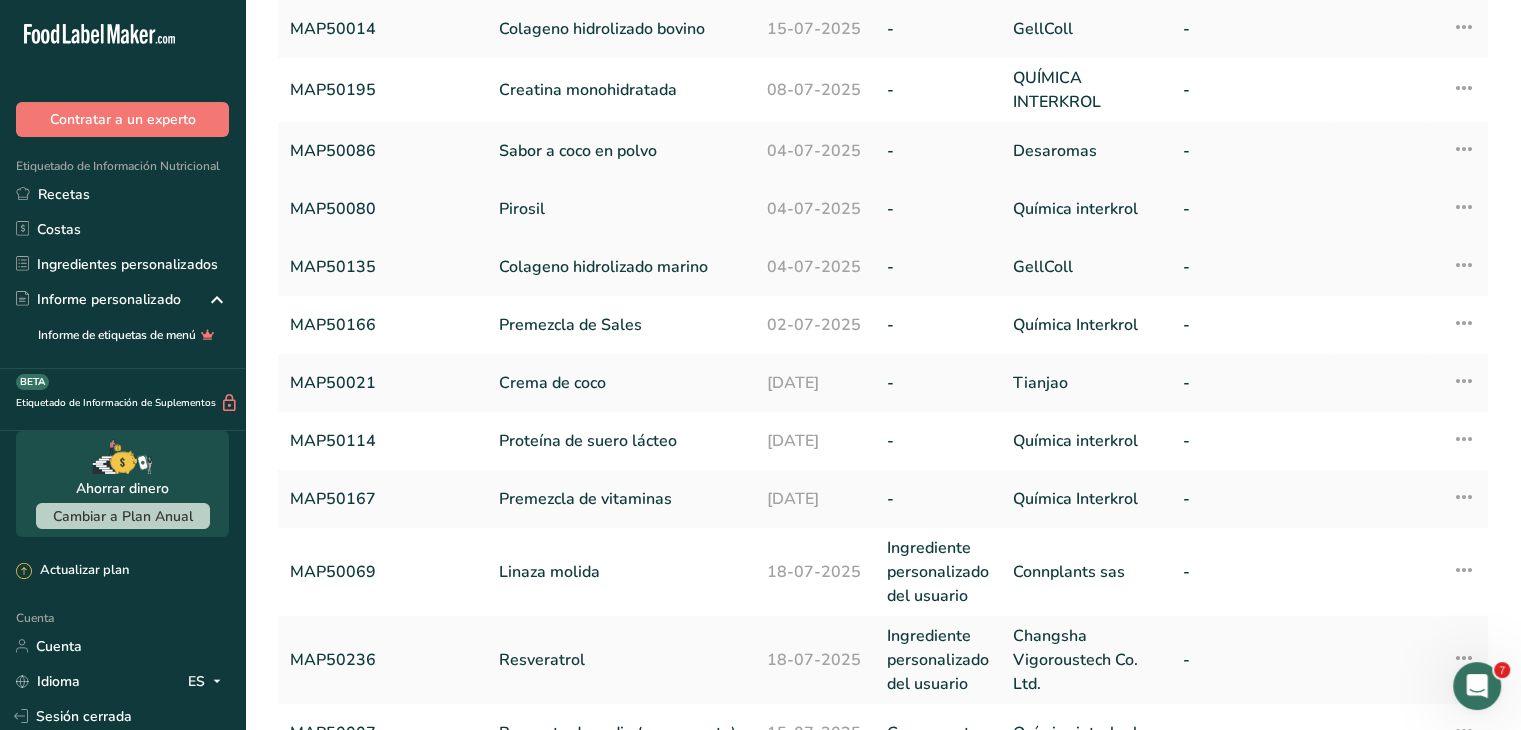 scroll, scrollTop: 576, scrollLeft: 0, axis: vertical 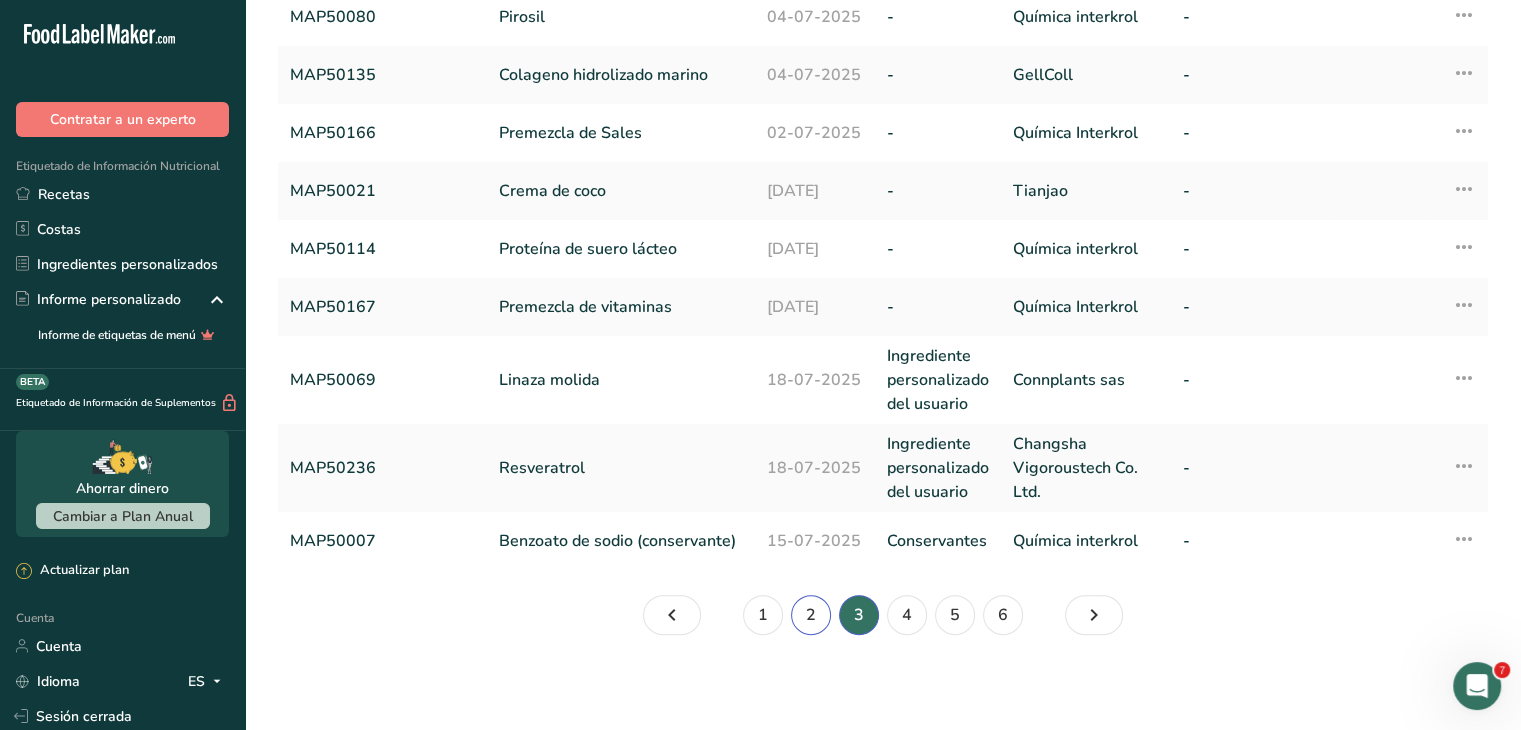 click on "2" at bounding box center (811, 615) 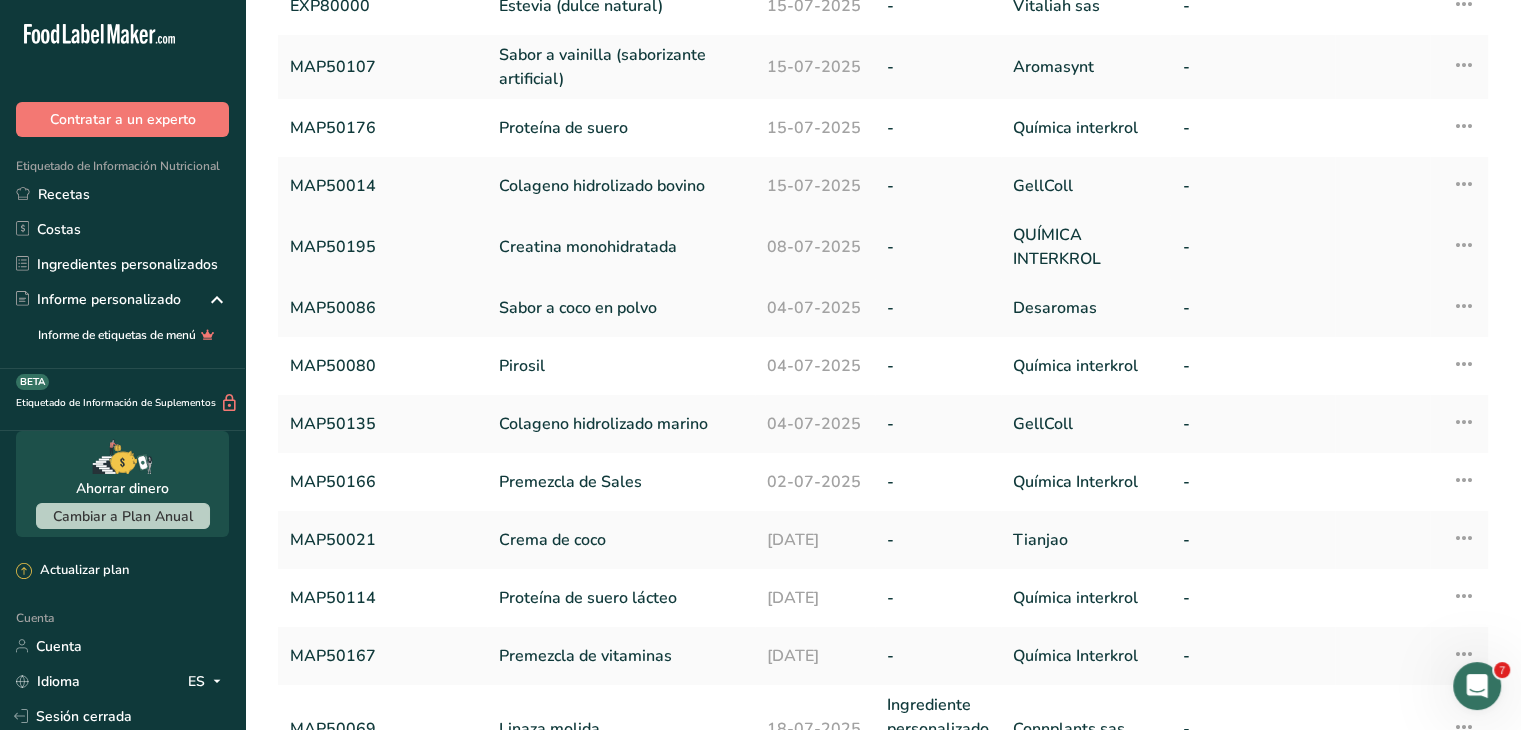scroll, scrollTop: 576, scrollLeft: 0, axis: vertical 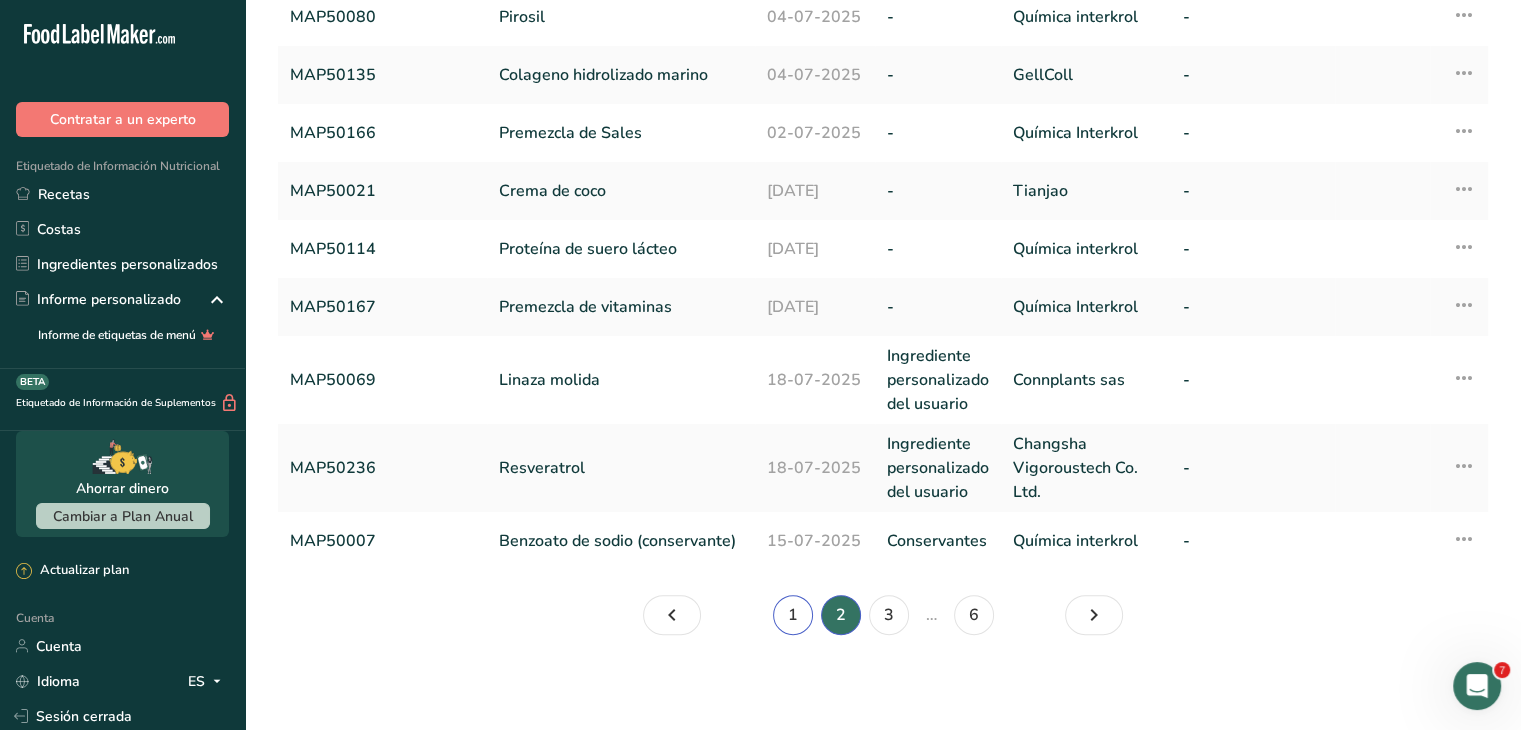 click on "1" at bounding box center [793, 615] 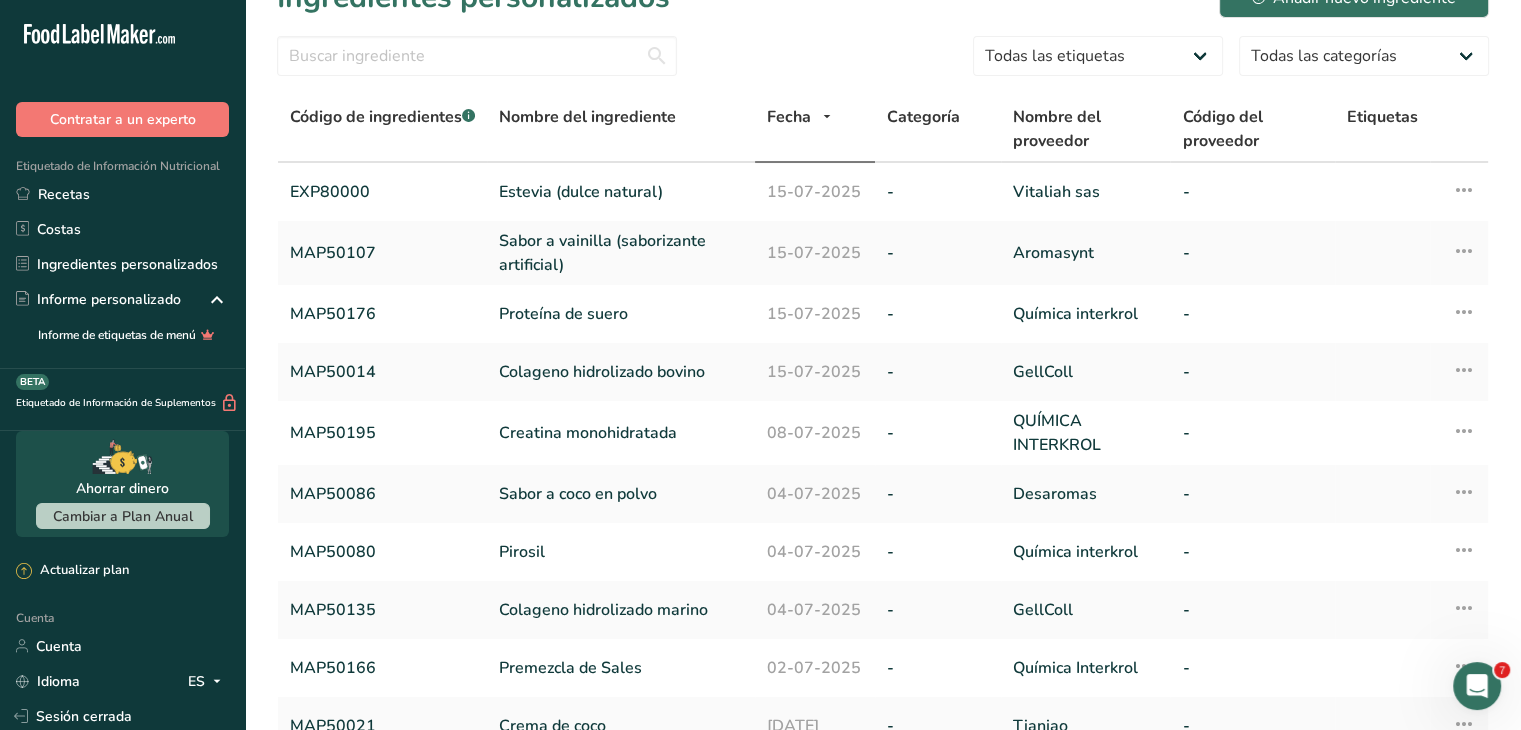 scroll, scrollTop: 0, scrollLeft: 0, axis: both 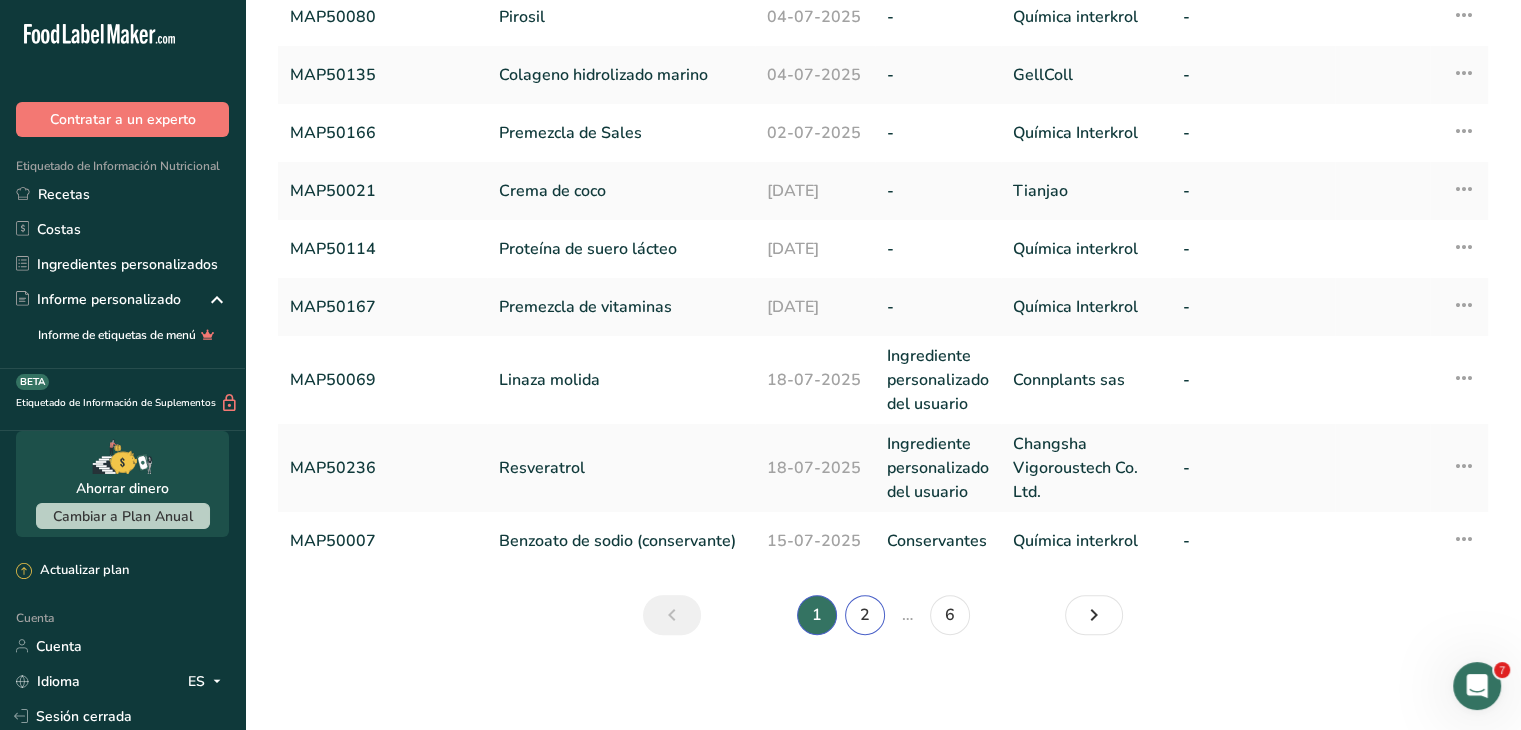 click on "2" at bounding box center [865, 615] 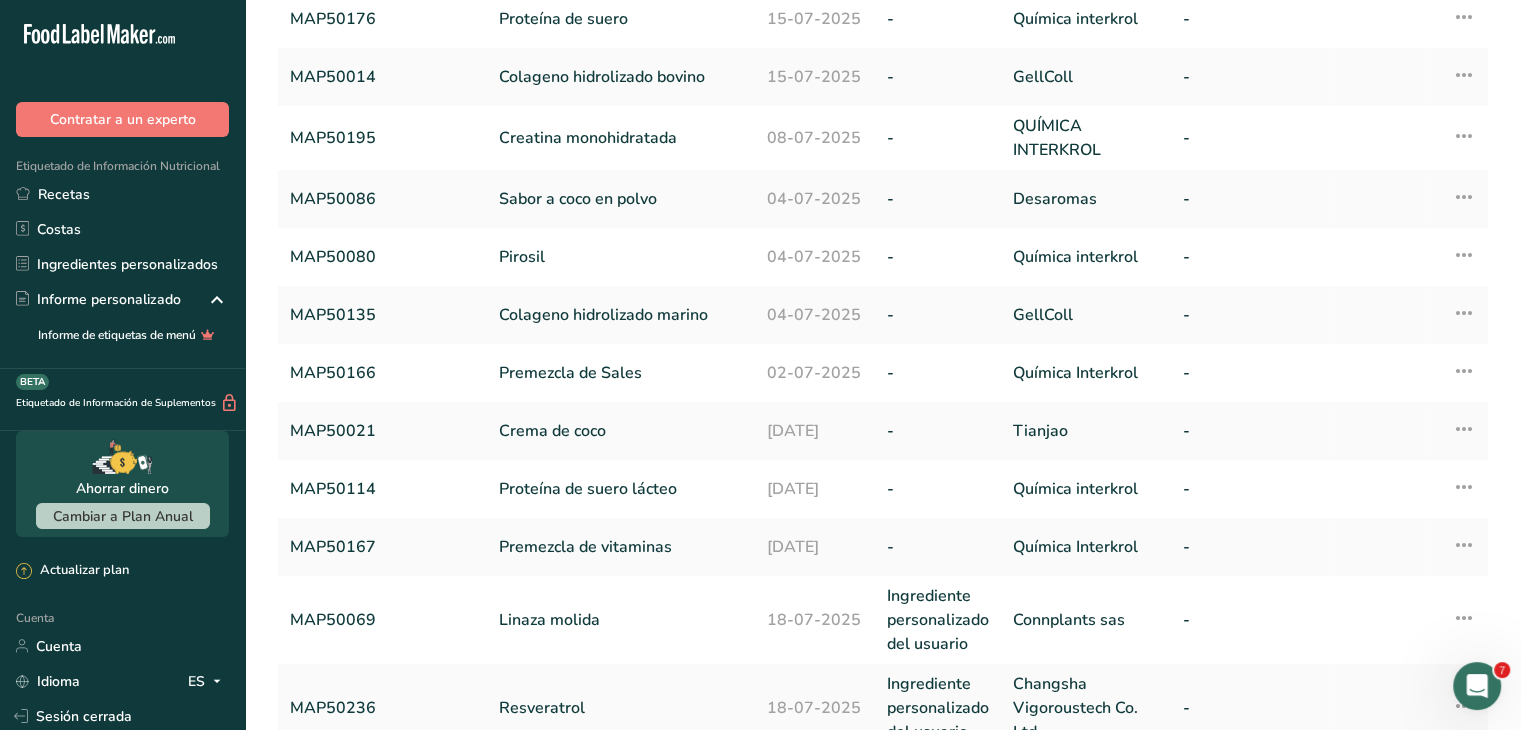 scroll, scrollTop: 576, scrollLeft: 0, axis: vertical 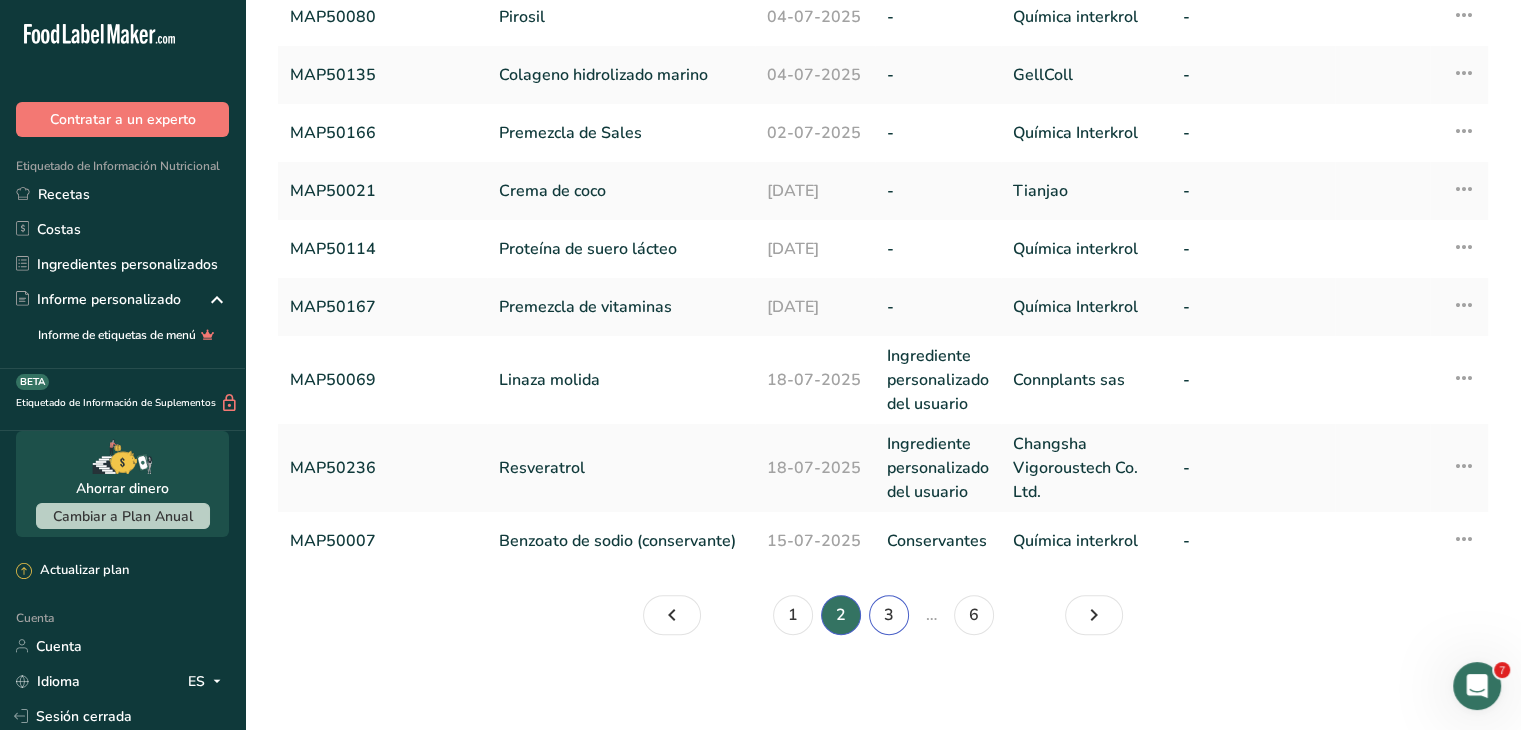 click on "3" at bounding box center [889, 615] 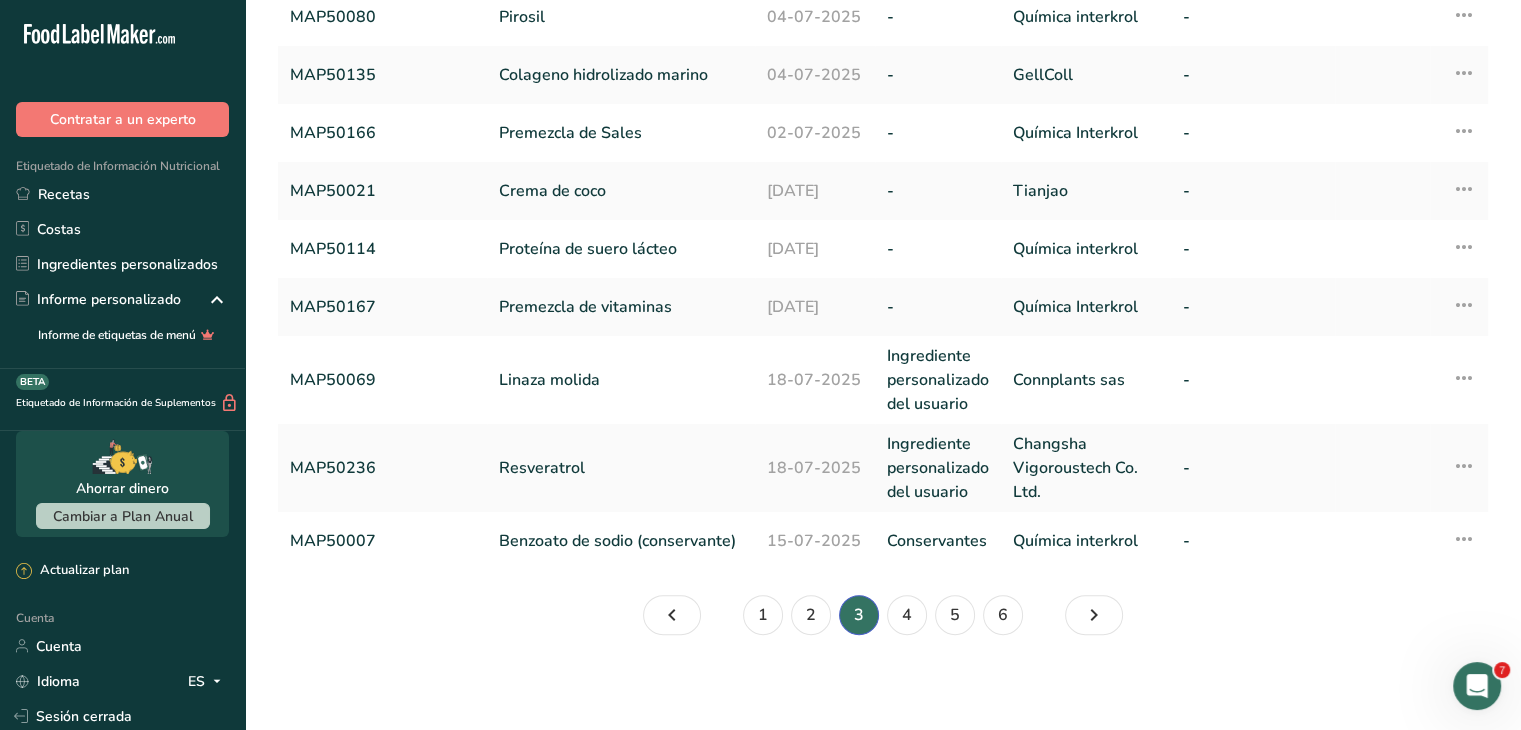 click on "Ingredientes personalizados
Añadir nuevo ingrediente
Todas las etiquetas
Fuente de antioxidantes
Efecto prebiótico
Fuente de omega 3
Proteína de origen vegetal
Libre de lácteos
Libre de gluten
Vegano
Vegetariano
Libre de soja
Fuente de grasas saludables
Fuente de vitaminas B
Orgánico
Certificado orgánico
Sin OGM
Pareve kosher
Lácteo kosher
Halal
Sin aditivos sintéticos
Etiqueta limpia" at bounding box center [883, 45] 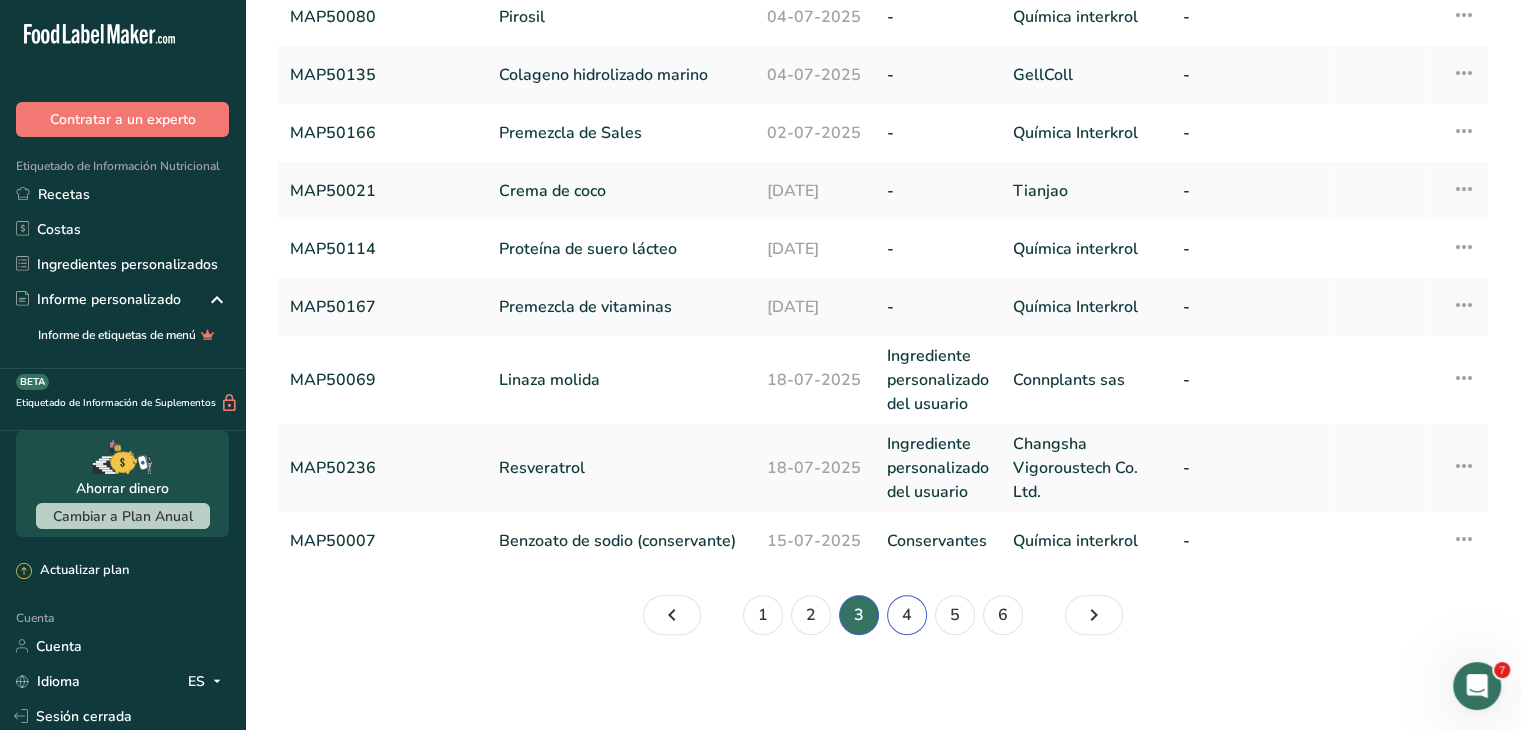 click on "4" at bounding box center (907, 615) 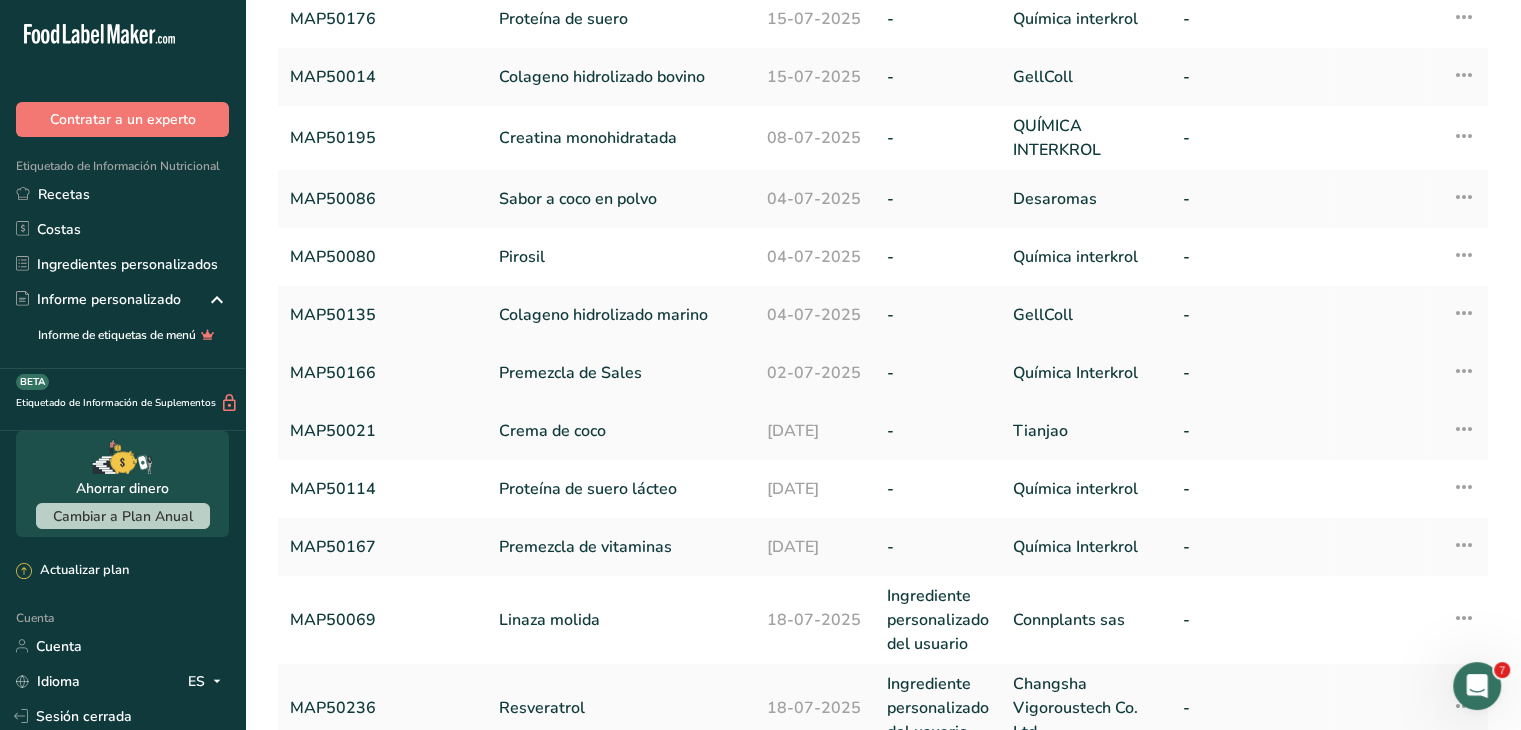 scroll, scrollTop: 576, scrollLeft: 0, axis: vertical 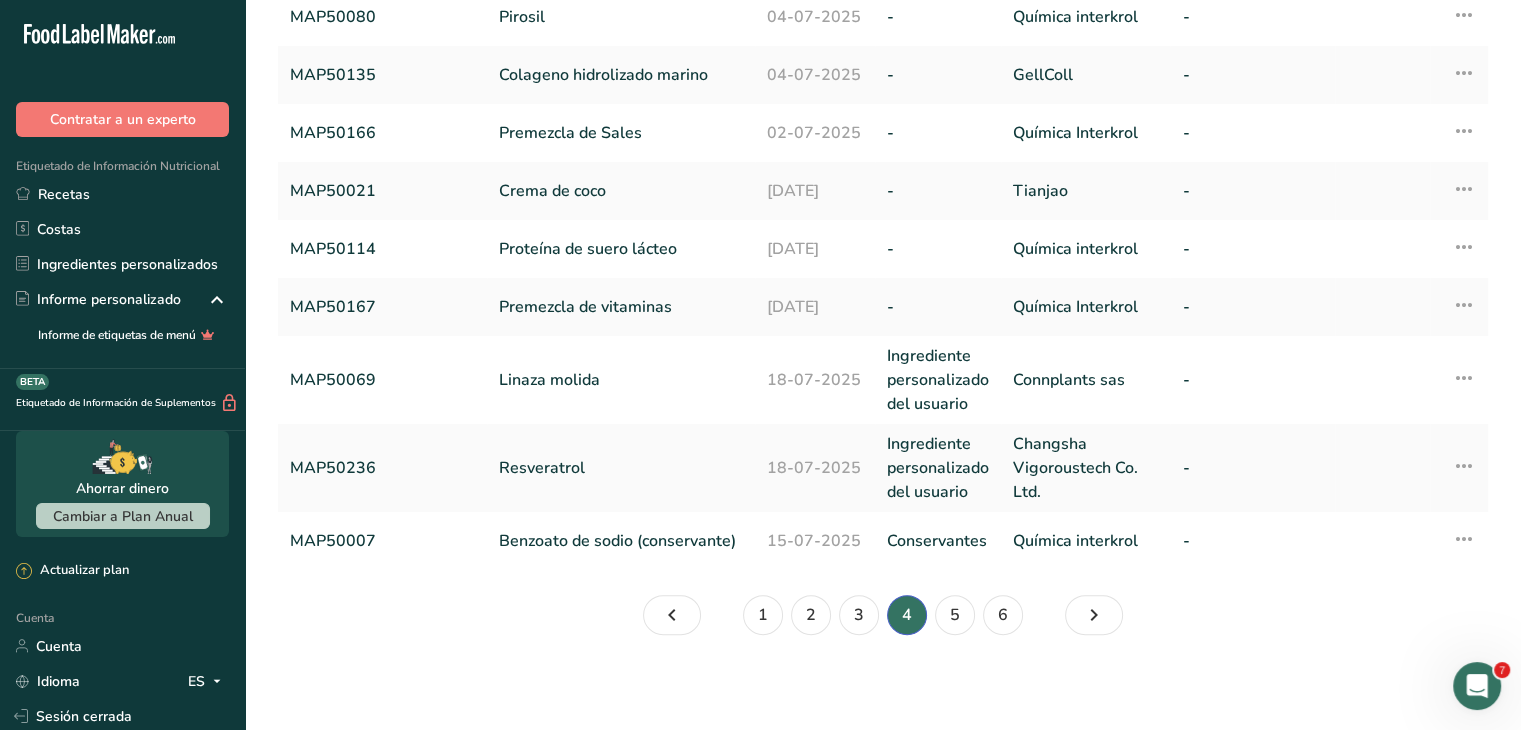 click on "Ingredientes personalizados
Añadir nuevo ingrediente
Todas las etiquetas
Fuente de antioxidantes
Efecto prebiótico
Fuente de omega 3
Proteína de origen vegetal
Libre de lácteos
Libre de gluten
Vegano
Vegetariano
Libre de soja
Fuente de grasas saludables
Fuente de vitaminas B
Orgánico
Certificado orgánico
Sin OGM
Pareve kosher
Lácteo kosher
Halal
Sin aditivos sintéticos
Etiqueta limpia" at bounding box center (883, 45) 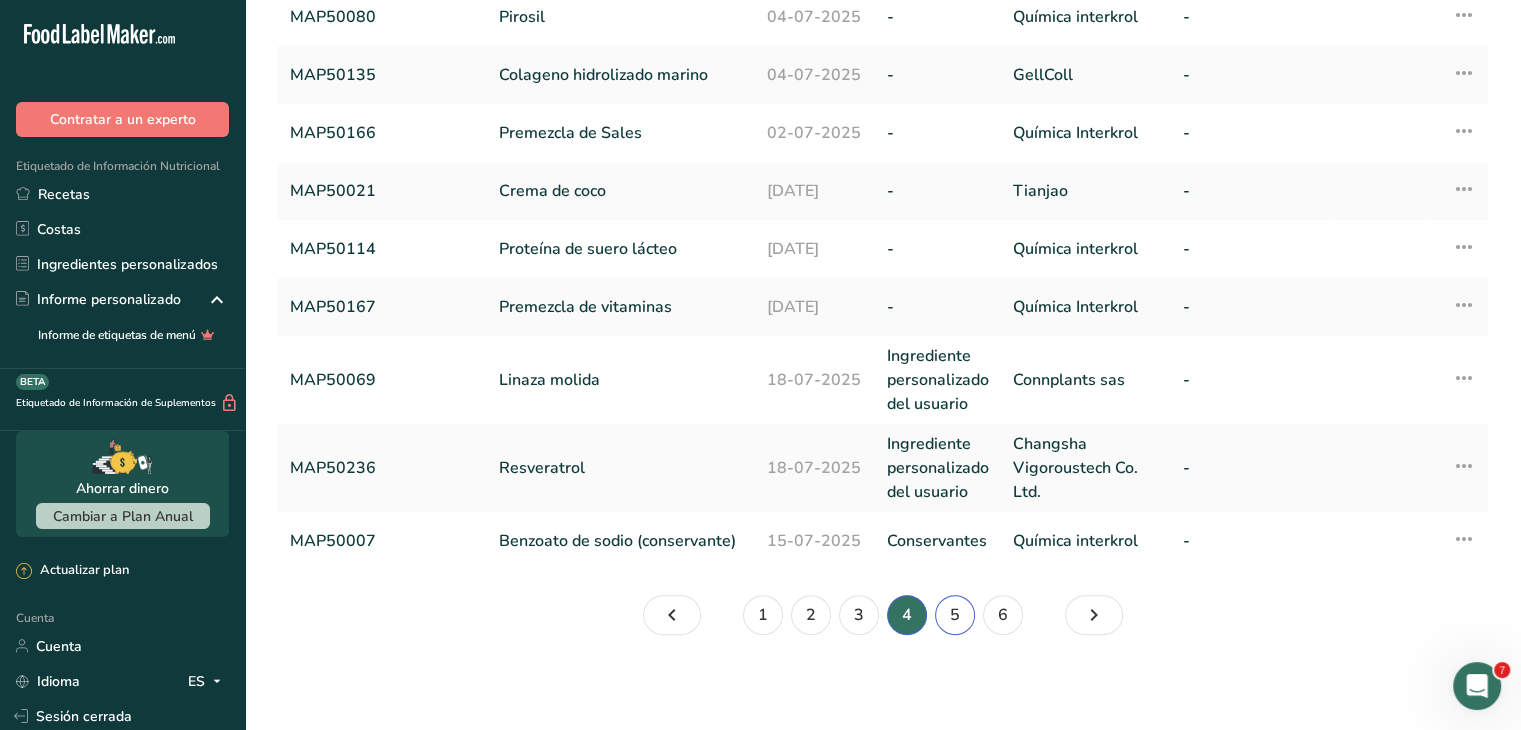 click on "5" at bounding box center [955, 615] 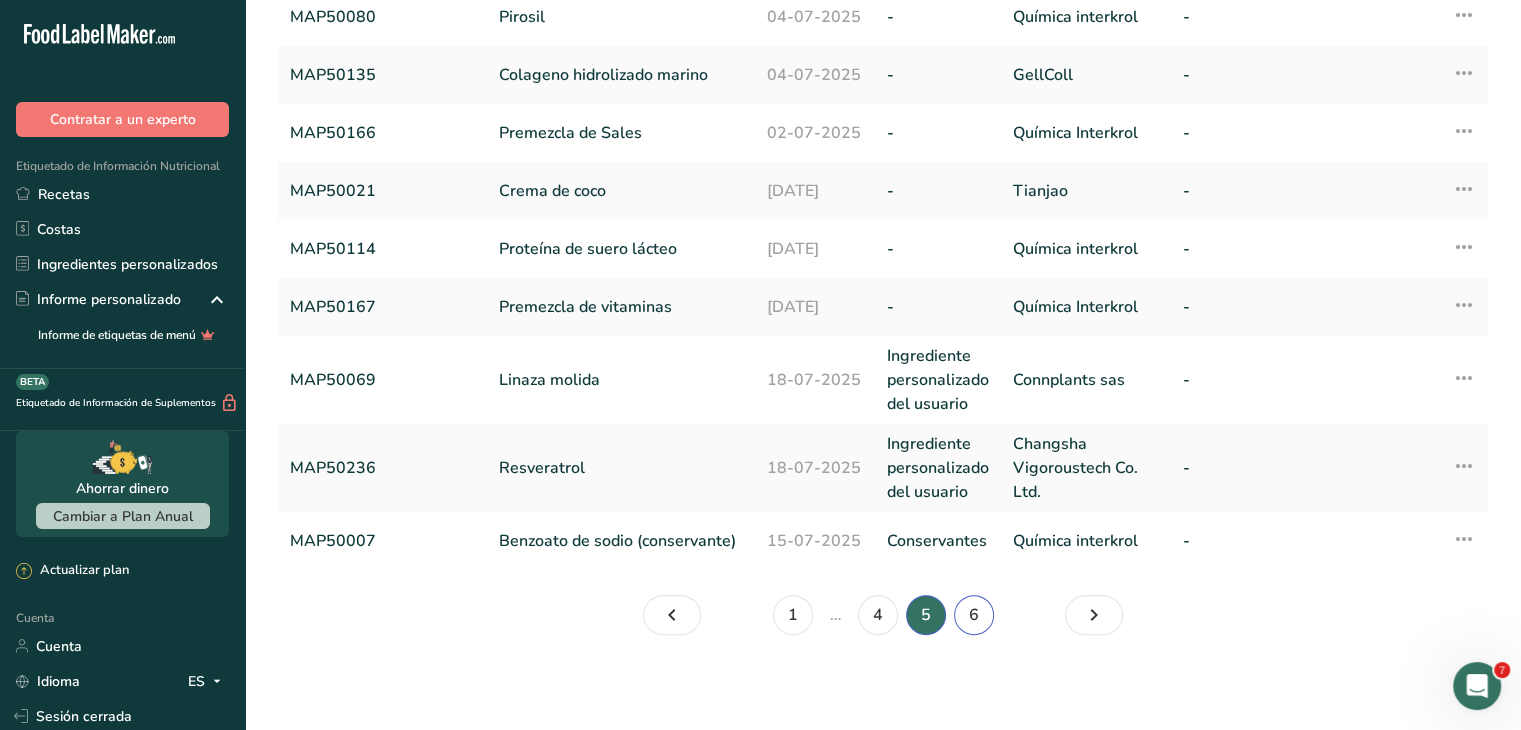 click on "6" at bounding box center (974, 615) 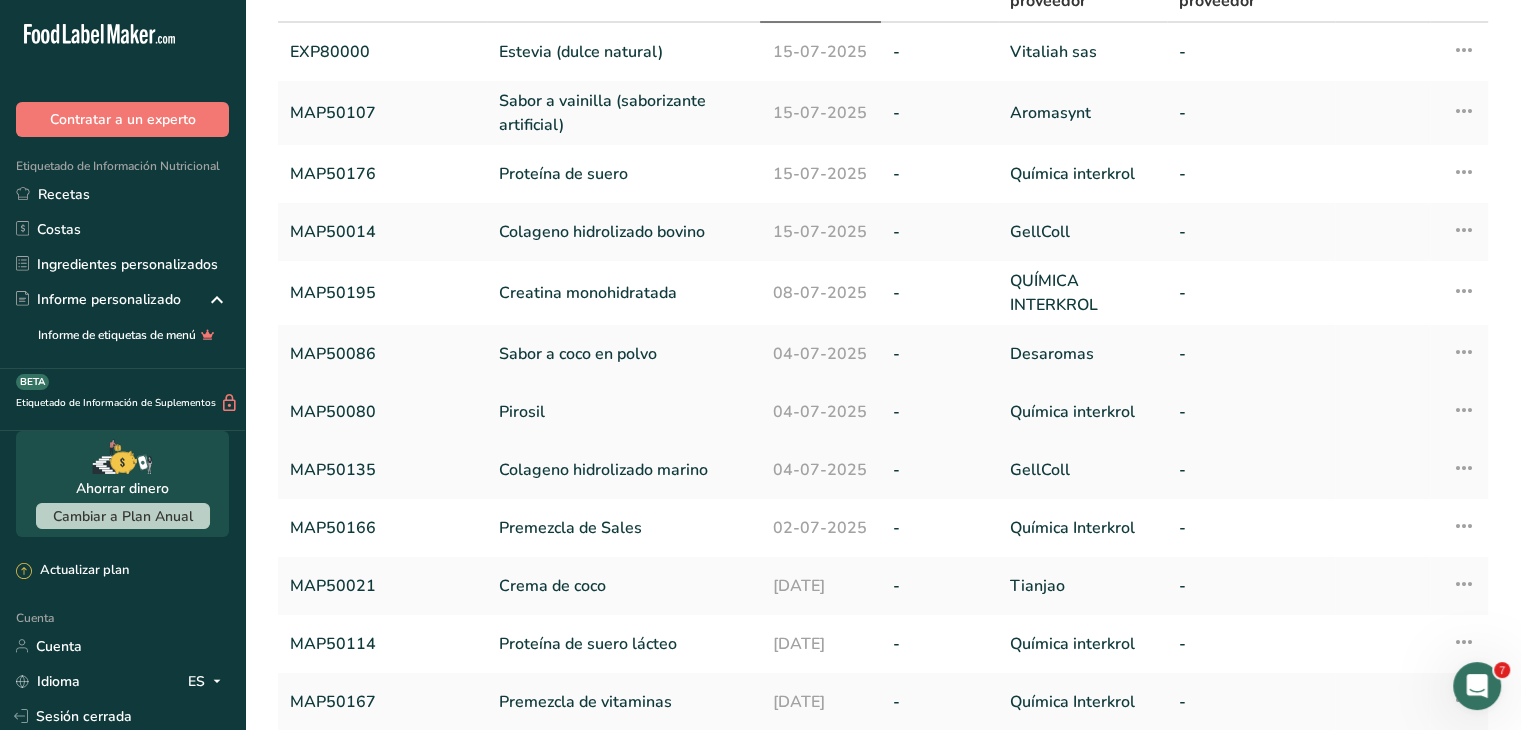 scroll, scrollTop: 342, scrollLeft: 0, axis: vertical 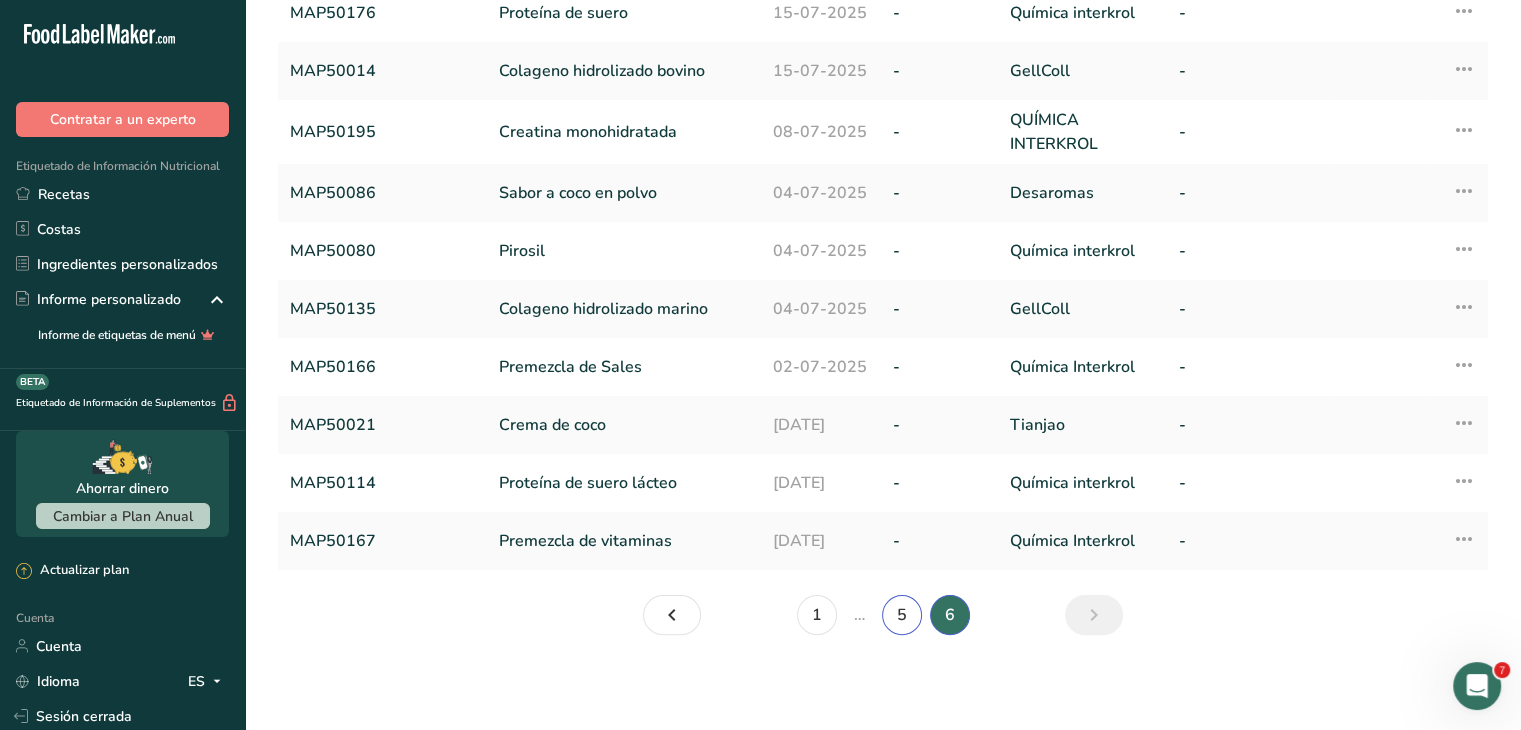 click on "5" at bounding box center (902, 615) 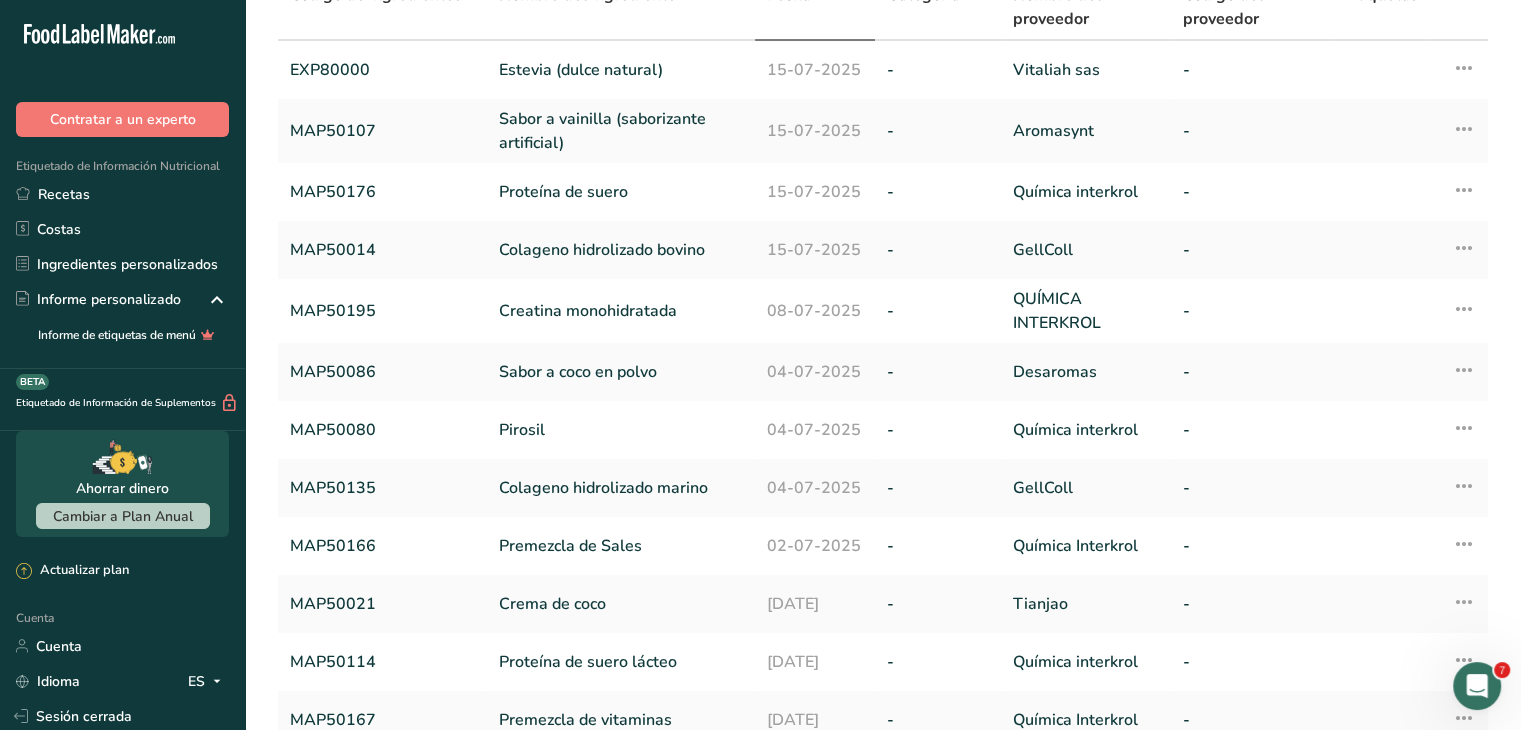 scroll, scrollTop: 576, scrollLeft: 0, axis: vertical 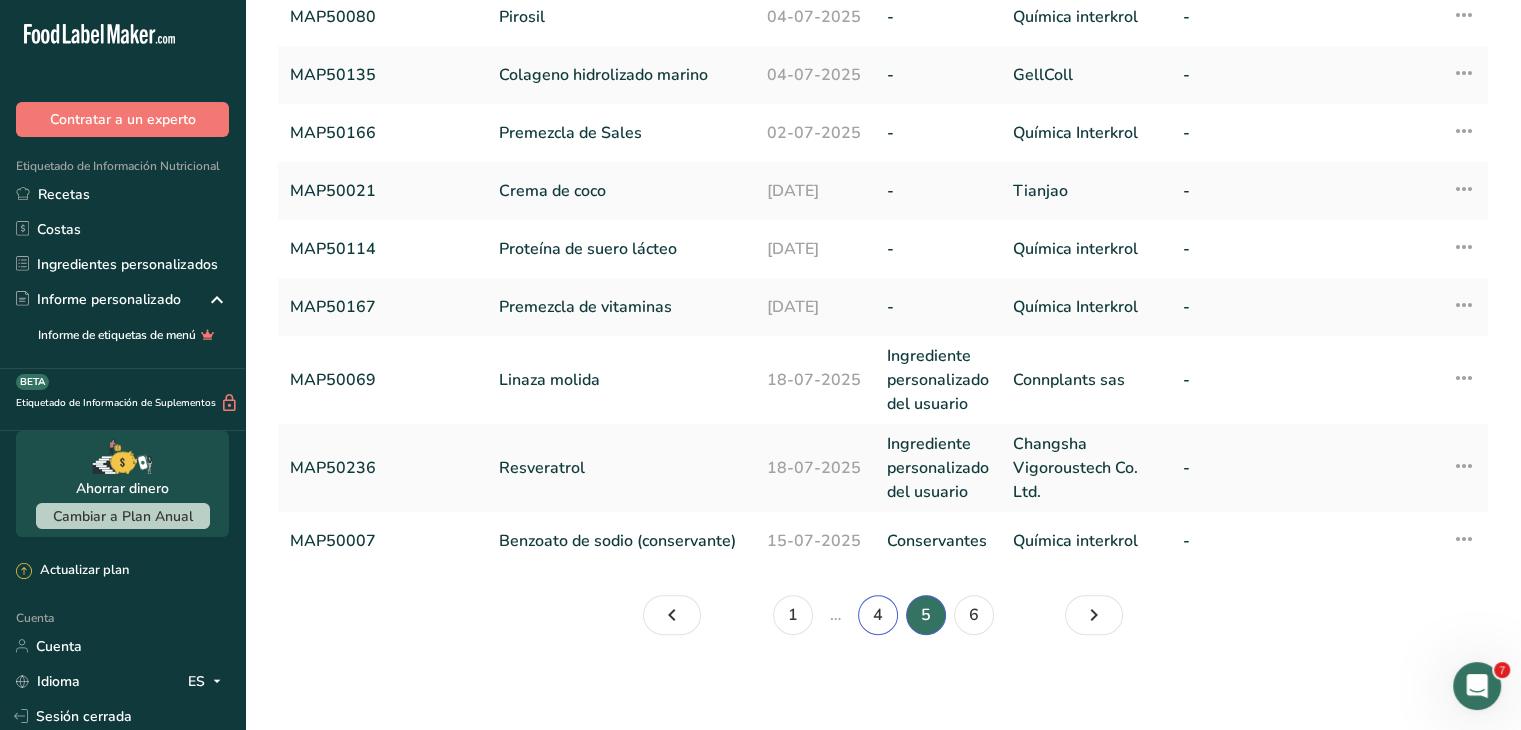 click on "4" at bounding box center [878, 615] 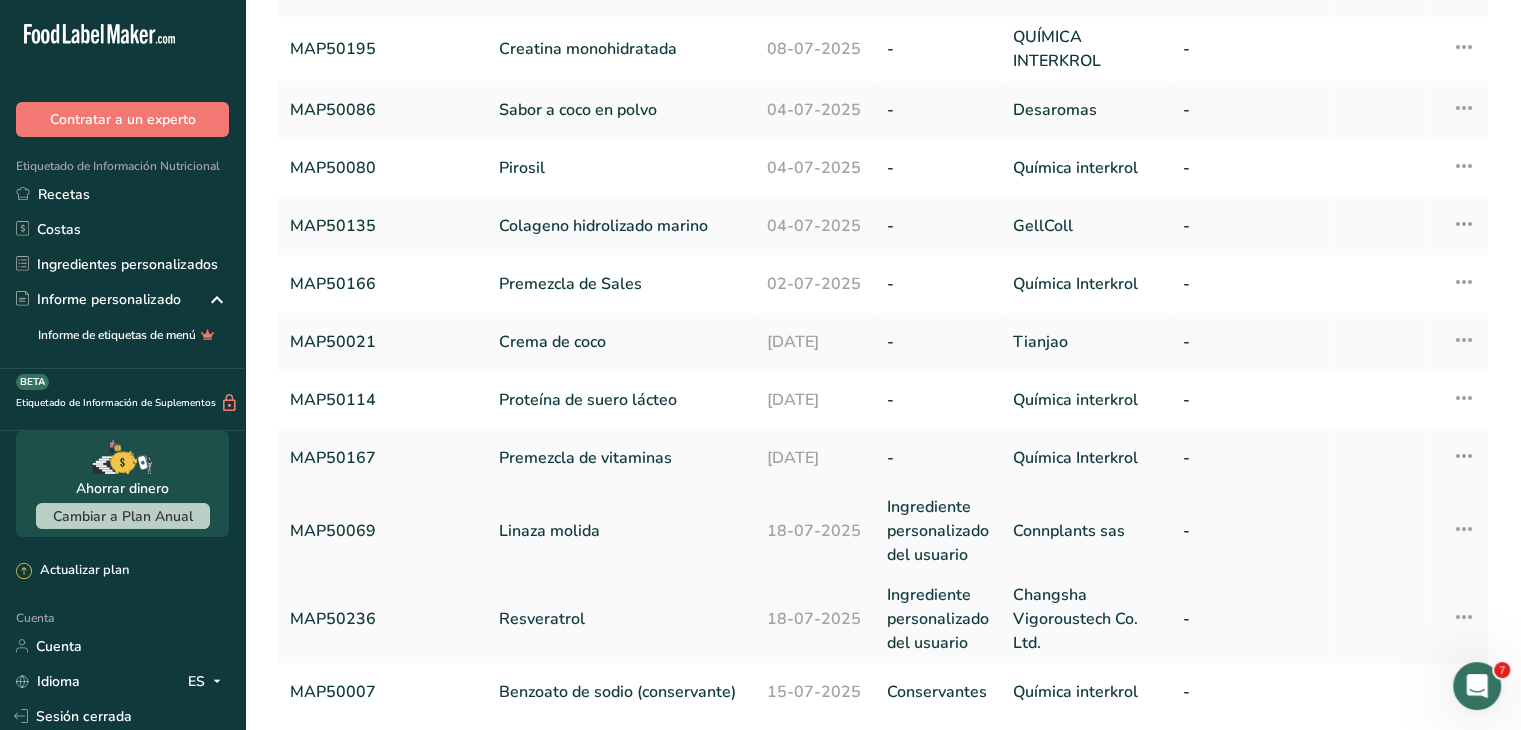 scroll, scrollTop: 576, scrollLeft: 0, axis: vertical 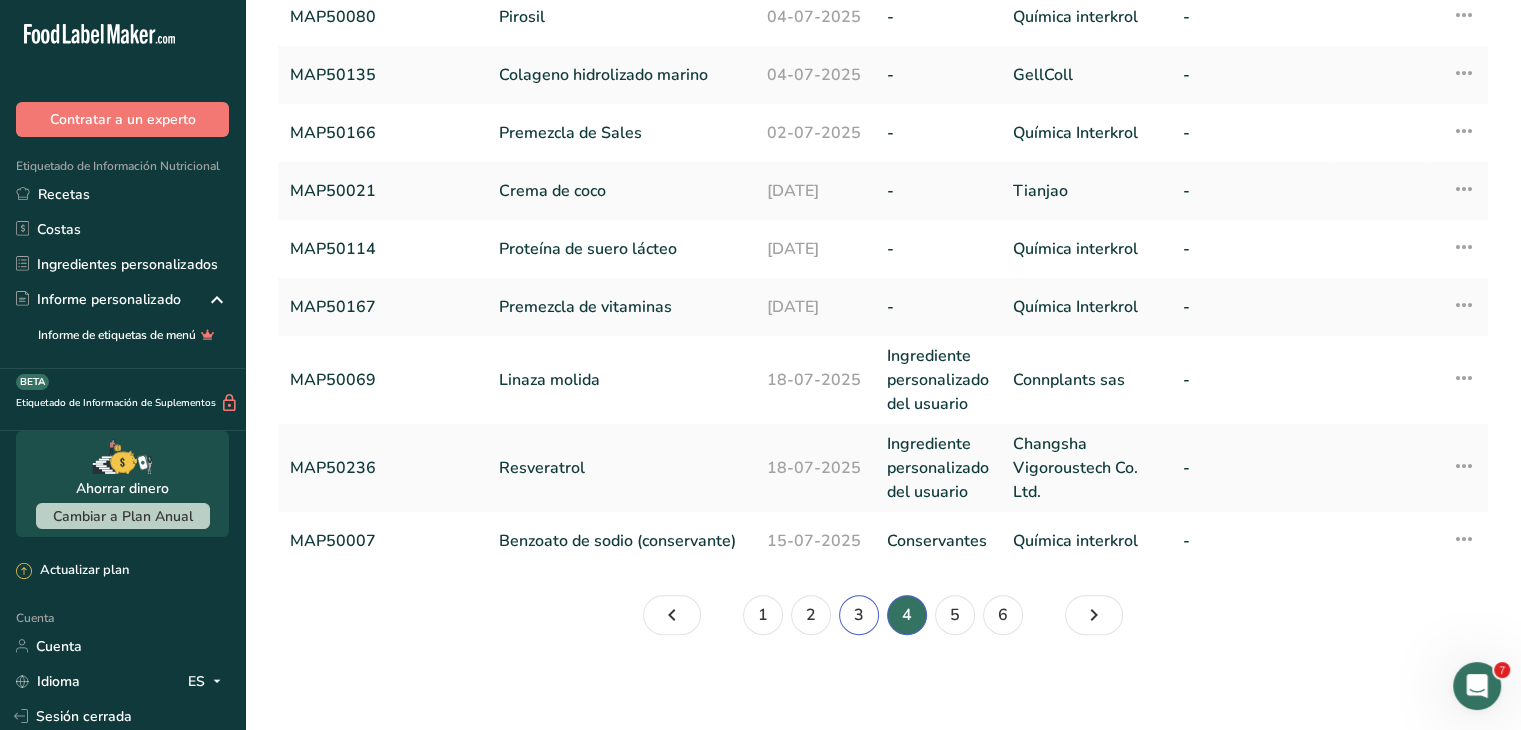 click on "3" at bounding box center (859, 615) 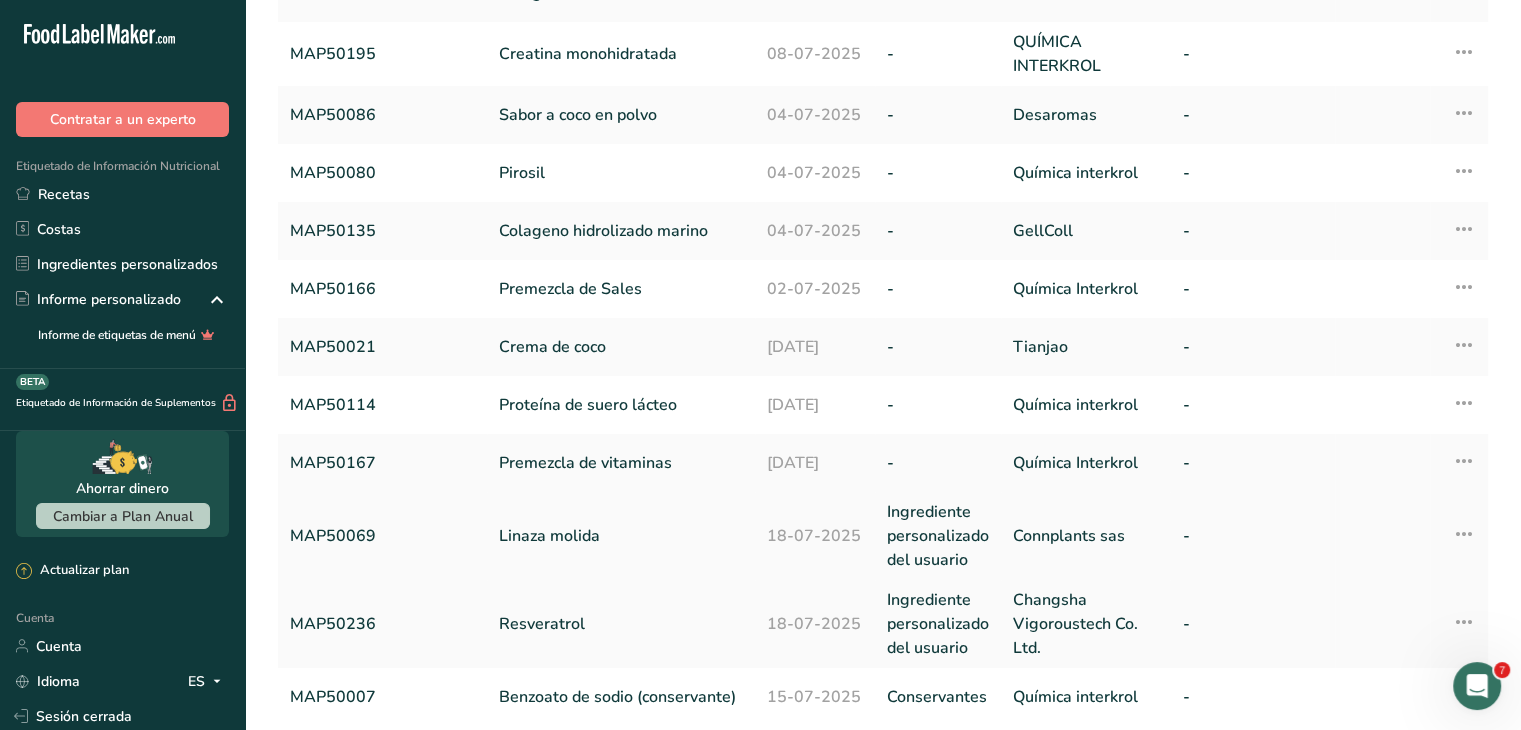 scroll, scrollTop: 576, scrollLeft: 0, axis: vertical 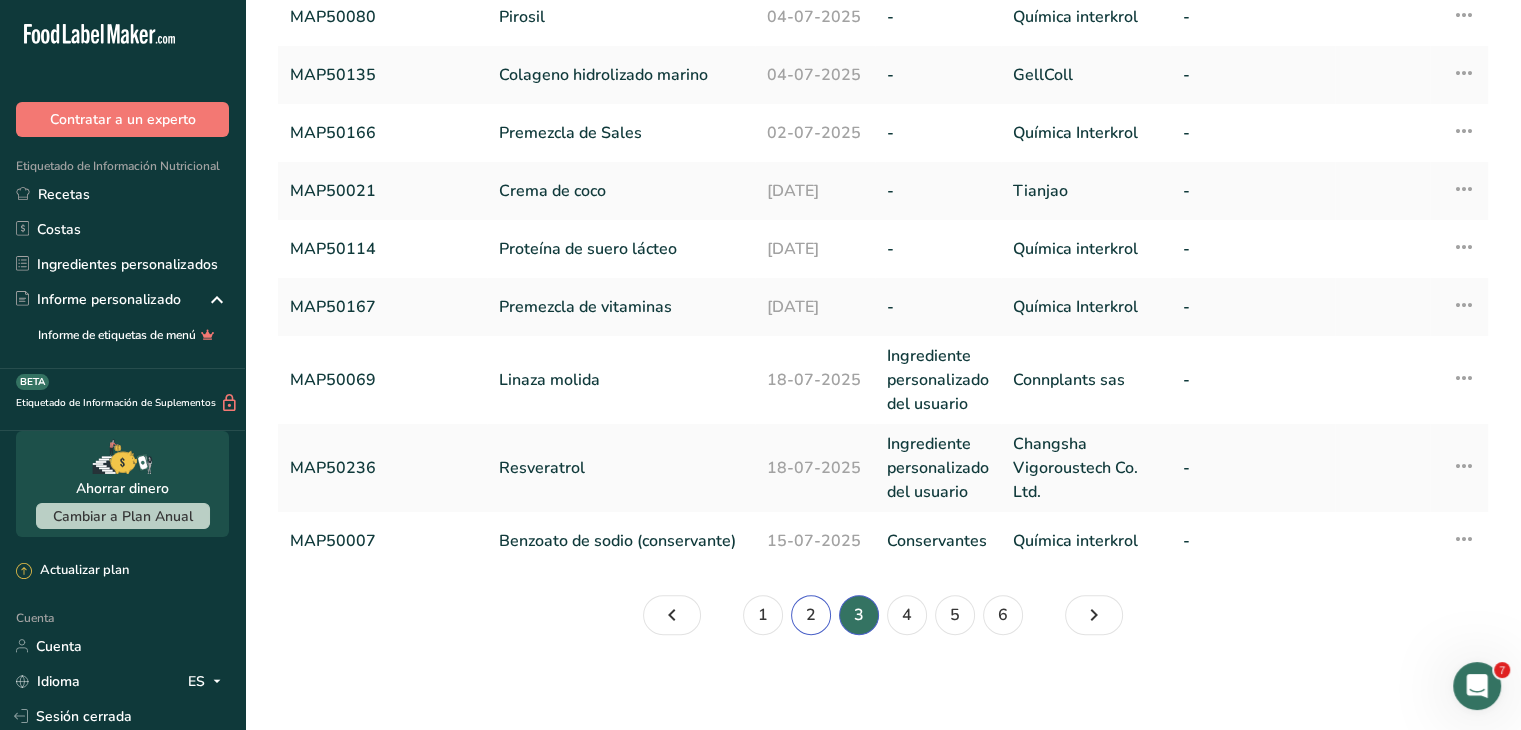click on "2" at bounding box center (811, 615) 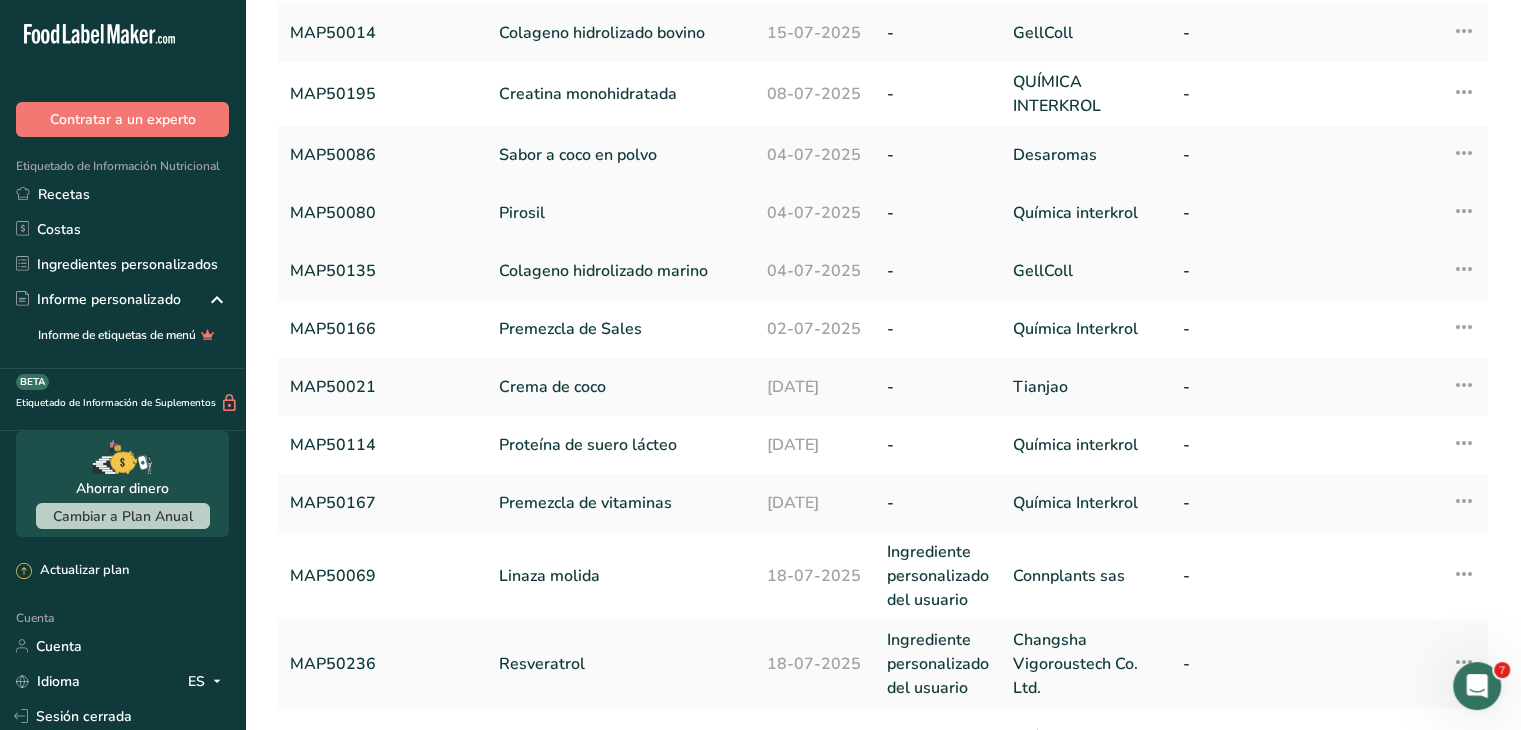 scroll, scrollTop: 576, scrollLeft: 0, axis: vertical 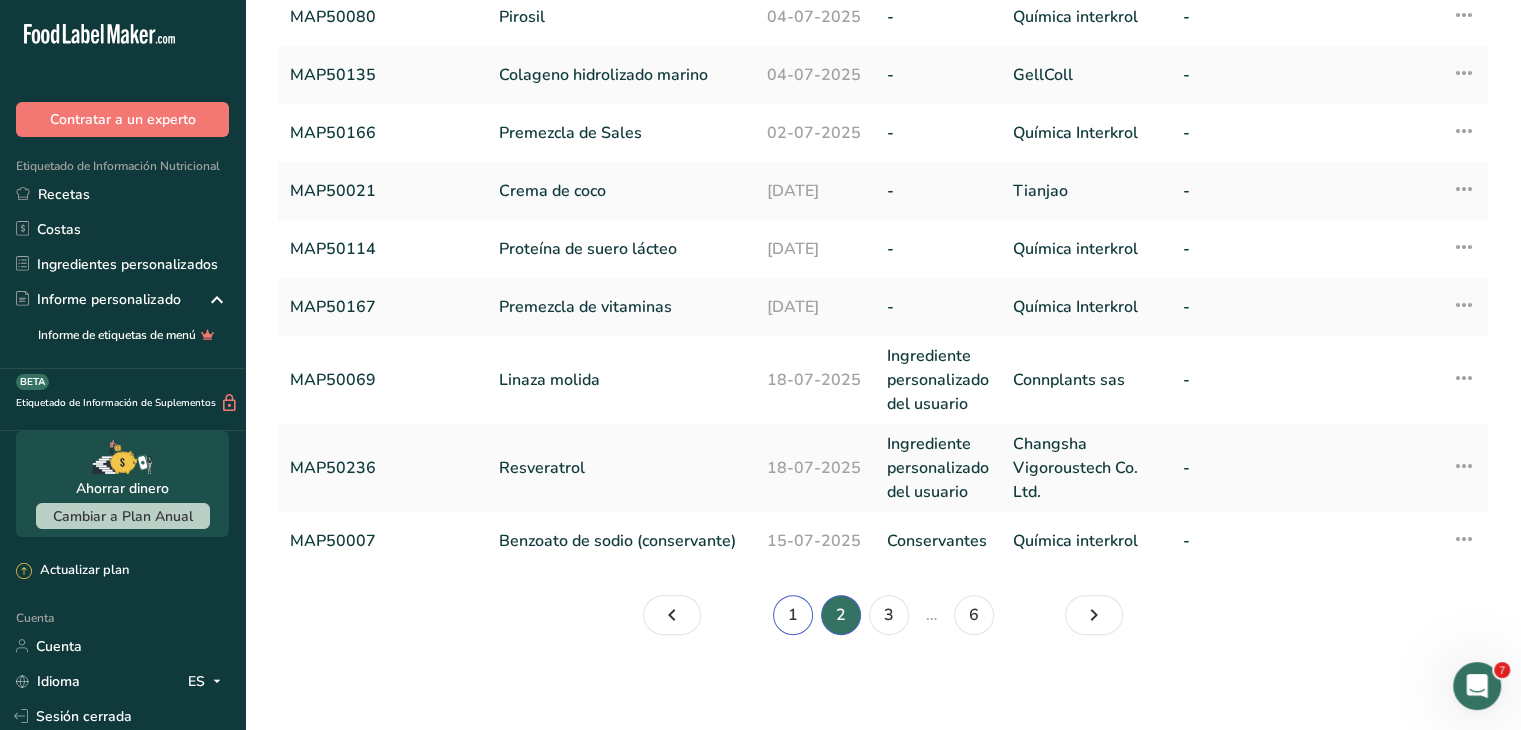 click on "1" at bounding box center [793, 615] 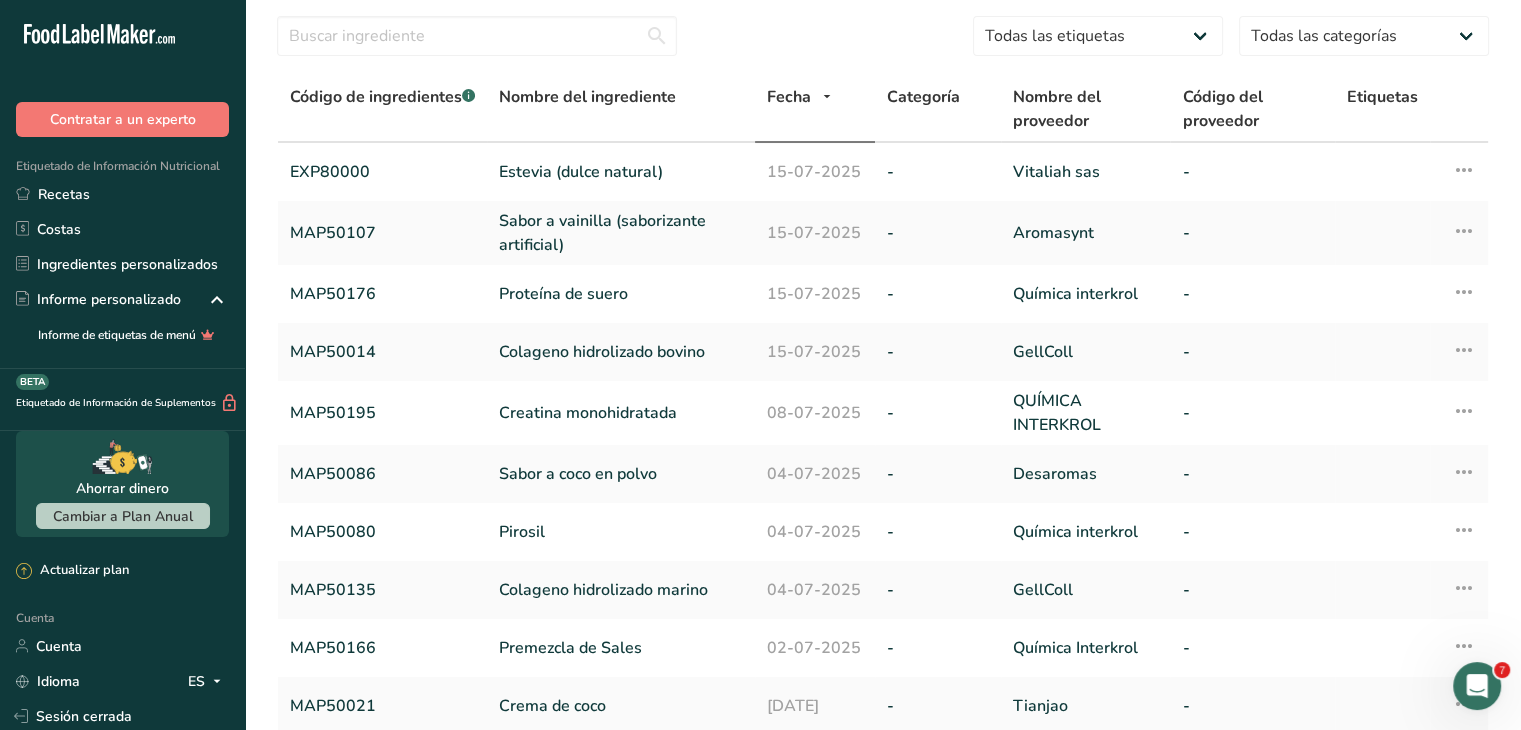 scroll, scrollTop: 0, scrollLeft: 0, axis: both 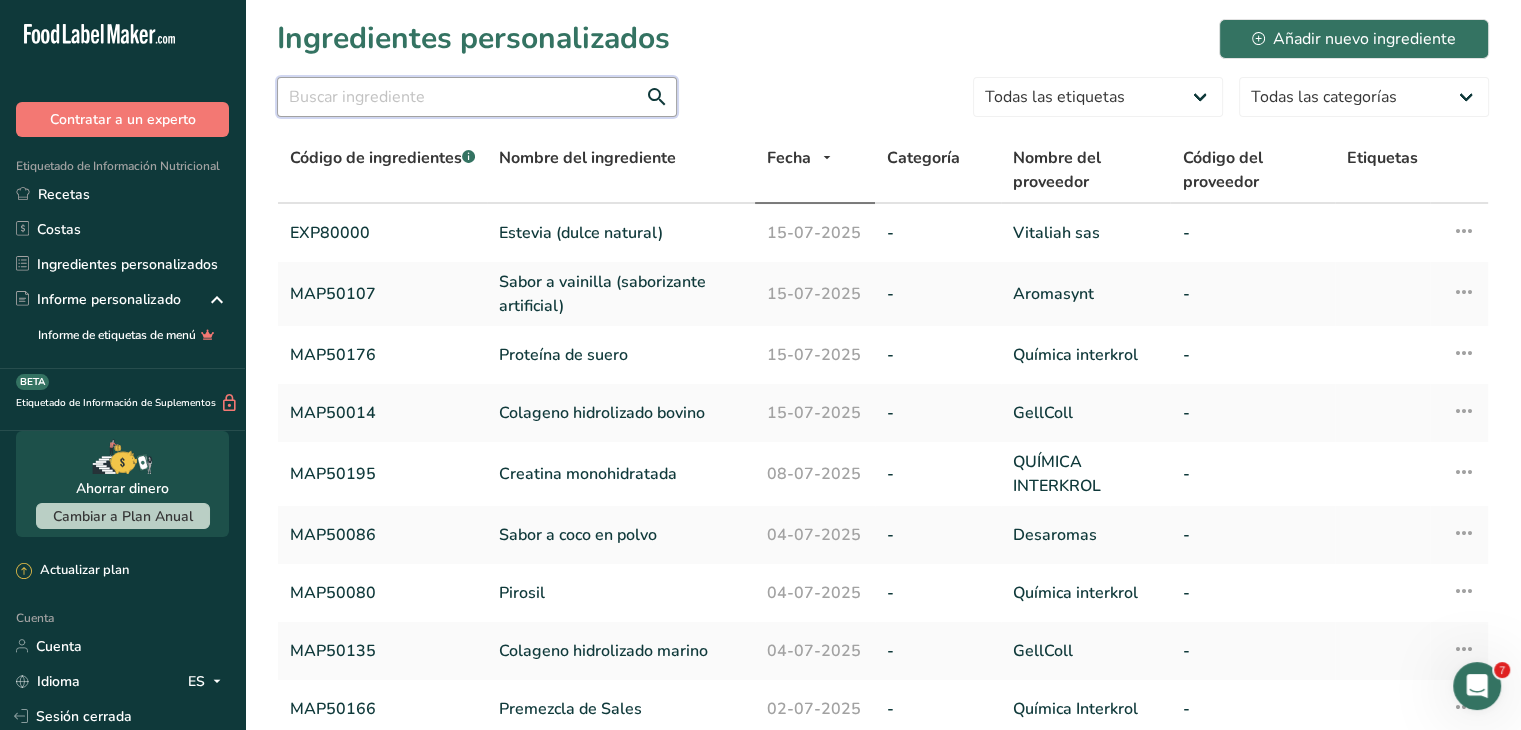 click at bounding box center [477, 97] 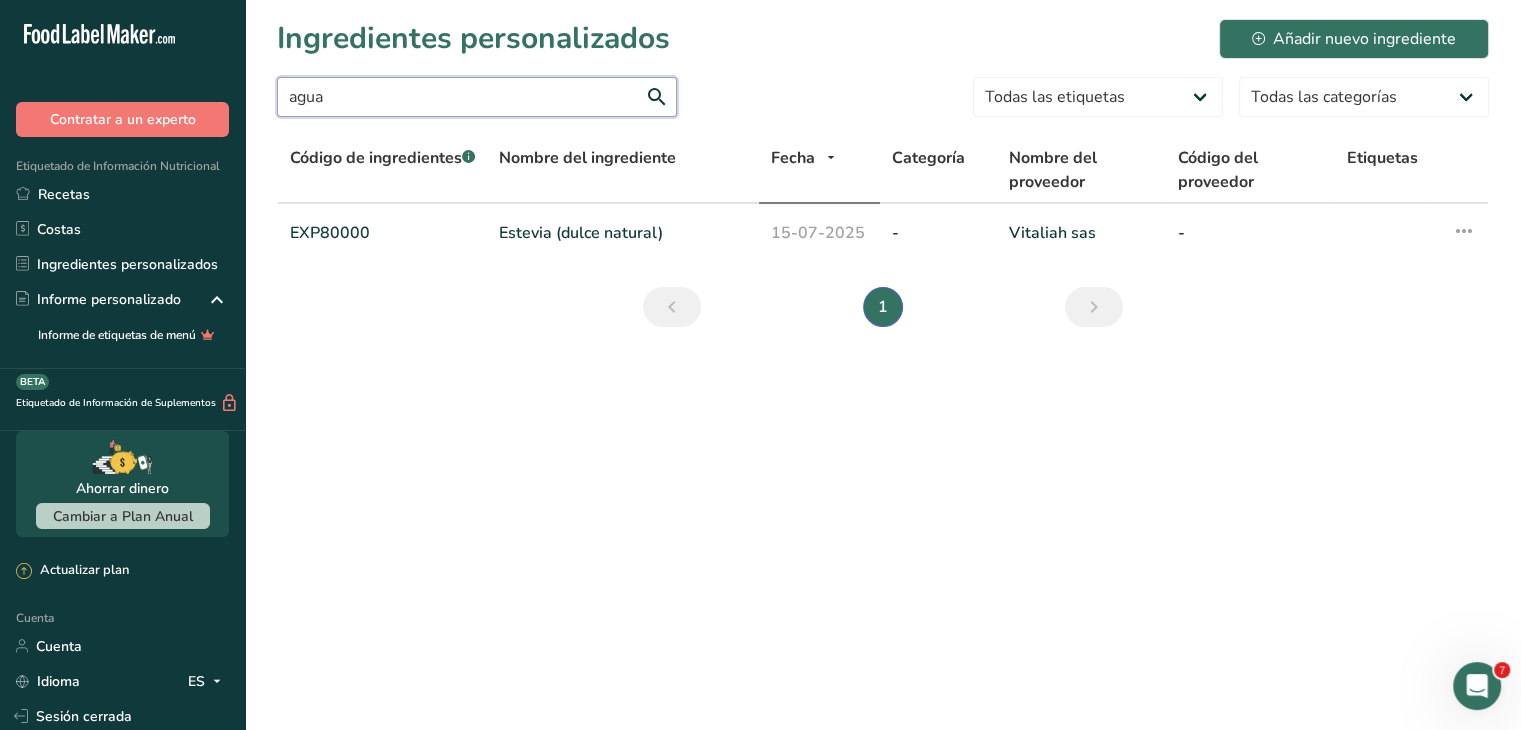 type on "agua" 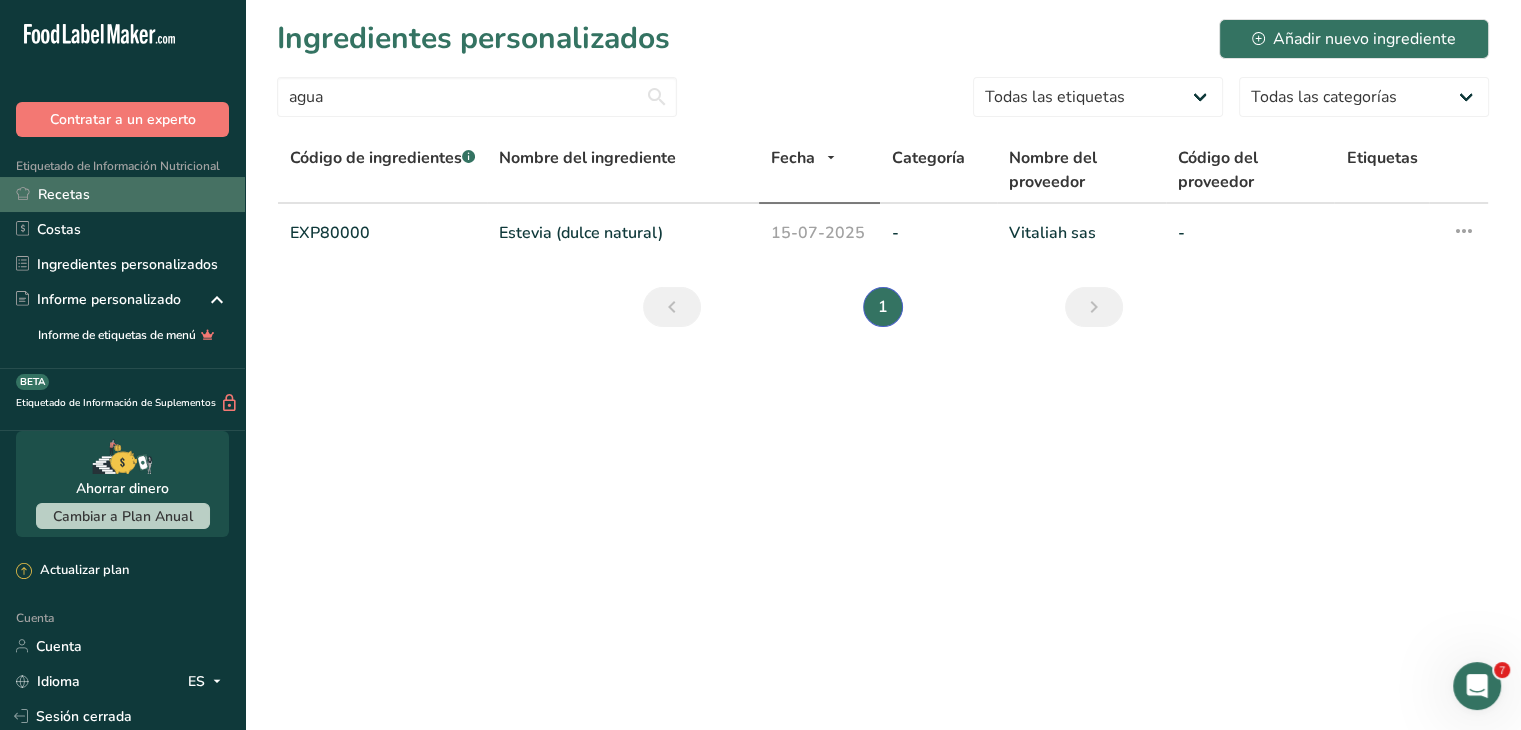 click on "Recetas" at bounding box center [122, 194] 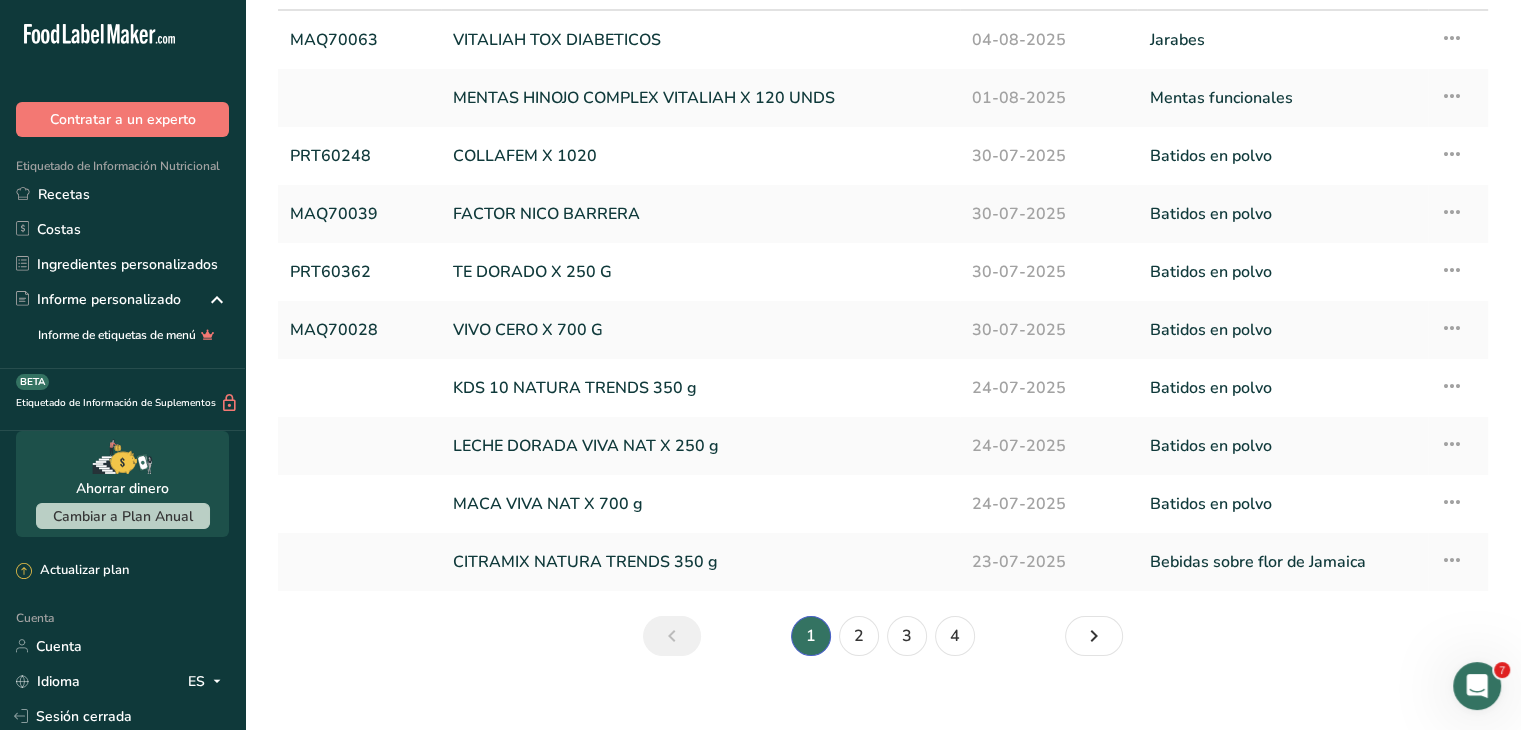 scroll, scrollTop: 146, scrollLeft: 0, axis: vertical 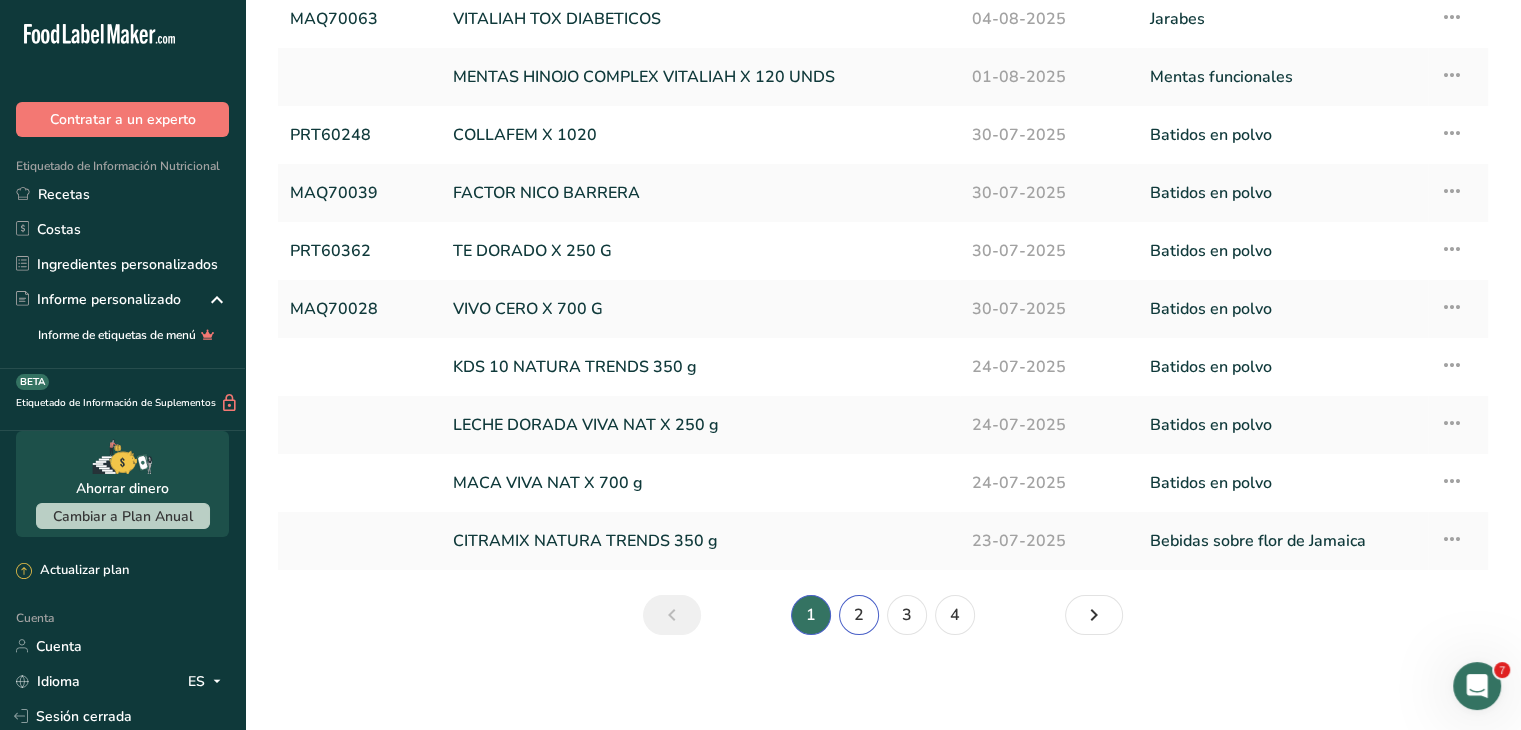 click on "2" at bounding box center [859, 615] 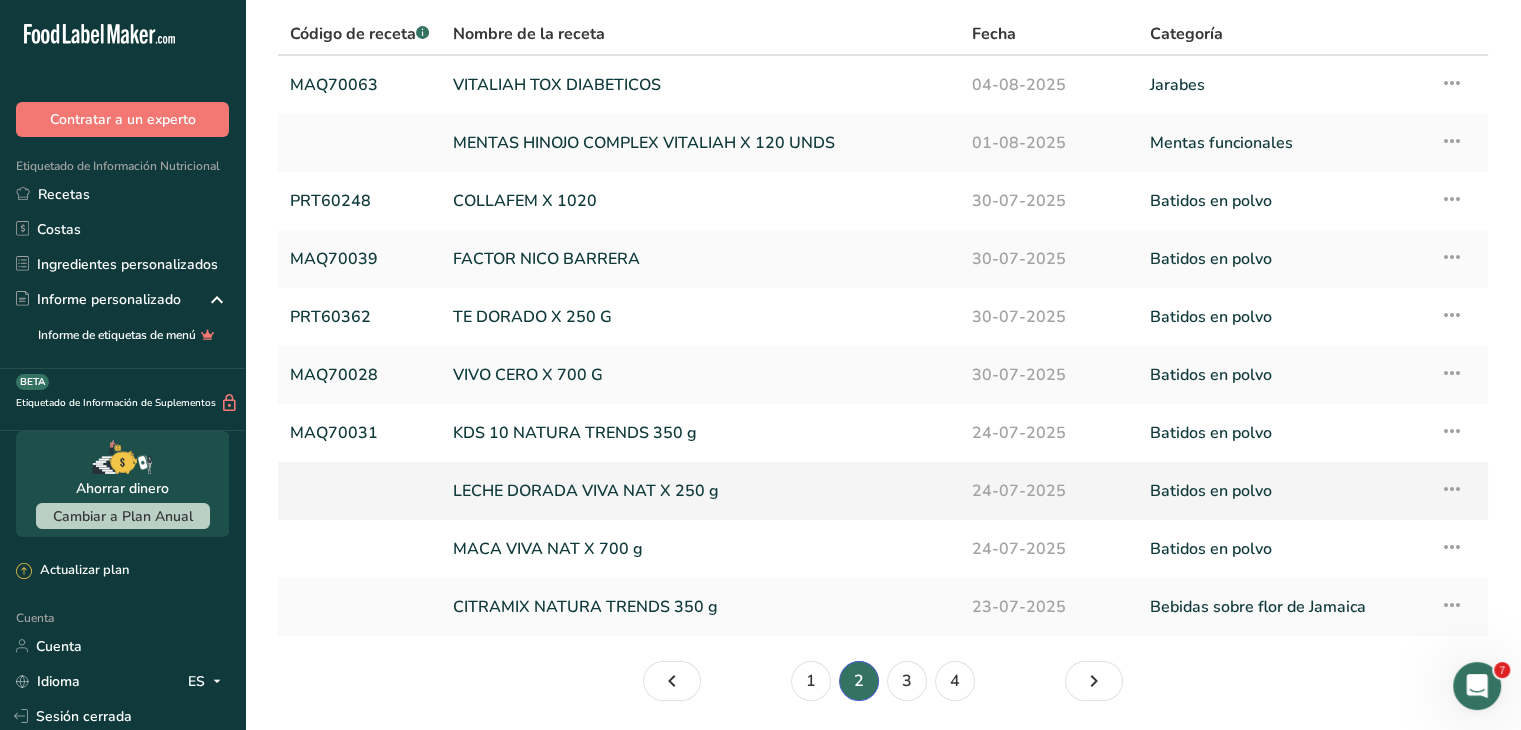 scroll, scrollTop: 146, scrollLeft: 0, axis: vertical 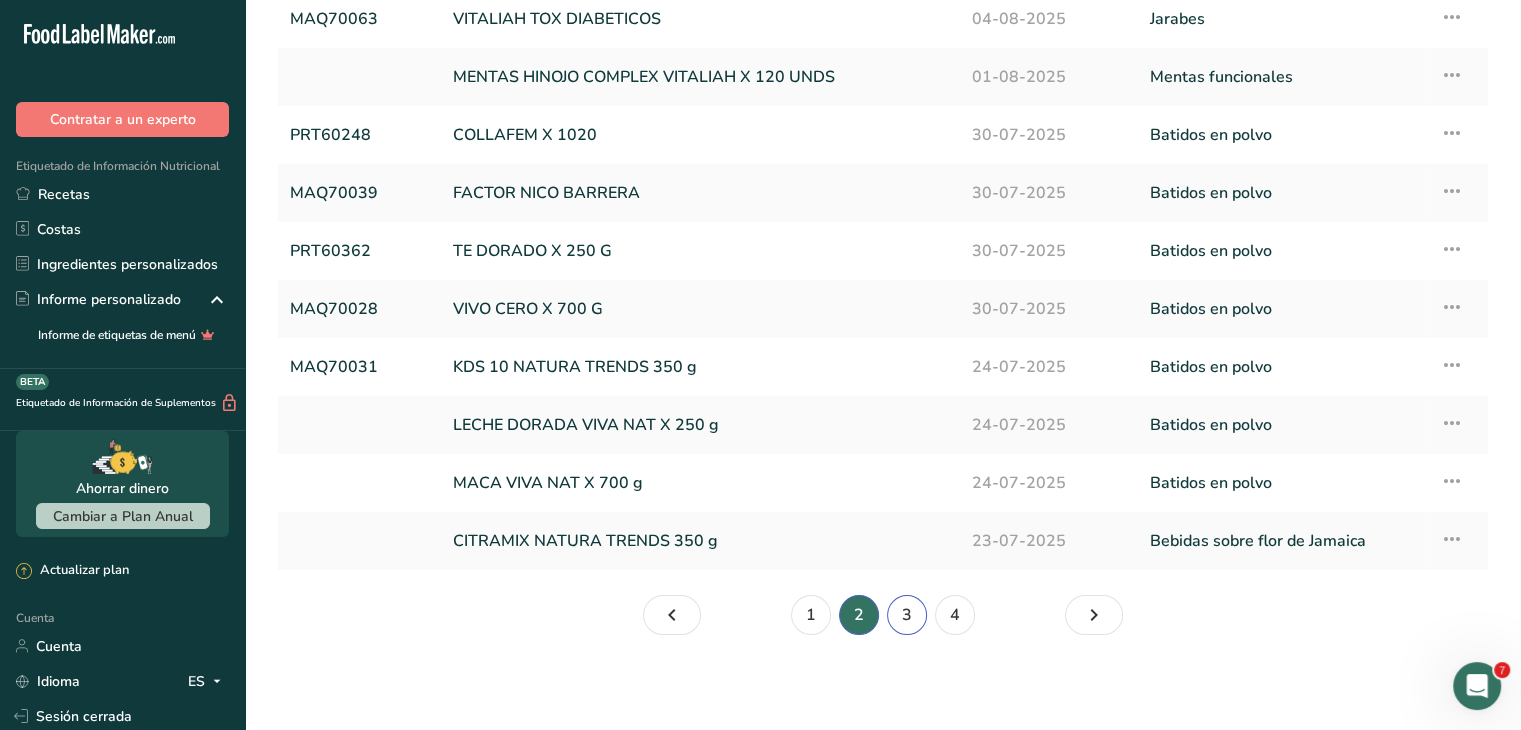 click on "3" at bounding box center [907, 615] 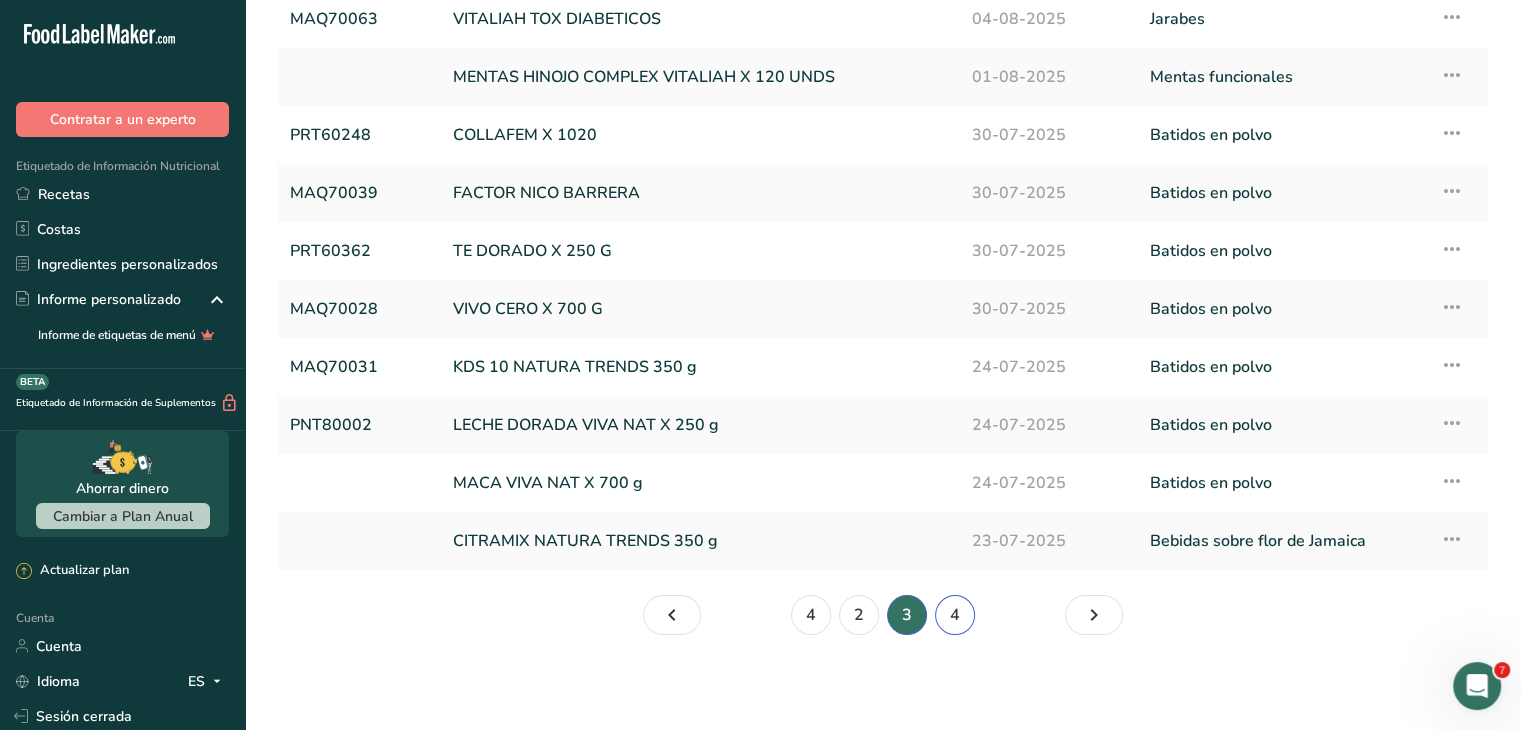 click on "4" at bounding box center [955, 615] 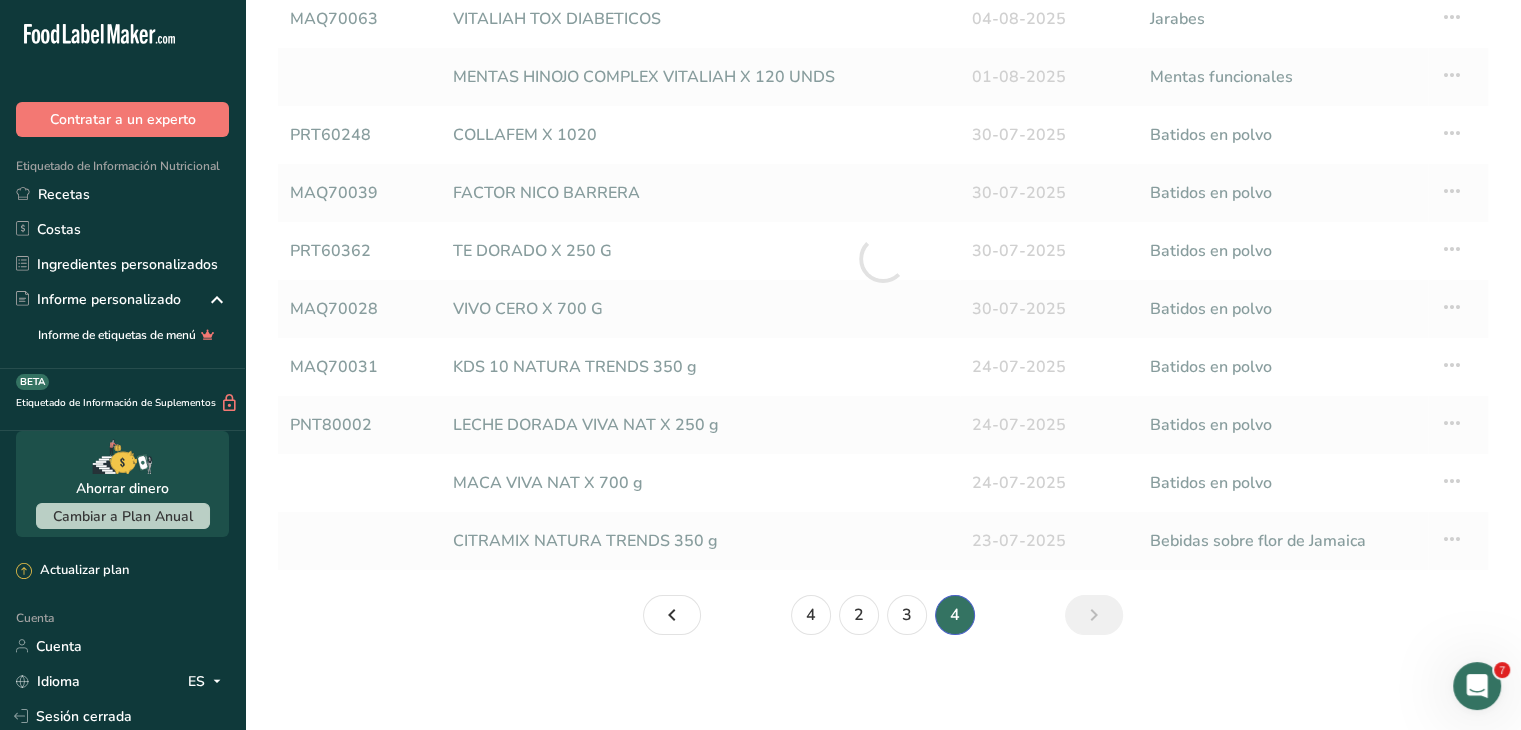 scroll, scrollTop: 0, scrollLeft: 0, axis: both 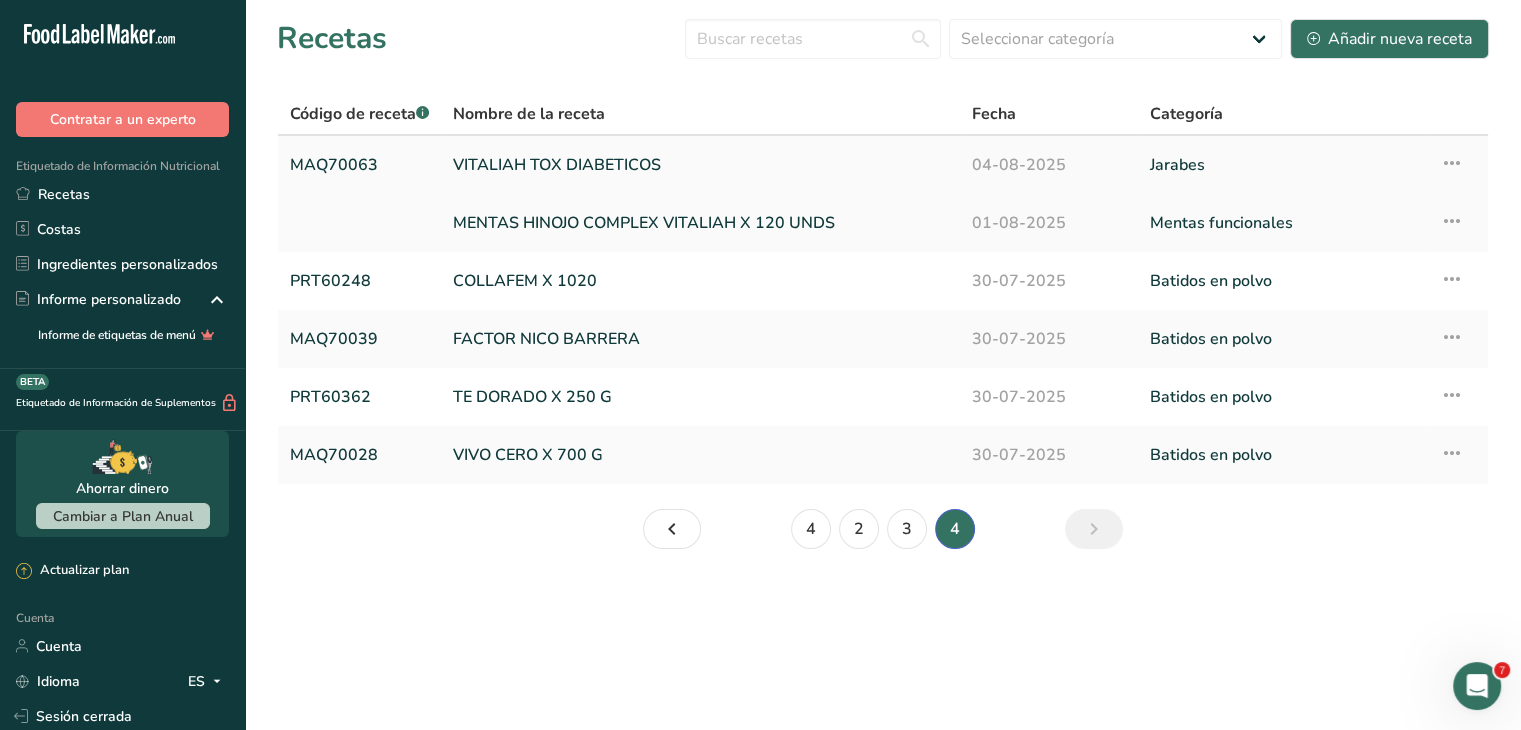 click on "VITALIAH TOX DIABETICOS" at bounding box center (700, 165) 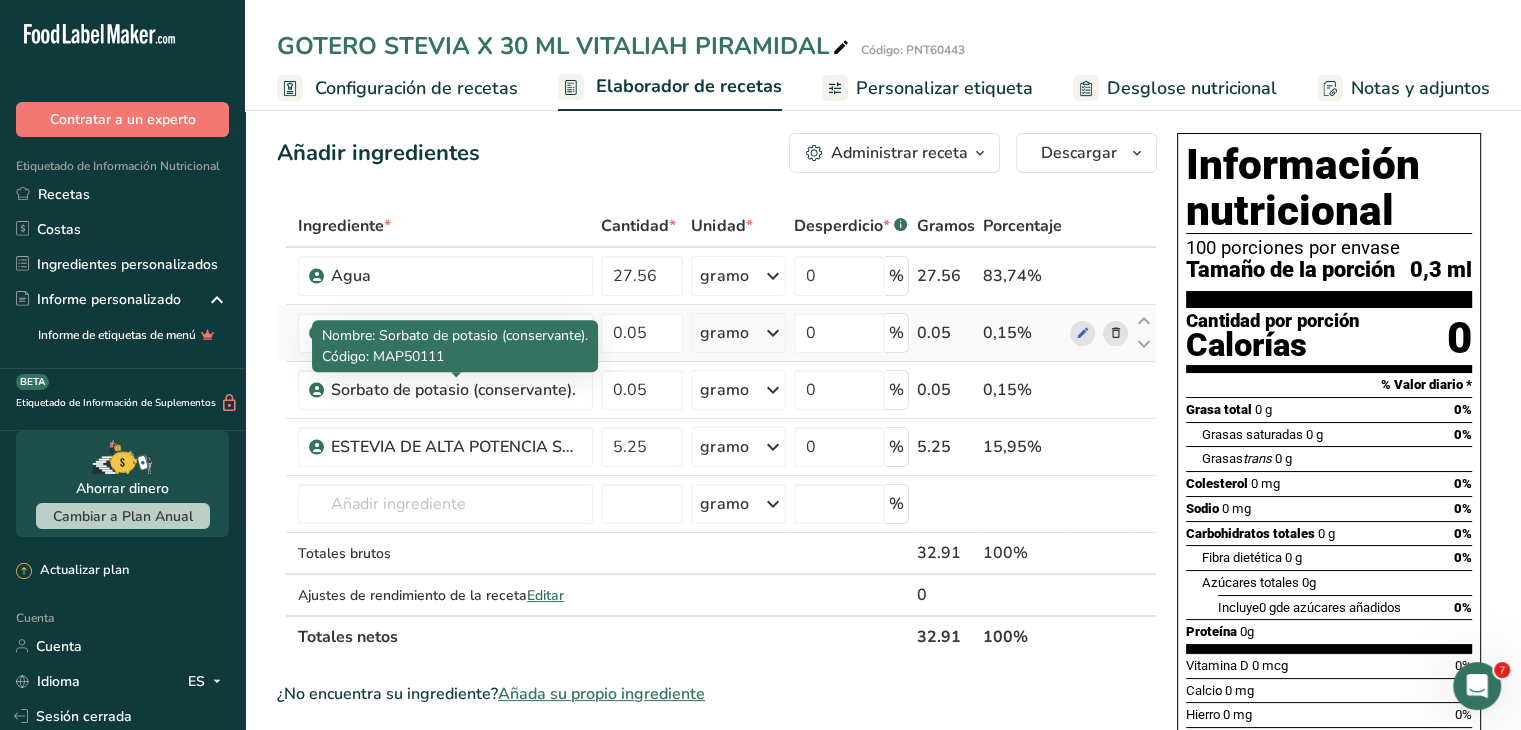 scroll, scrollTop: 0, scrollLeft: 0, axis: both 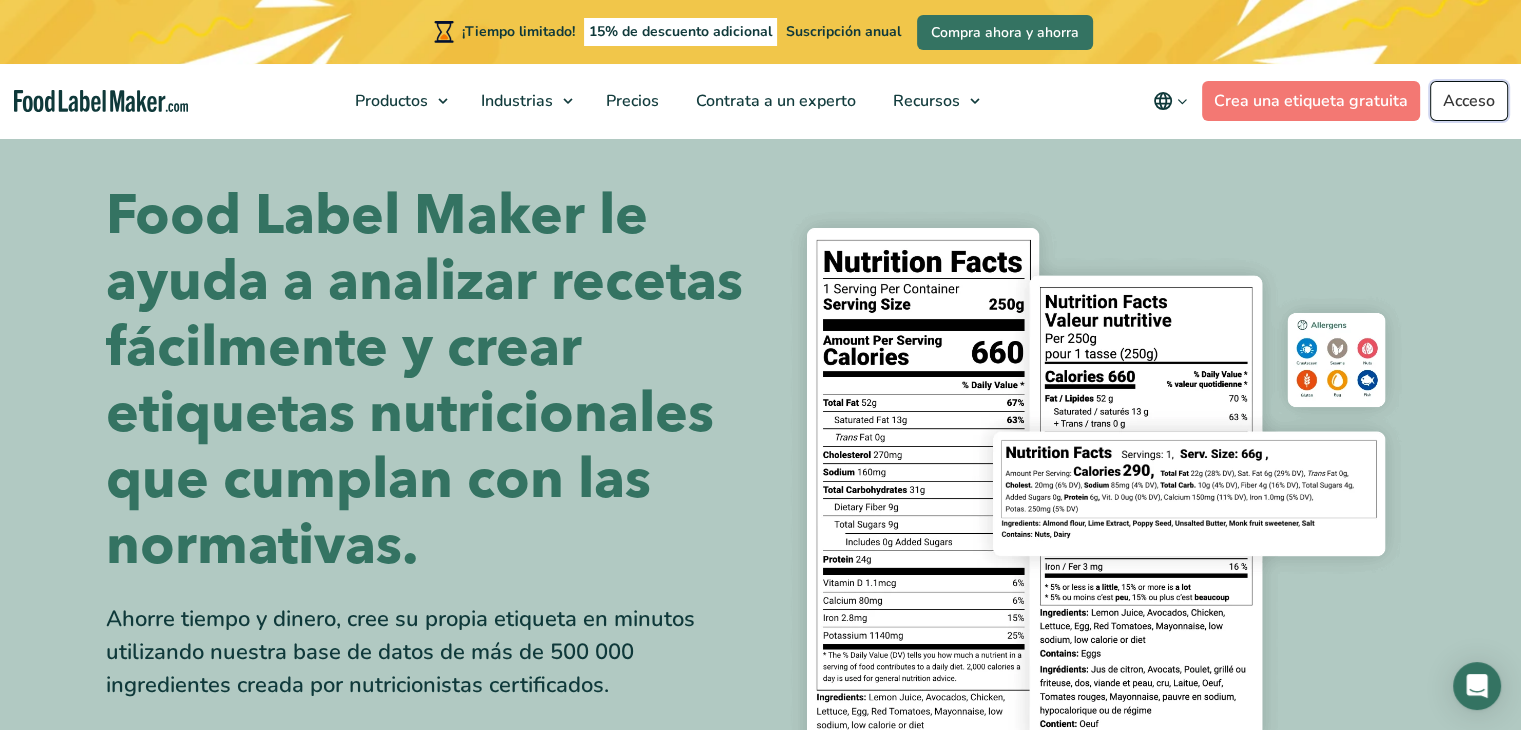 click on "Acceso" at bounding box center [1469, 101] 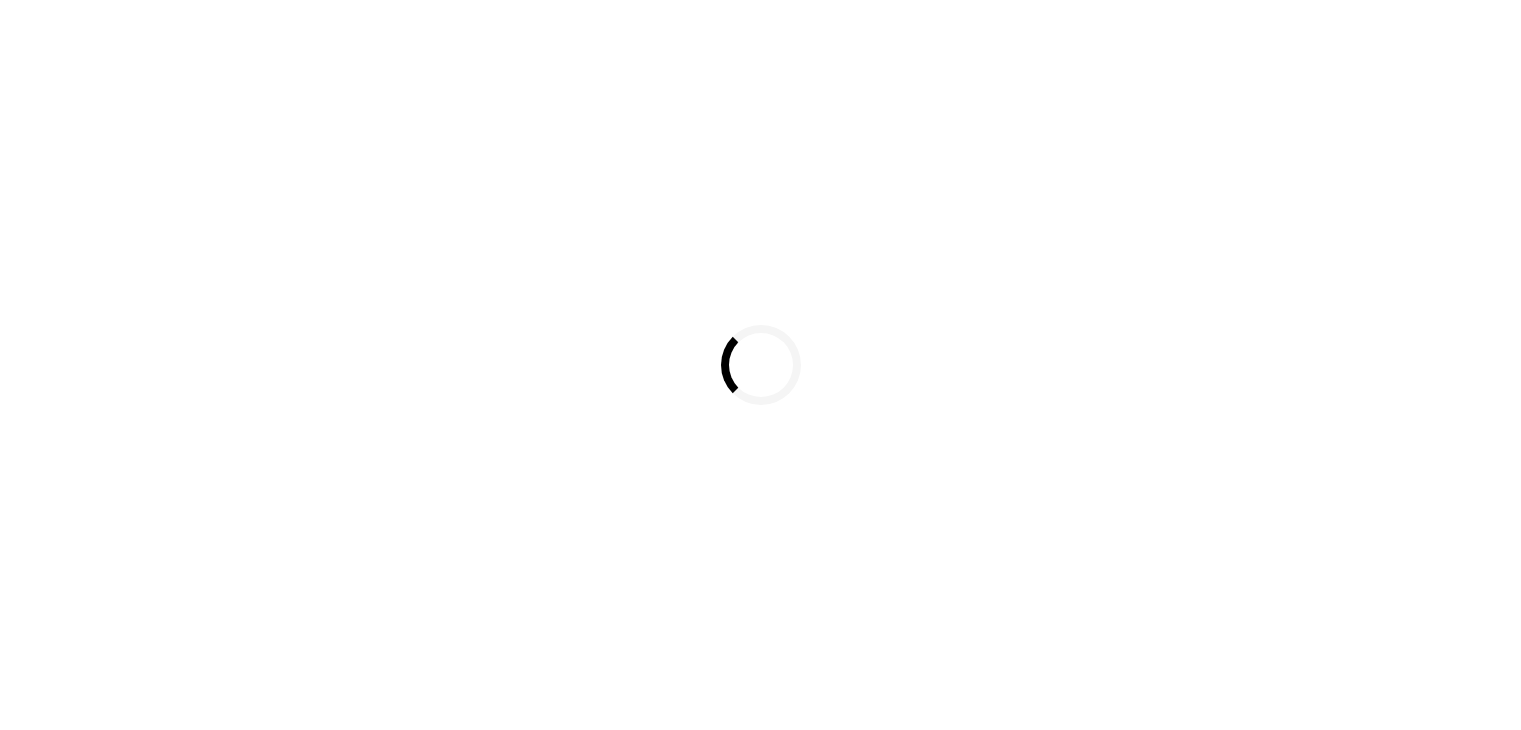 scroll, scrollTop: 0, scrollLeft: 0, axis: both 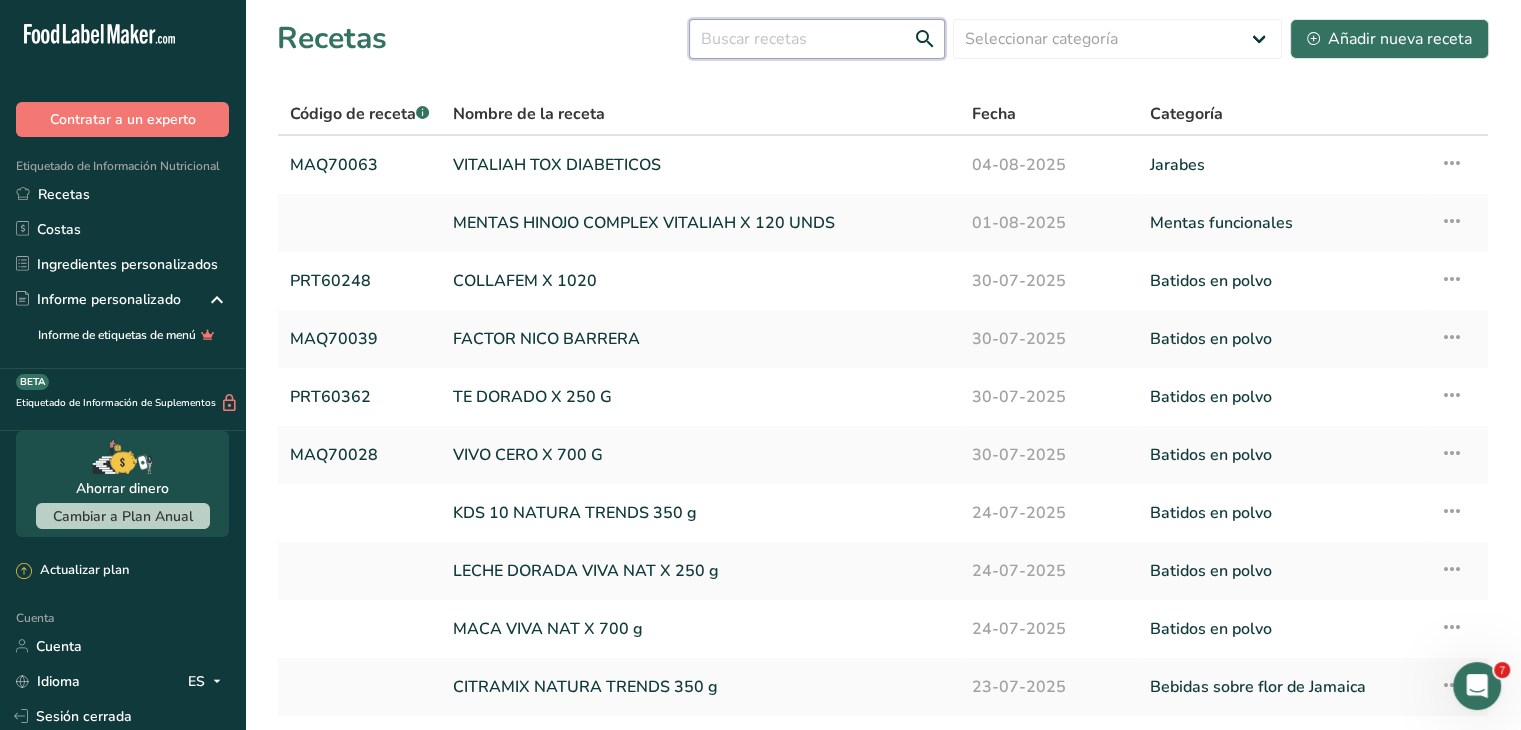 click at bounding box center (817, 39) 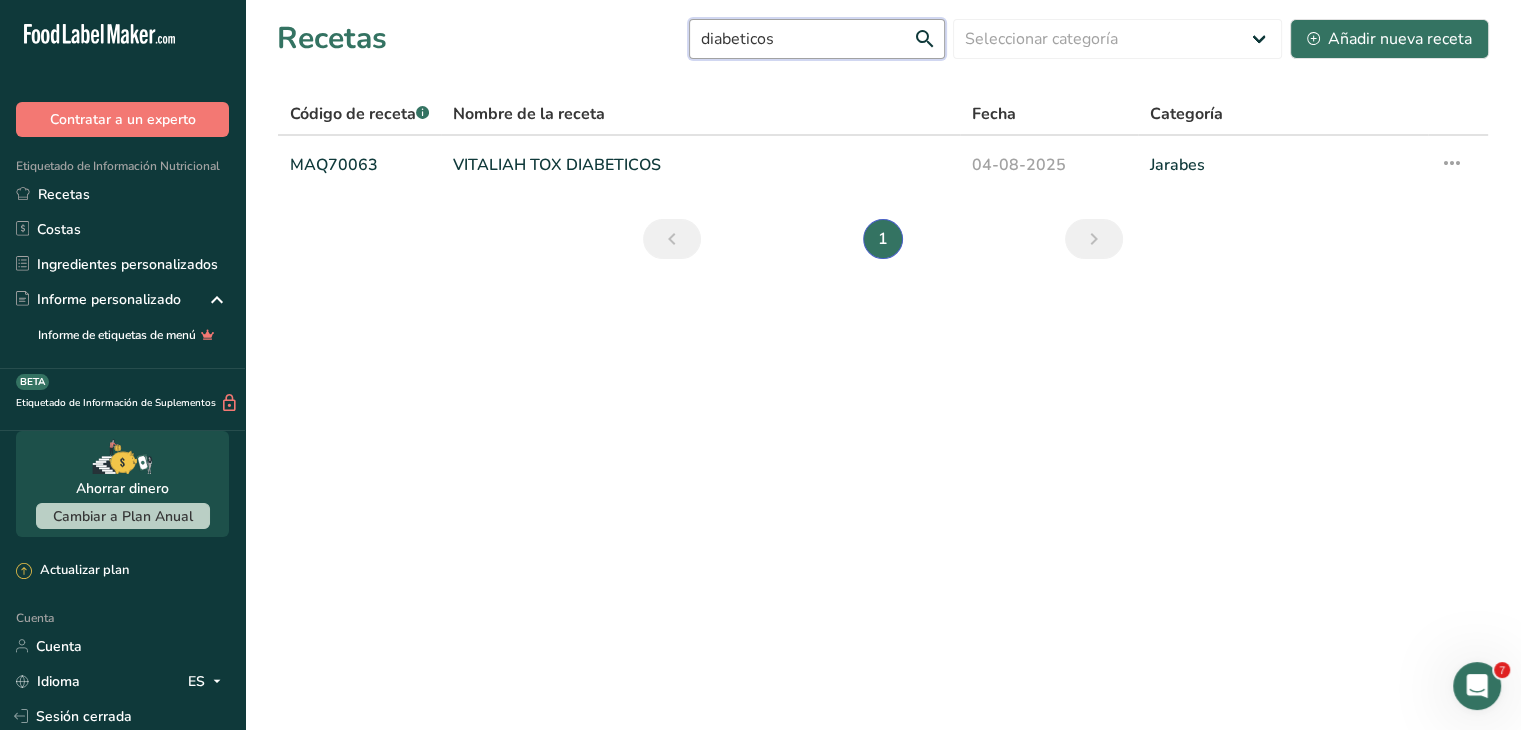 type on "diabeticos" 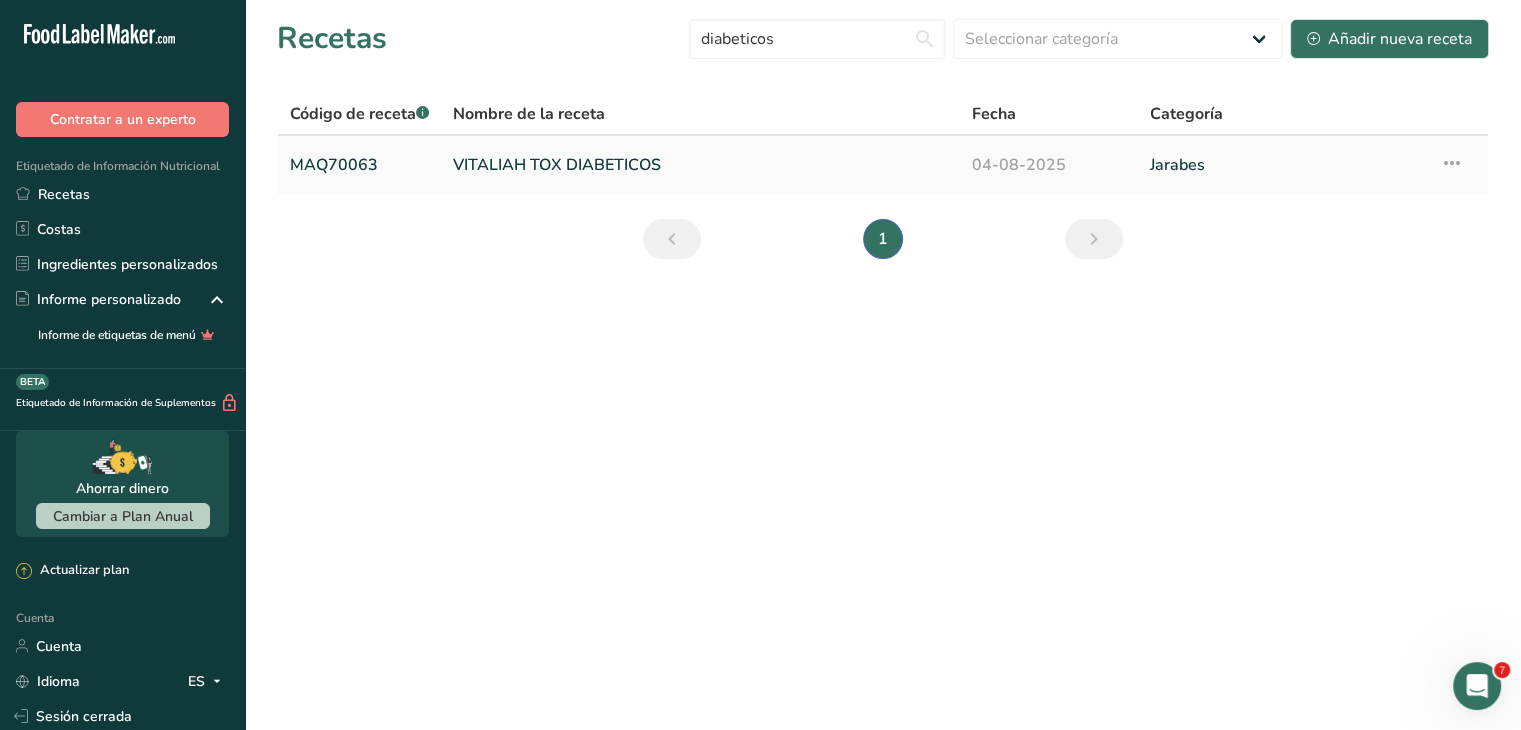 click on "VITALIAH TOX DIABETICOS" at bounding box center [700, 165] 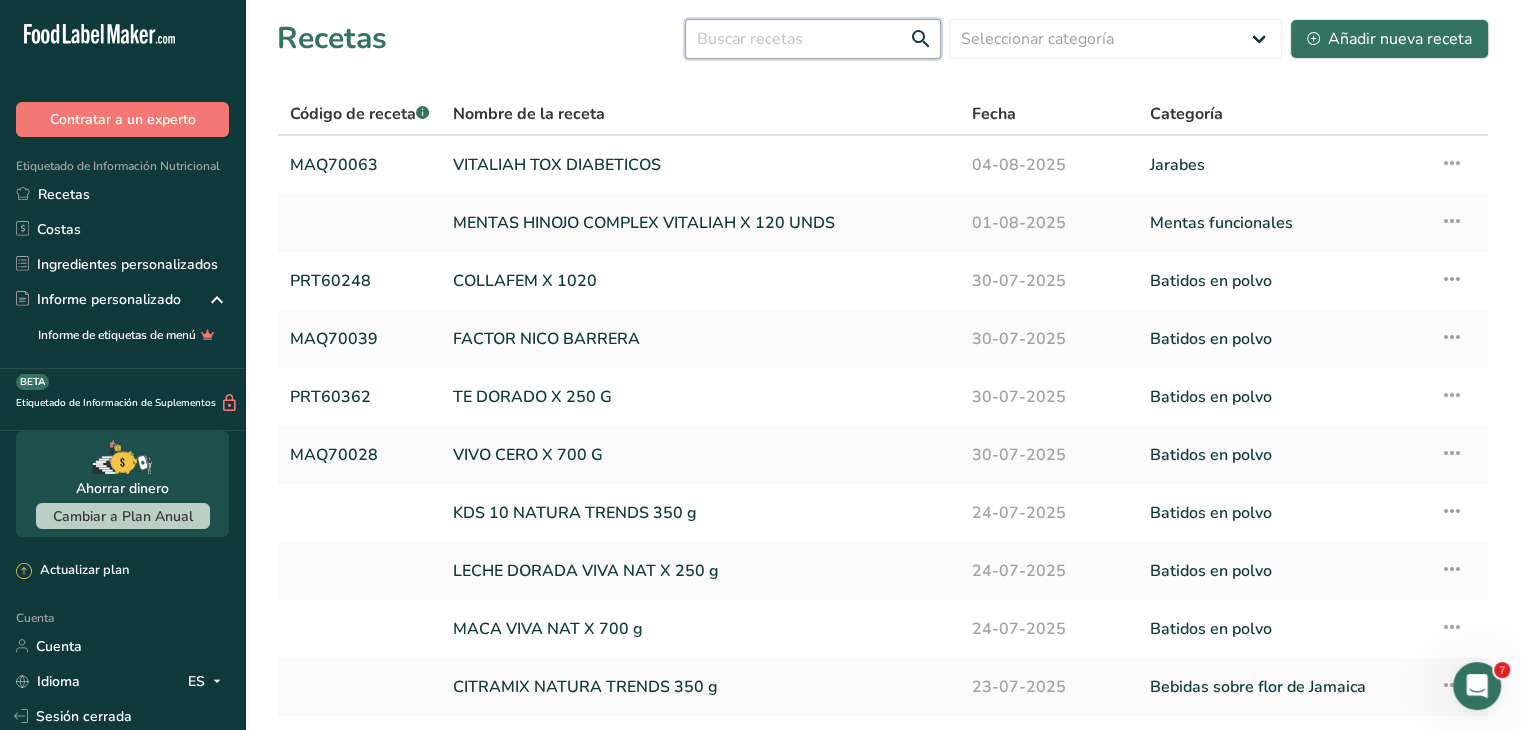 click at bounding box center [813, 39] 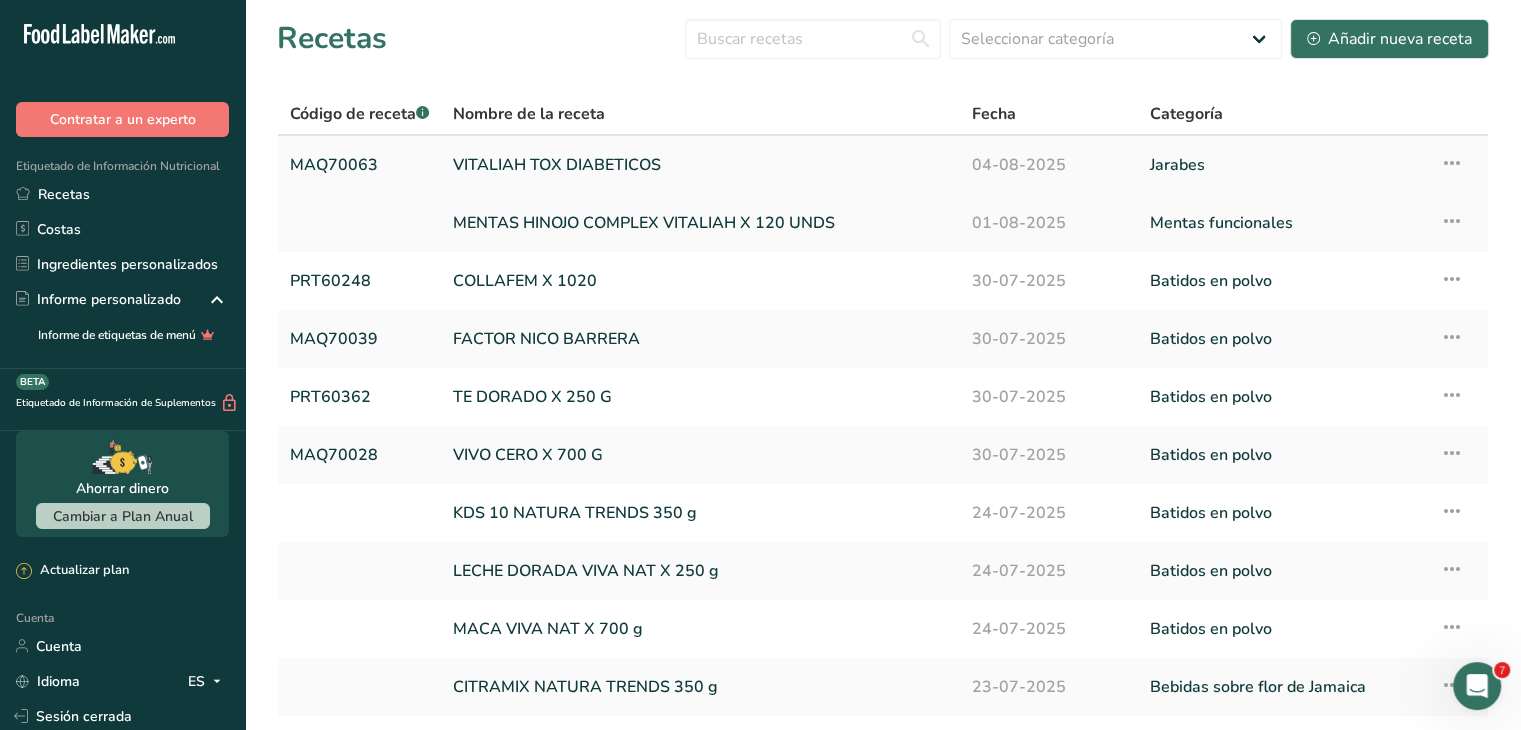 click on "VITALIAH TOX DIABETICOS" at bounding box center [700, 165] 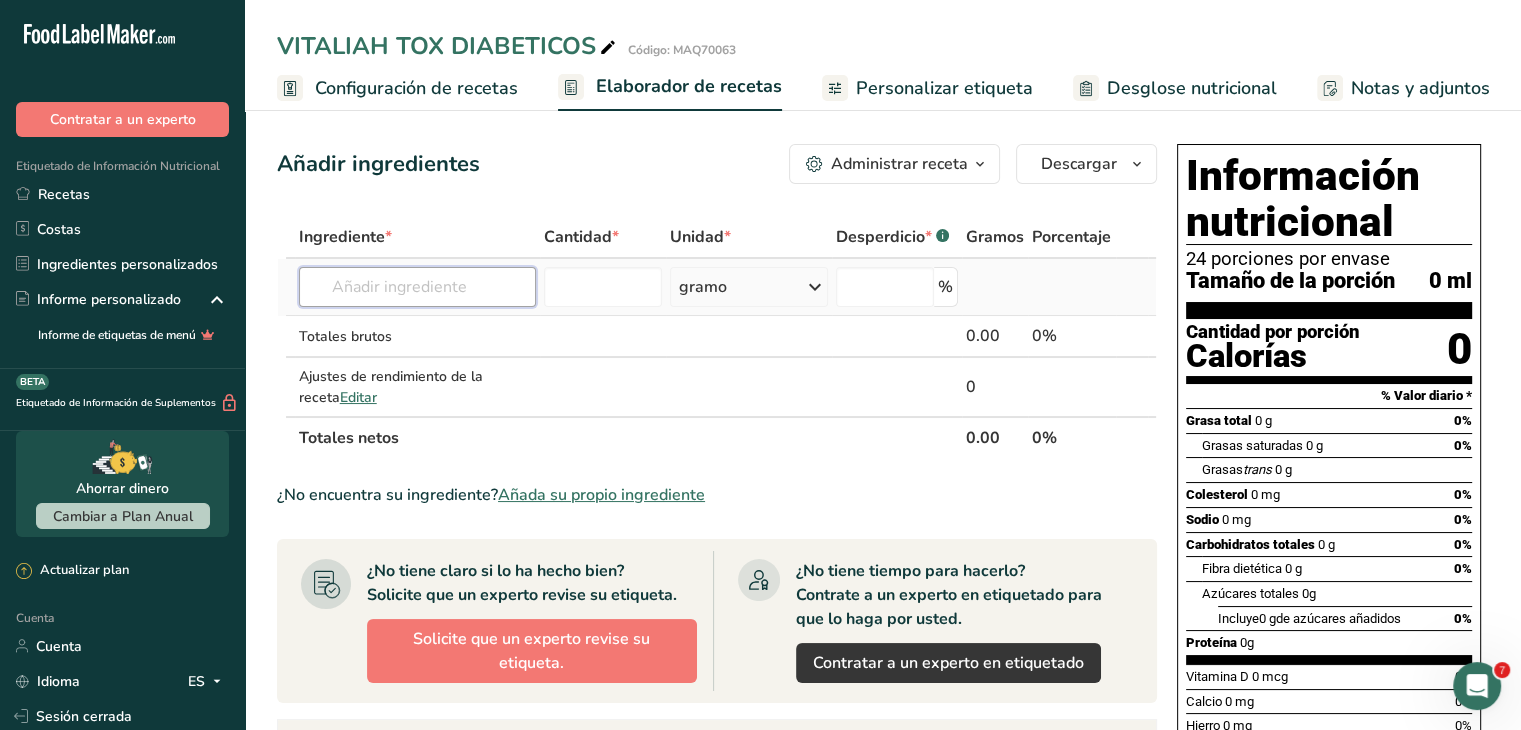 click at bounding box center (417, 287) 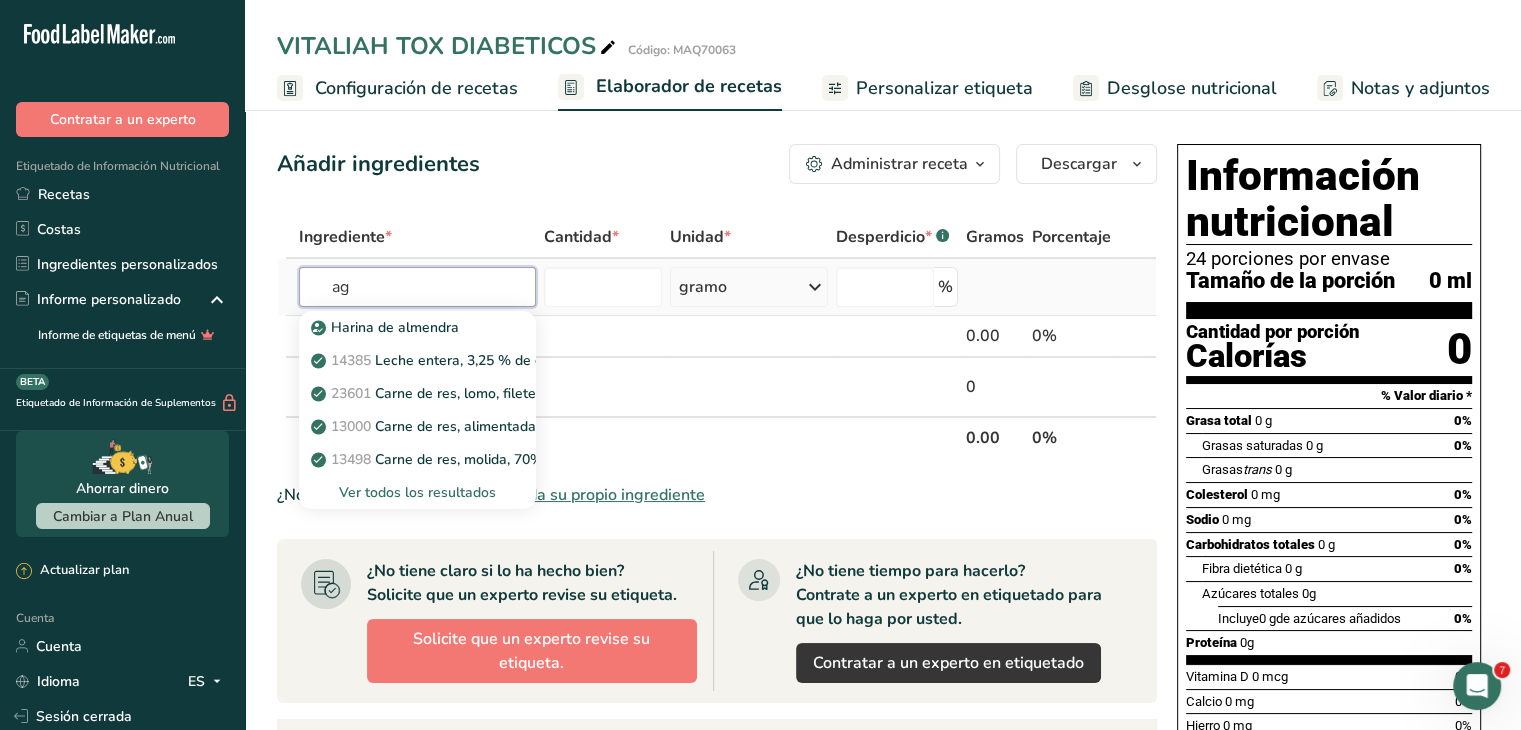 type on "a" 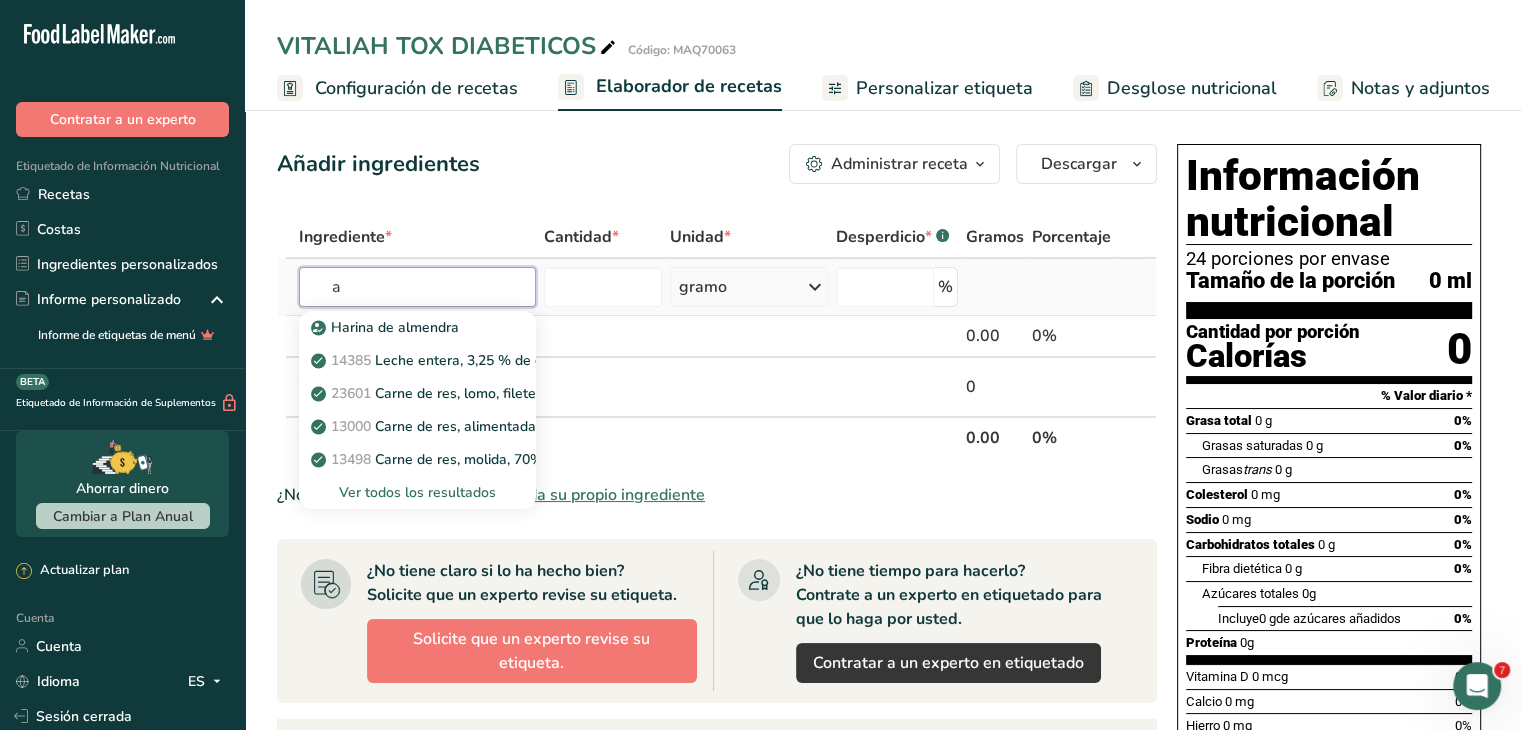 type 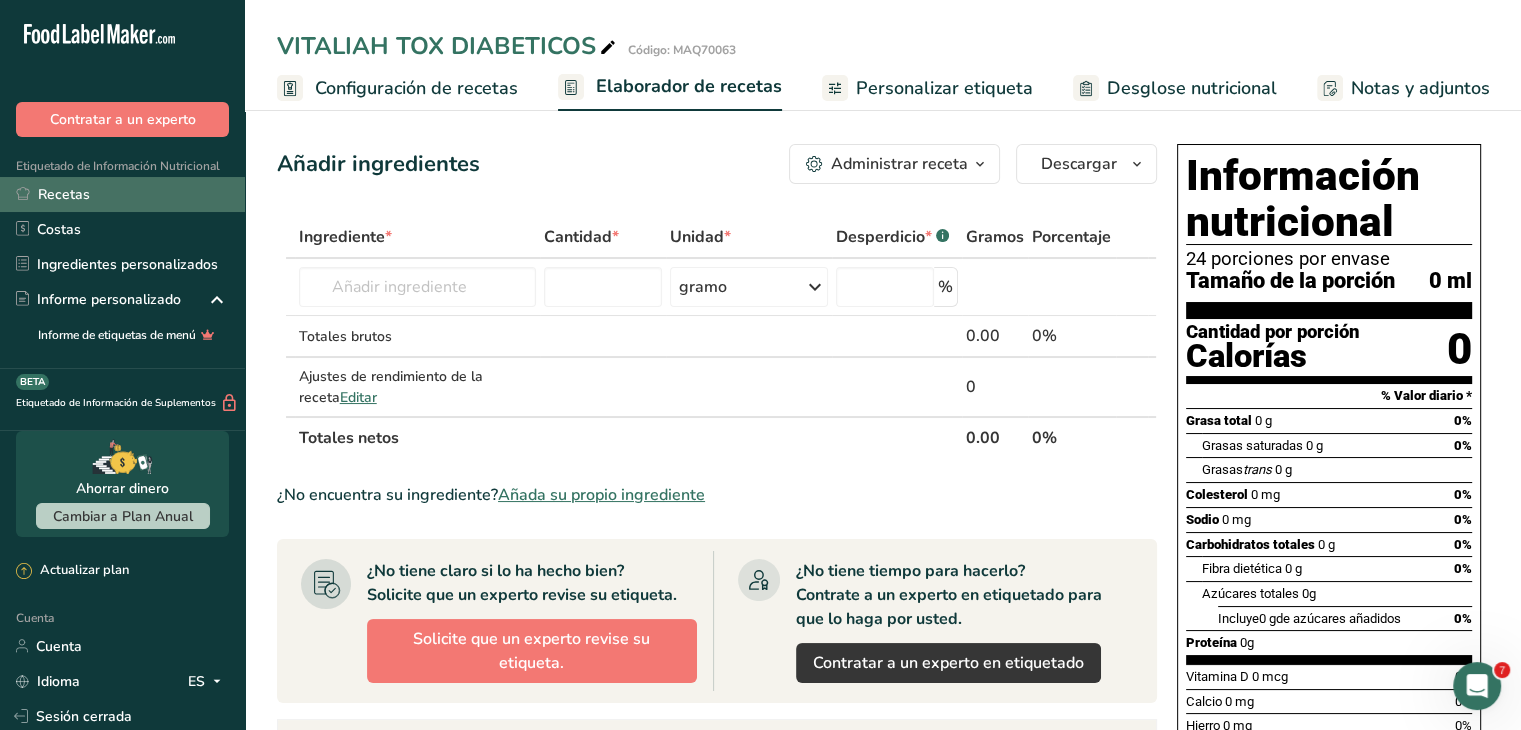 click on "Recetas" at bounding box center (122, 194) 